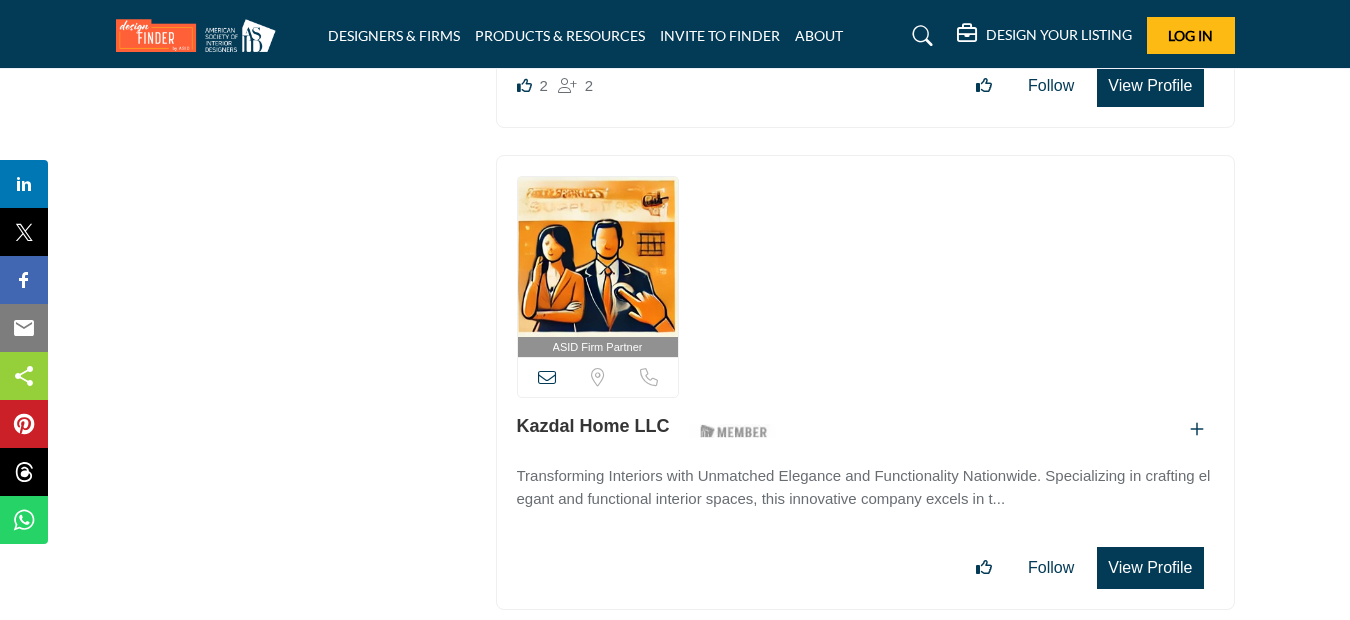 scroll, scrollTop: 0, scrollLeft: 0, axis: both 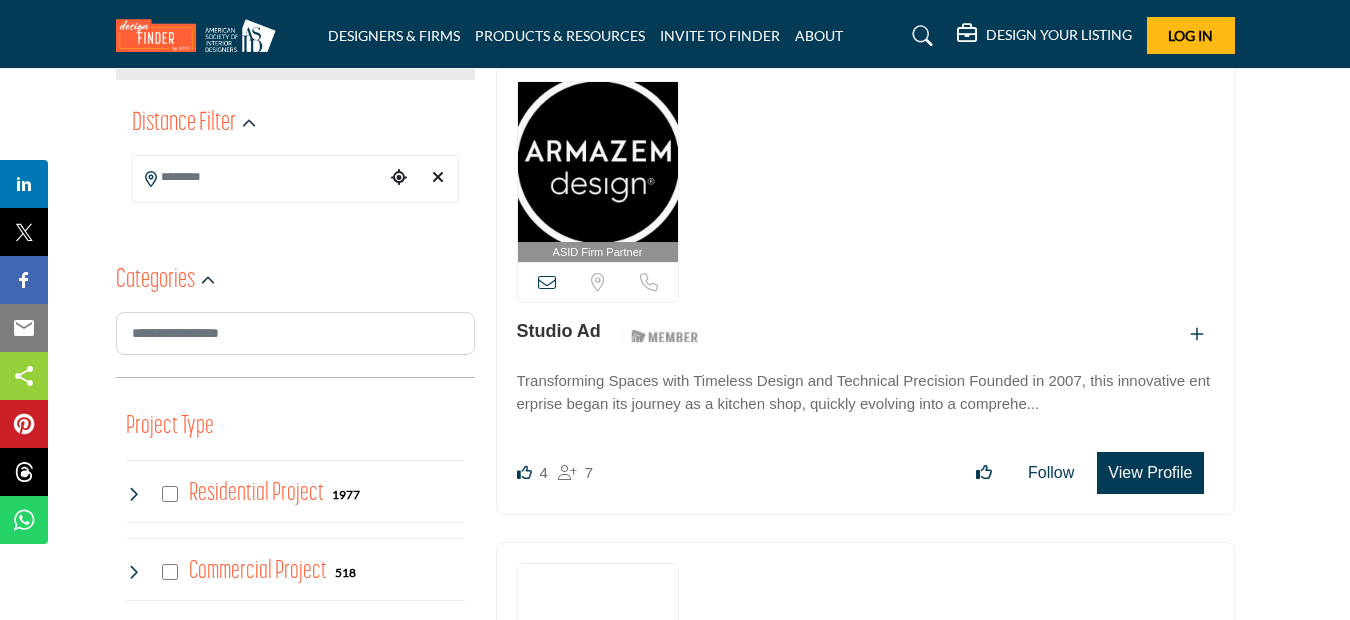 click on "View Profile" at bounding box center [1150, 473] 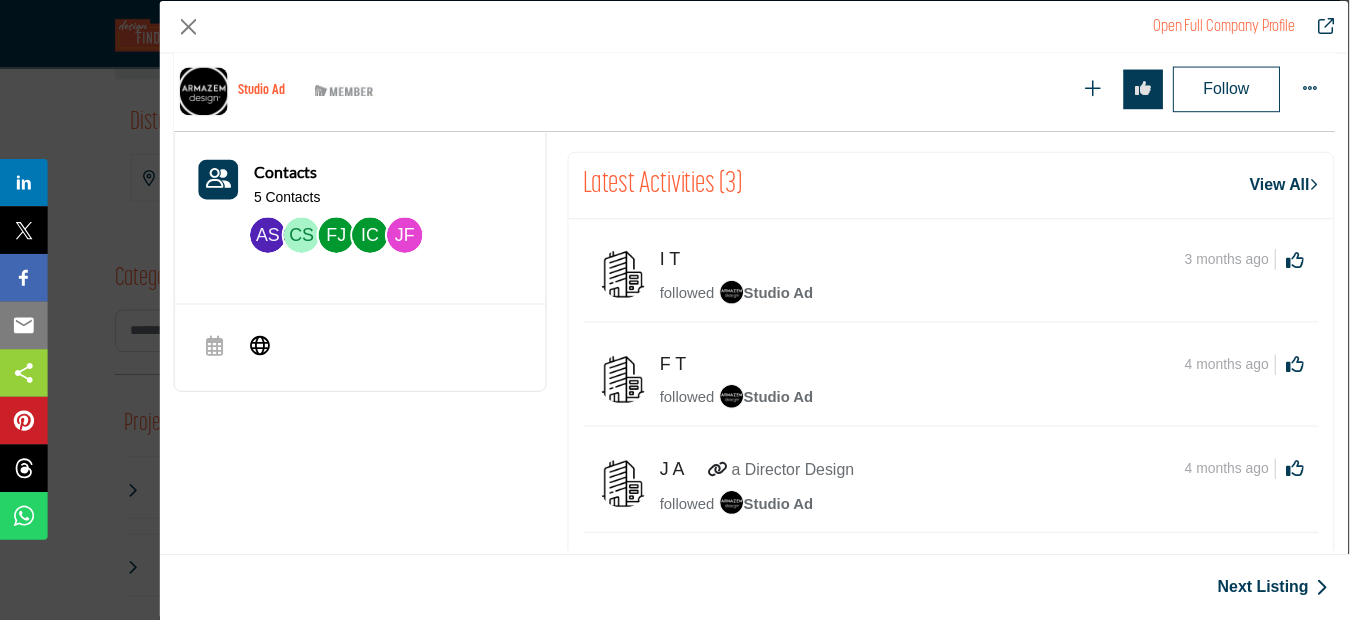 scroll, scrollTop: 897, scrollLeft: 0, axis: vertical 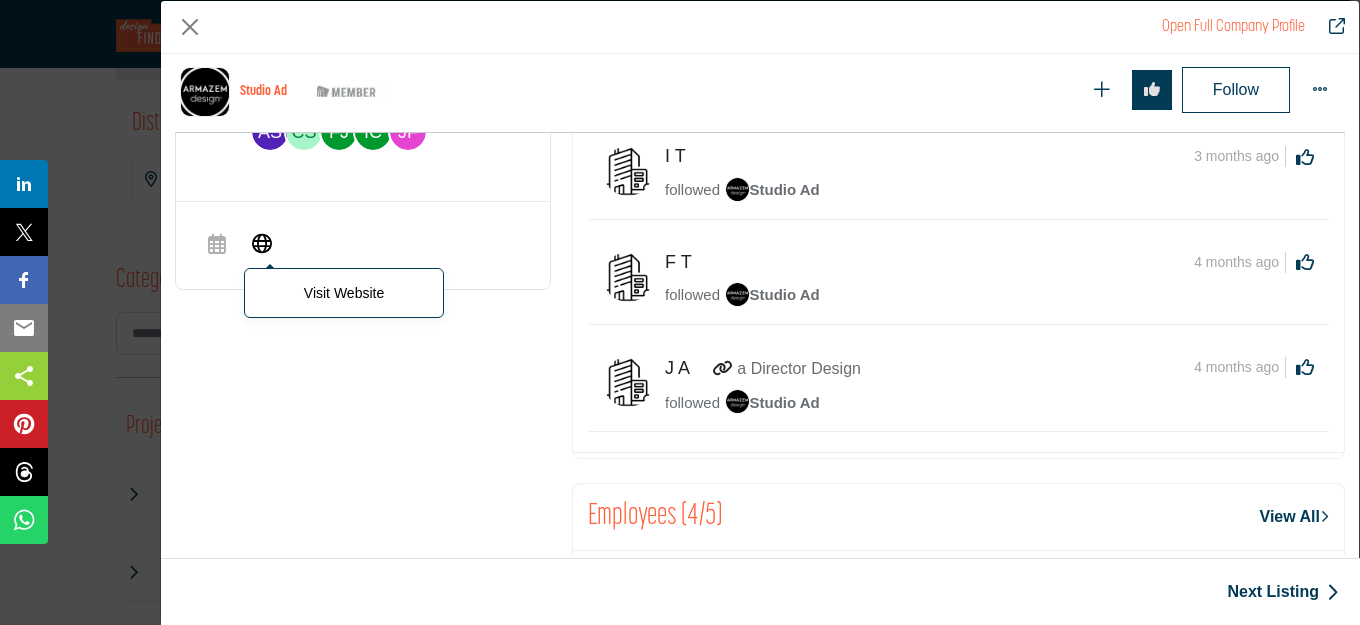 click at bounding box center (262, 243) 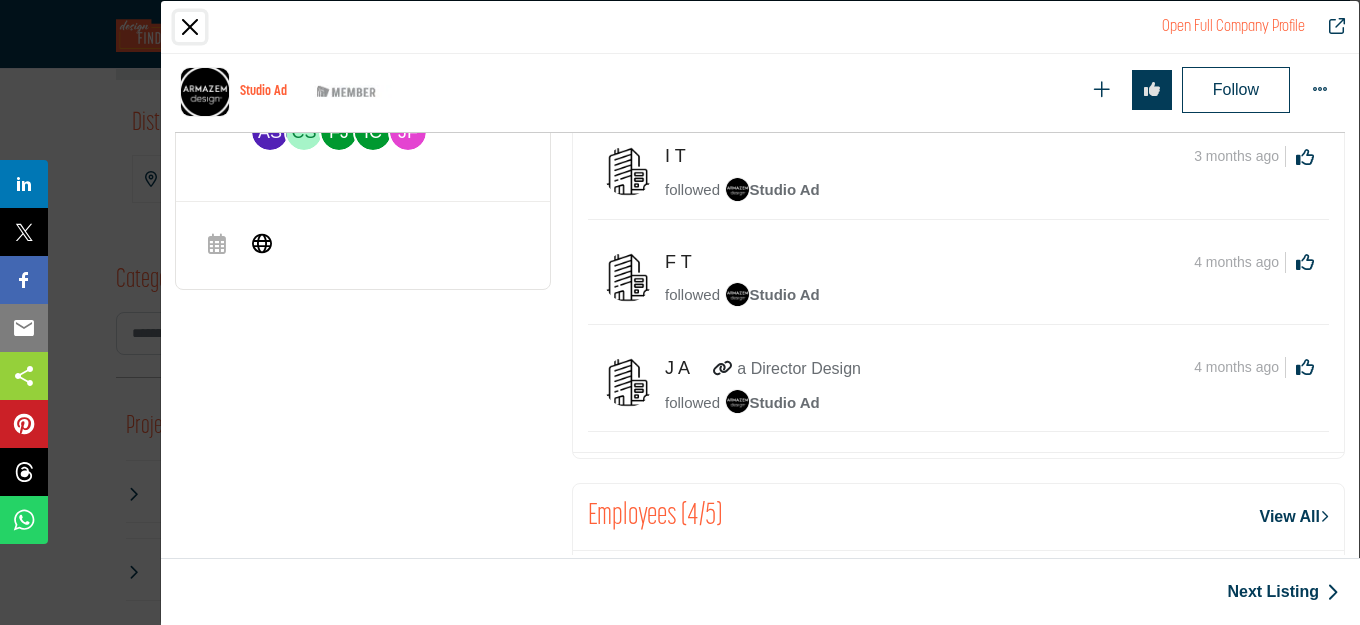click at bounding box center [190, 27] 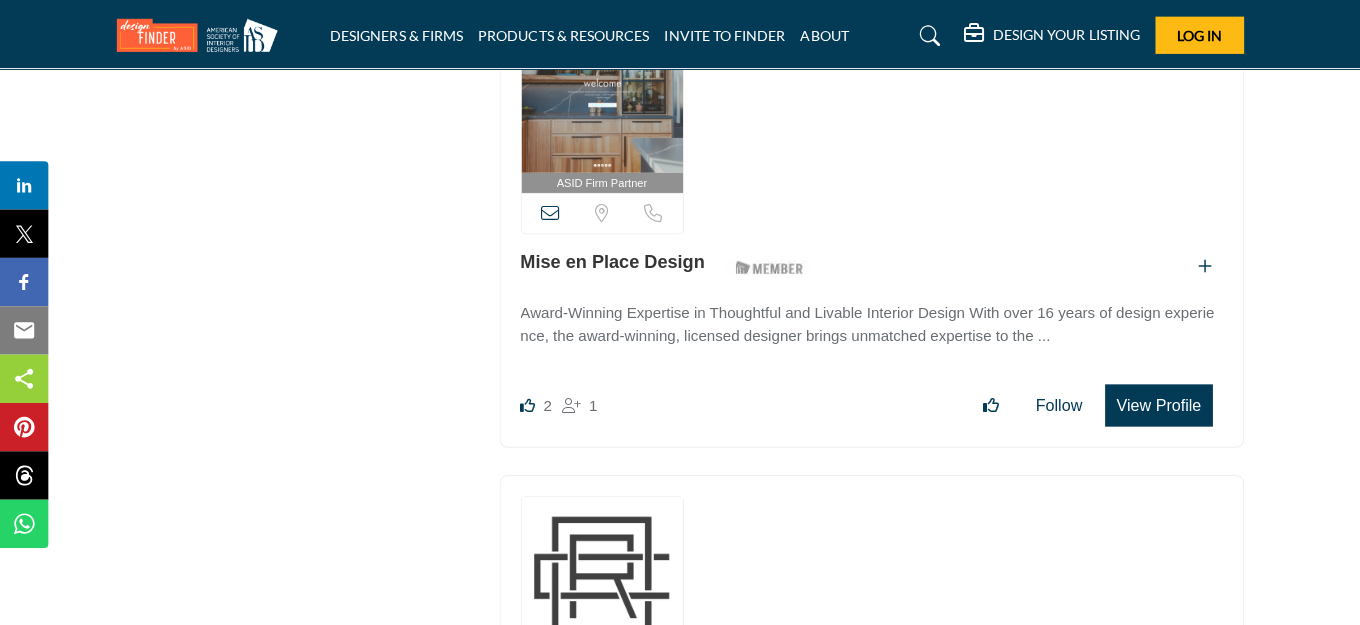 scroll, scrollTop: 3000, scrollLeft: 0, axis: vertical 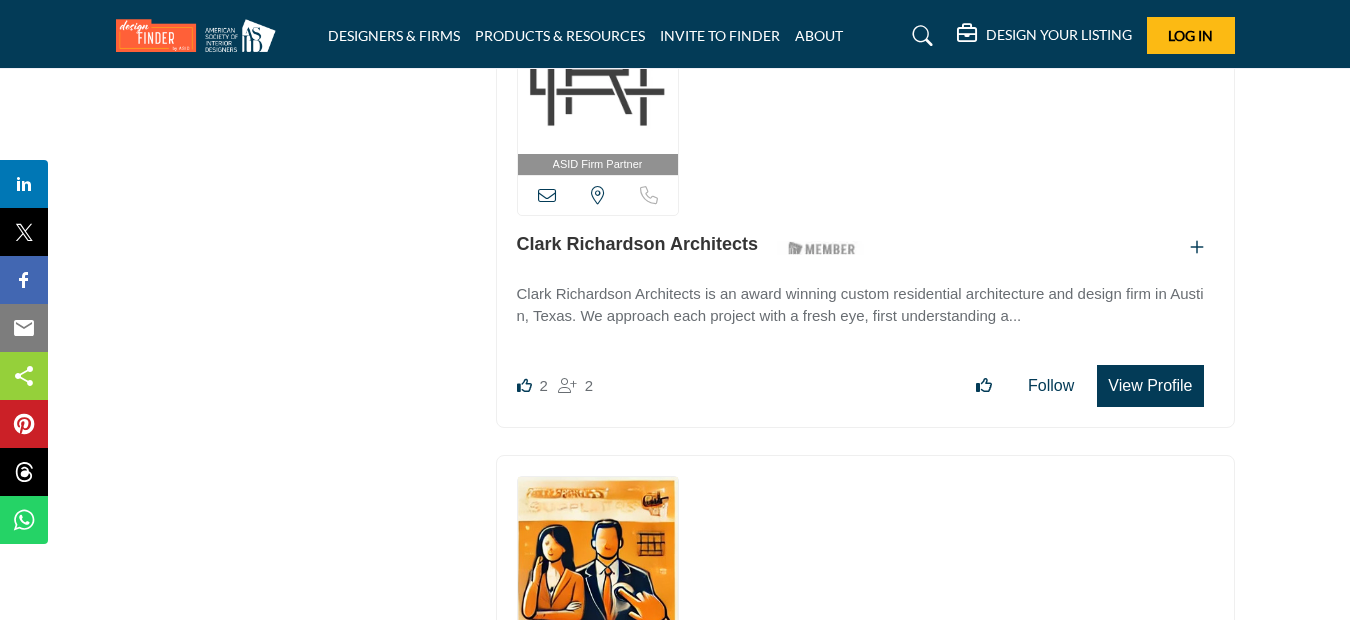 click on "View Profile" at bounding box center [1150, 386] 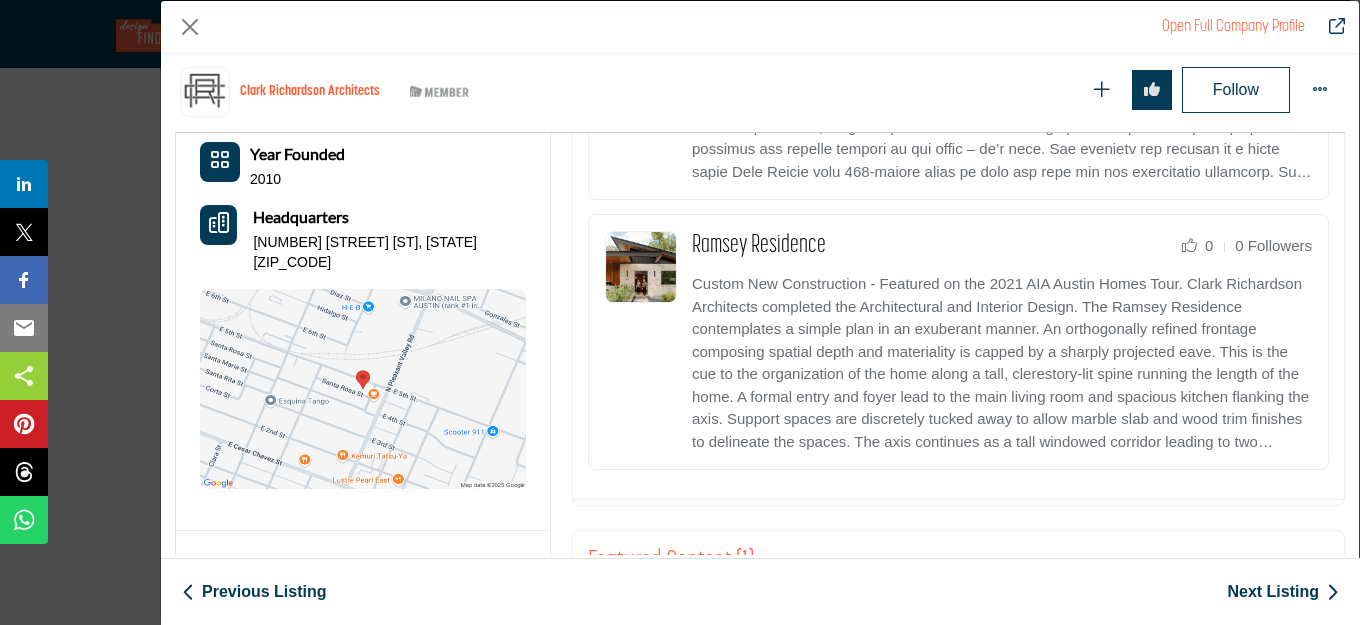 scroll, scrollTop: 1181, scrollLeft: 0, axis: vertical 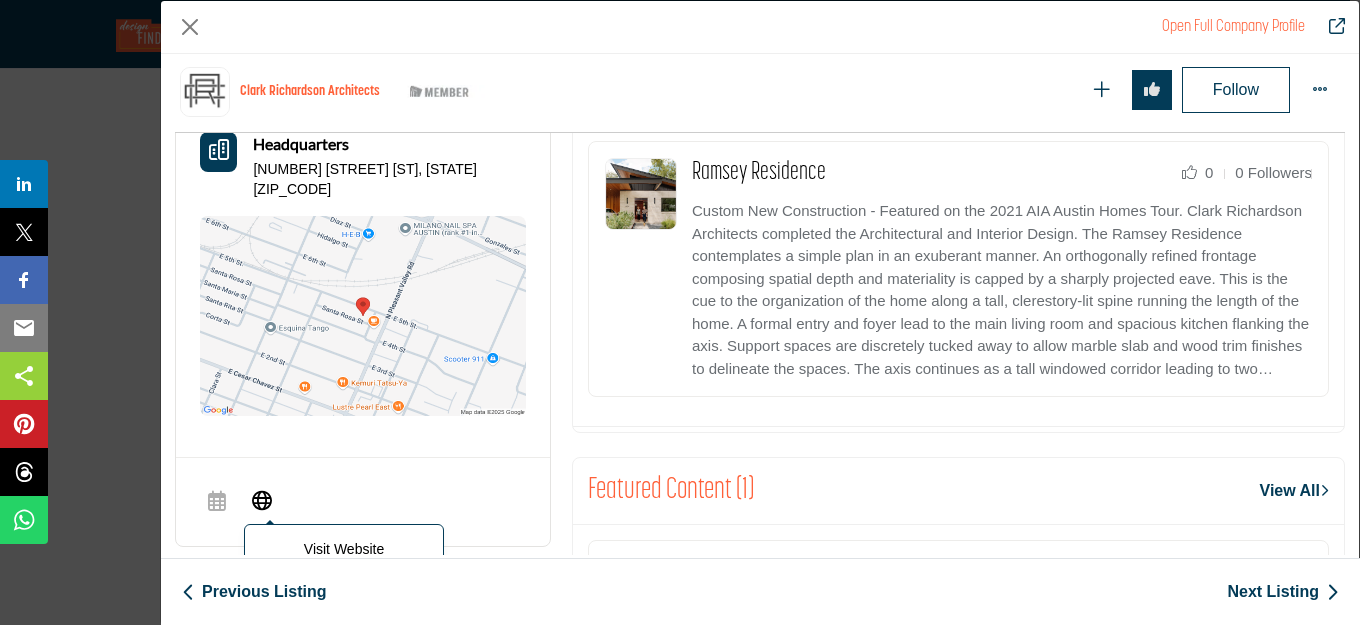 click at bounding box center (262, 499) 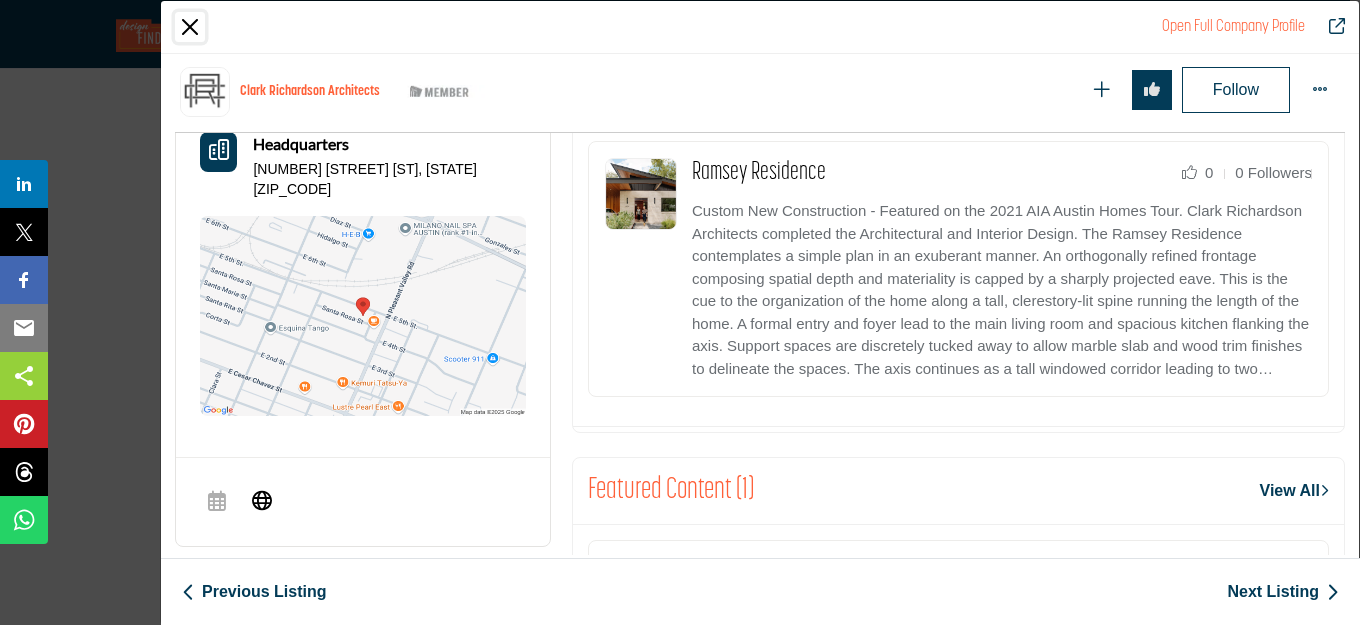 click at bounding box center [190, 27] 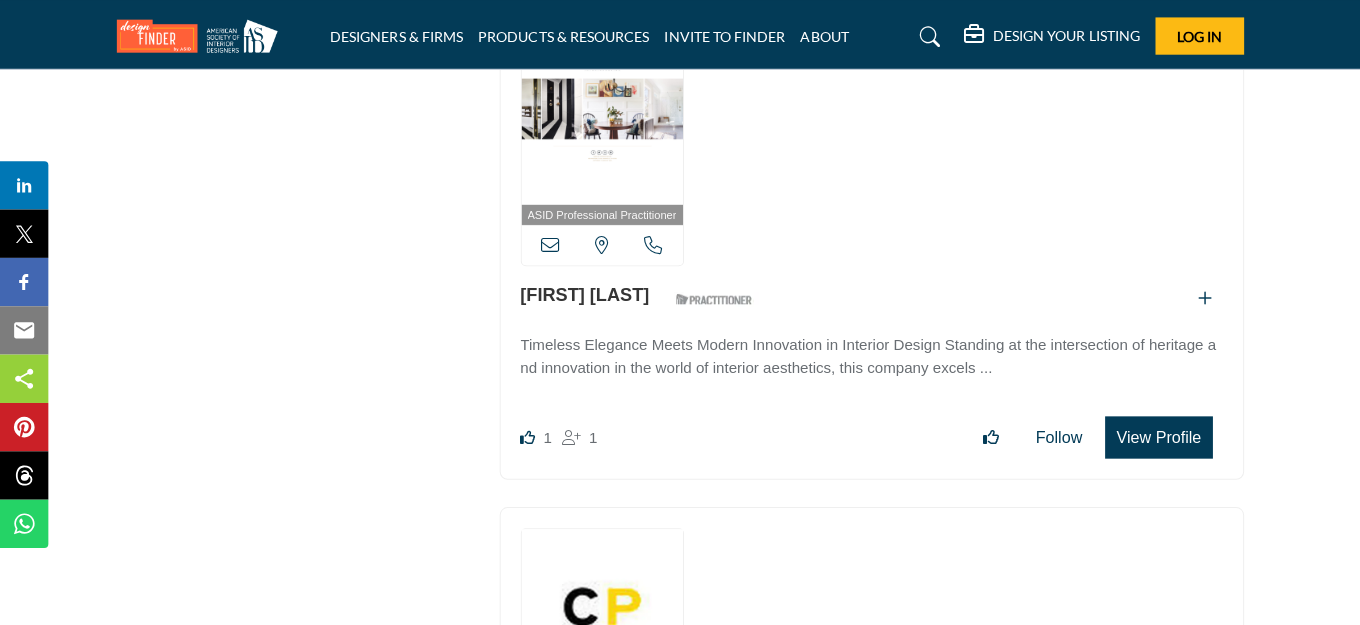 scroll, scrollTop: 21100, scrollLeft: 0, axis: vertical 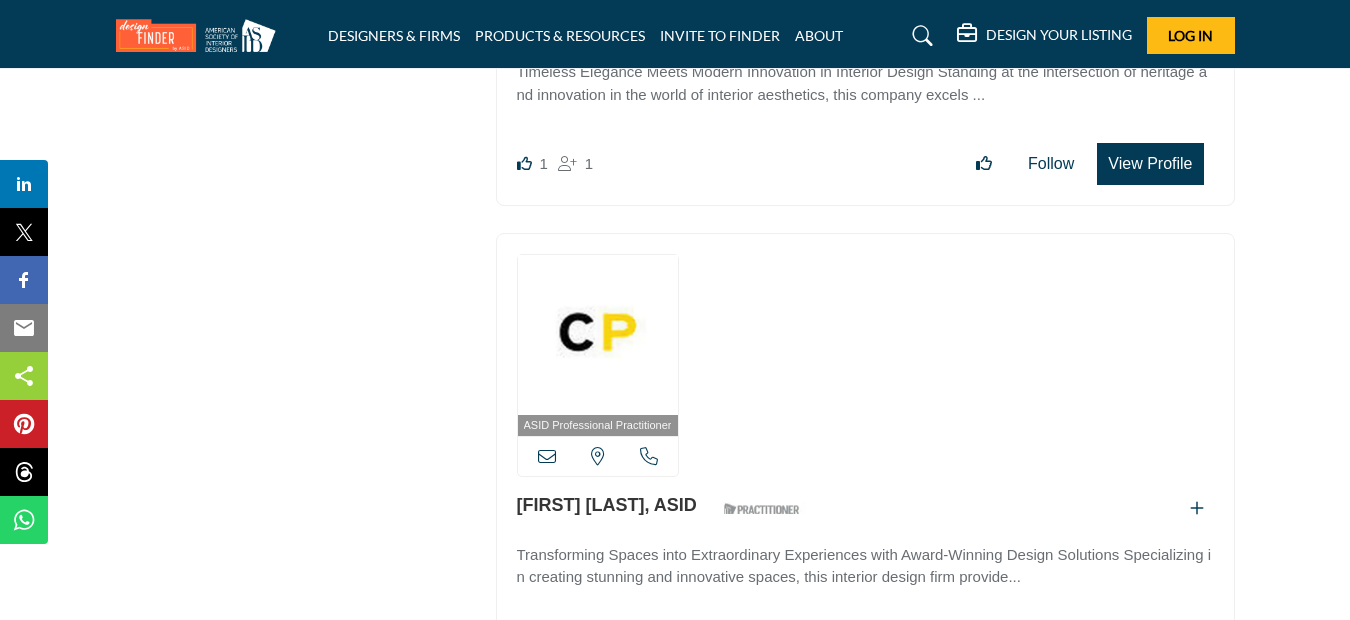 click on "View Profile" at bounding box center [1150, 647] 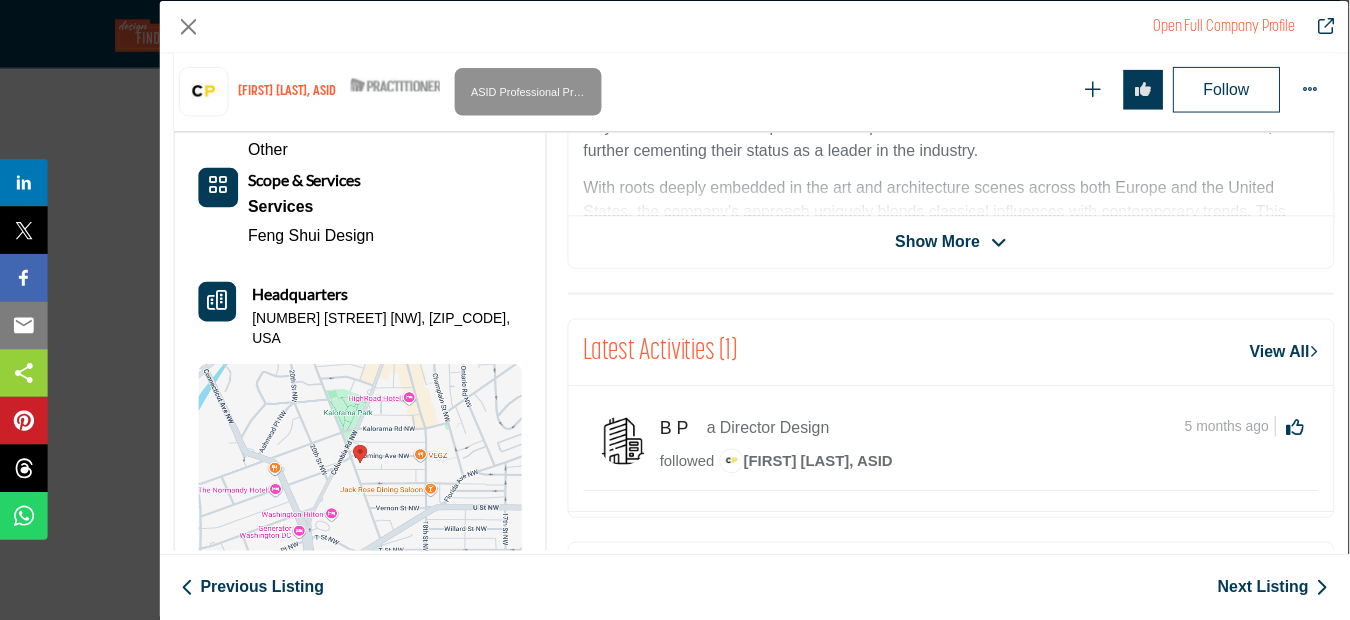 scroll, scrollTop: 1081, scrollLeft: 0, axis: vertical 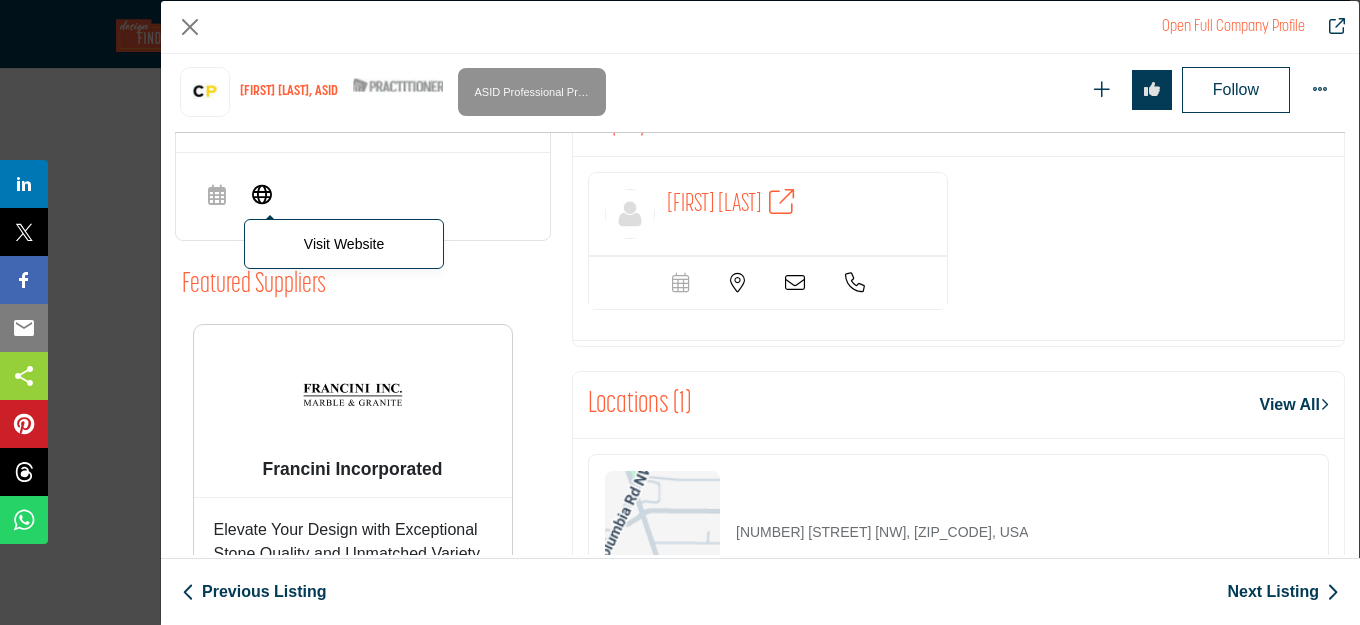 click at bounding box center [262, 194] 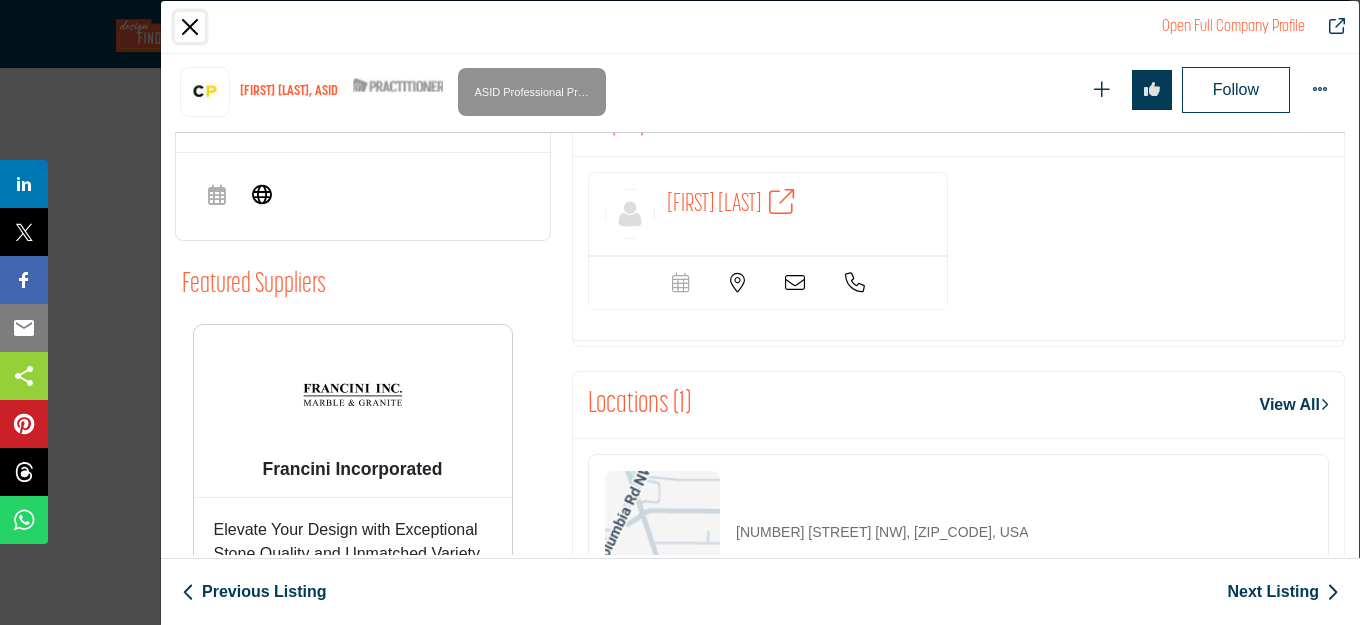 click at bounding box center [190, 27] 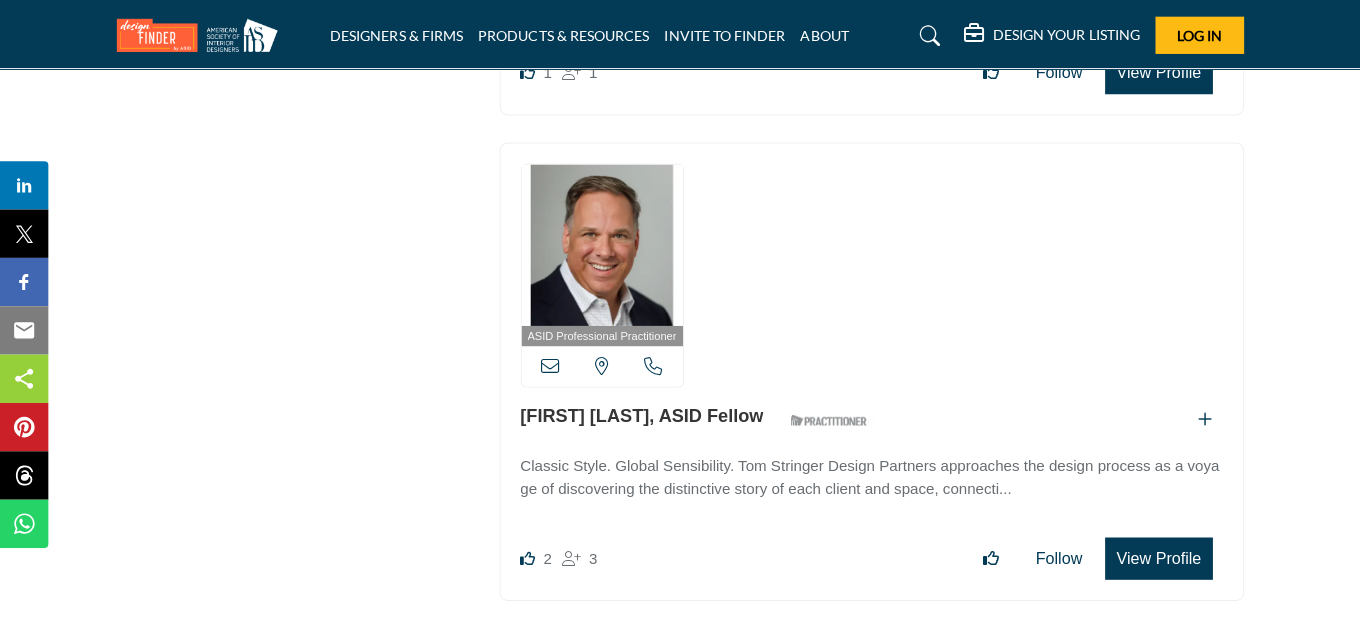 scroll, scrollTop: 26400, scrollLeft: 0, axis: vertical 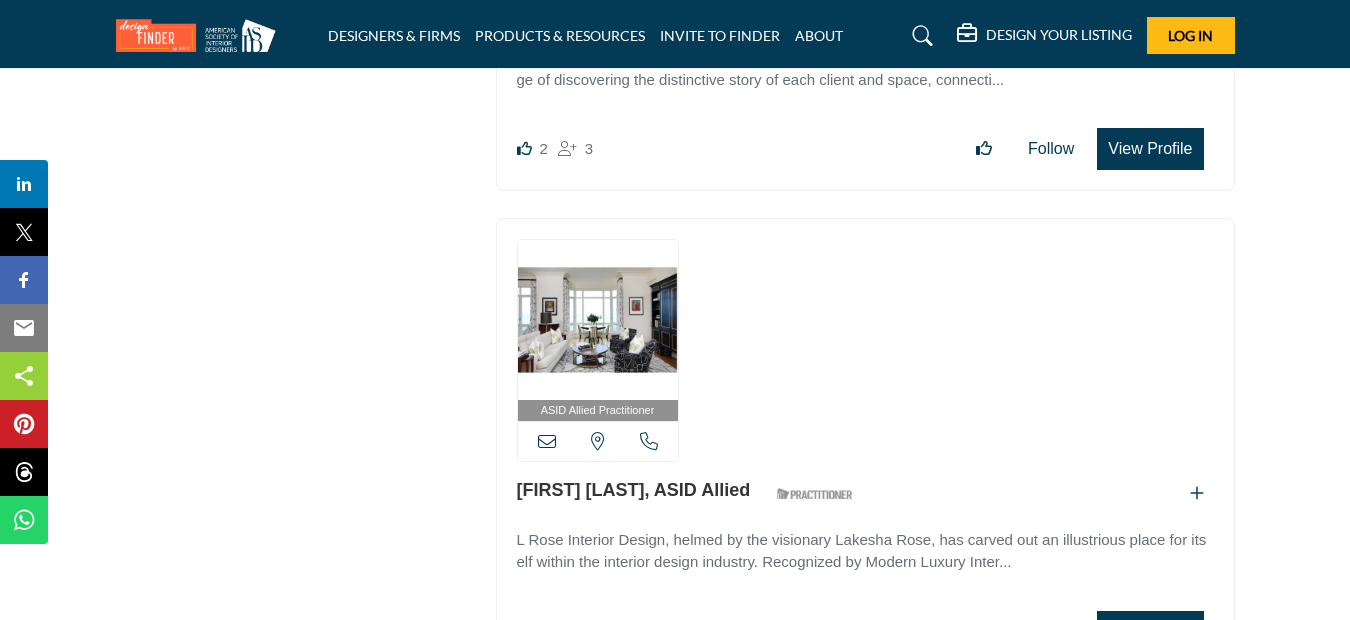 click on "View Profile" at bounding box center [1150, 632] 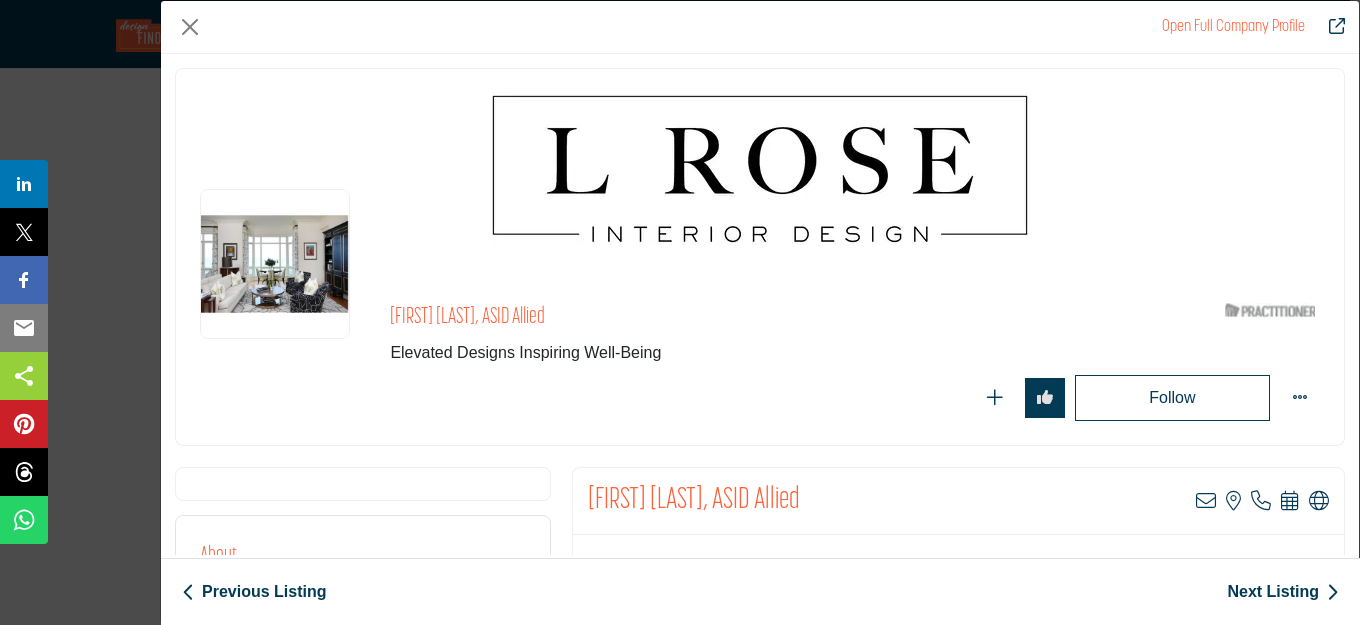 scroll, scrollTop: 481, scrollLeft: 0, axis: vertical 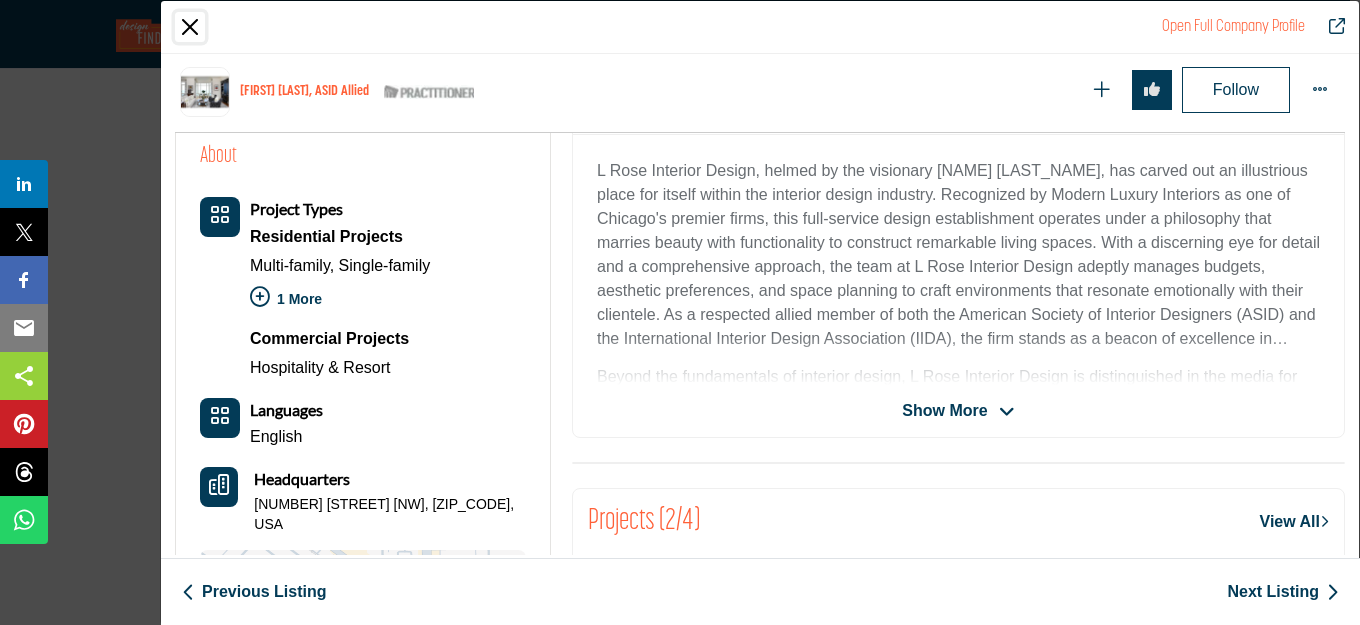 click at bounding box center (190, 27) 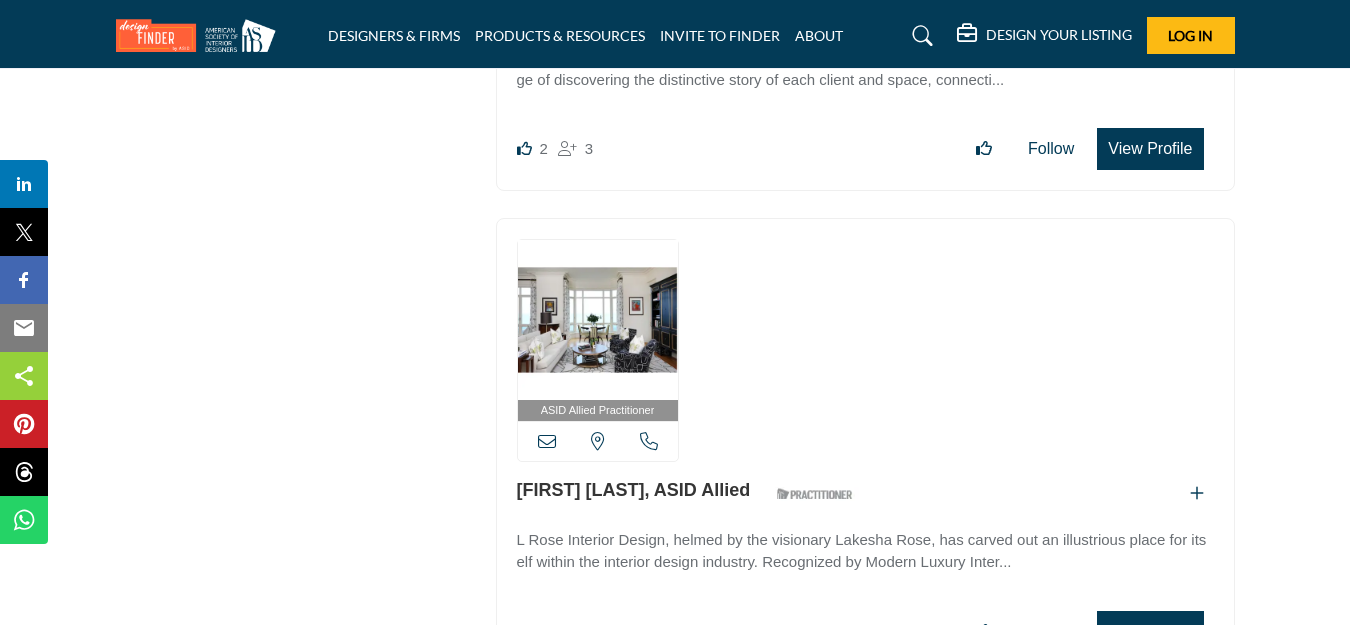 scroll, scrollTop: 0, scrollLeft: 0, axis: both 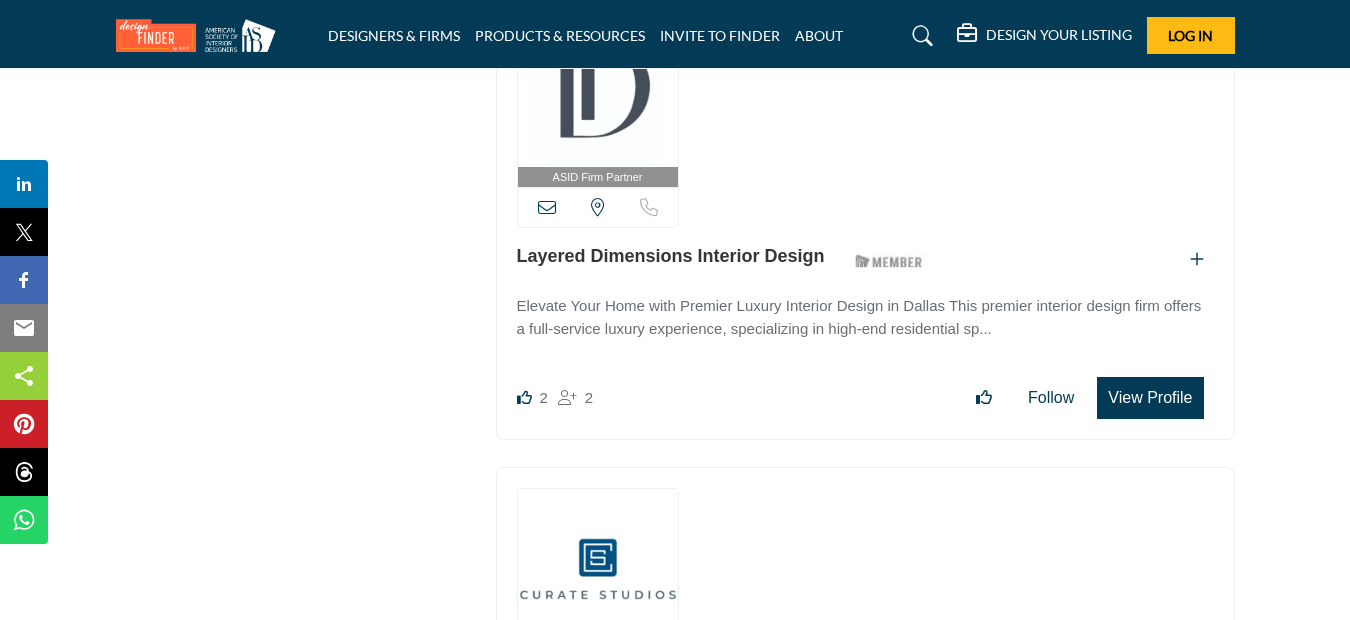 click at bounding box center (598, 87) 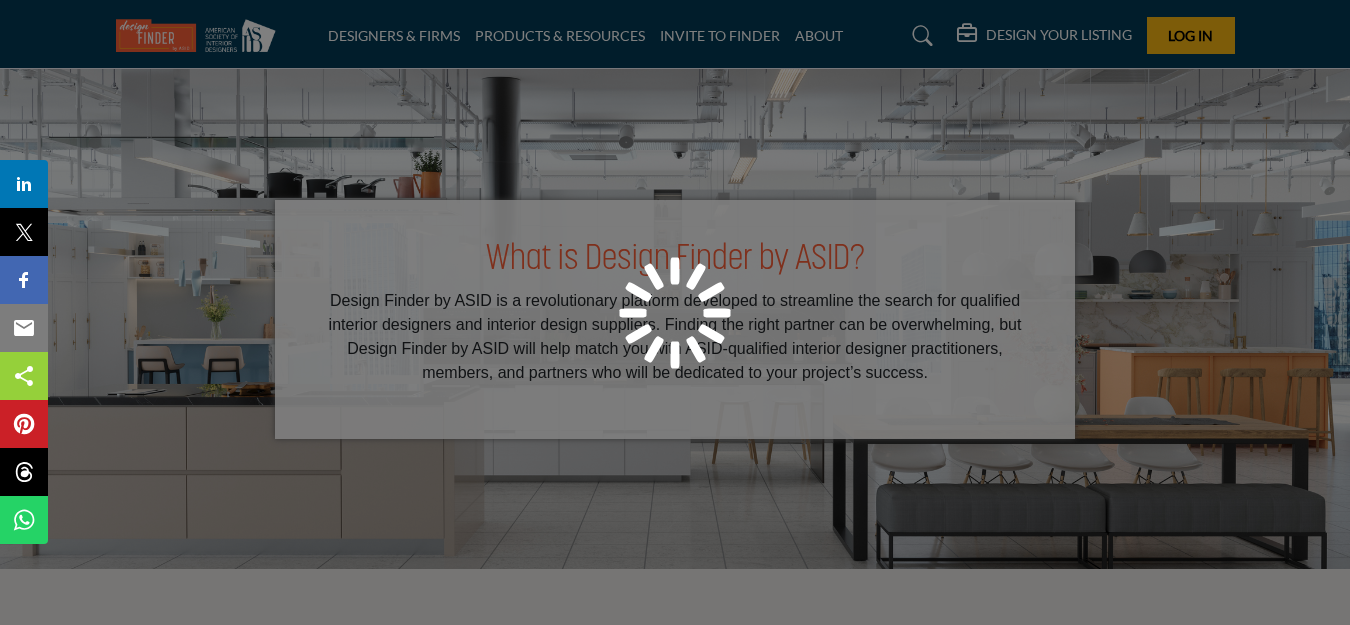 scroll, scrollTop: 0, scrollLeft: 0, axis: both 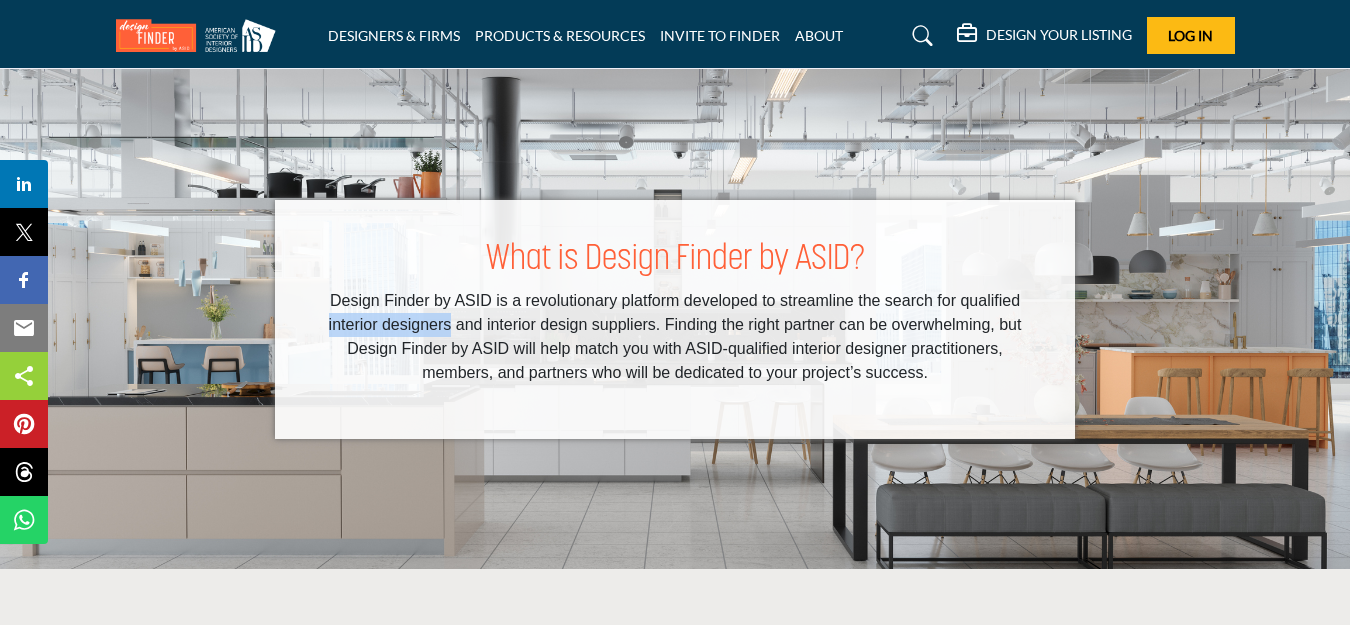 drag, startPoint x: 323, startPoint y: 328, endPoint x: 450, endPoint y: 328, distance: 127 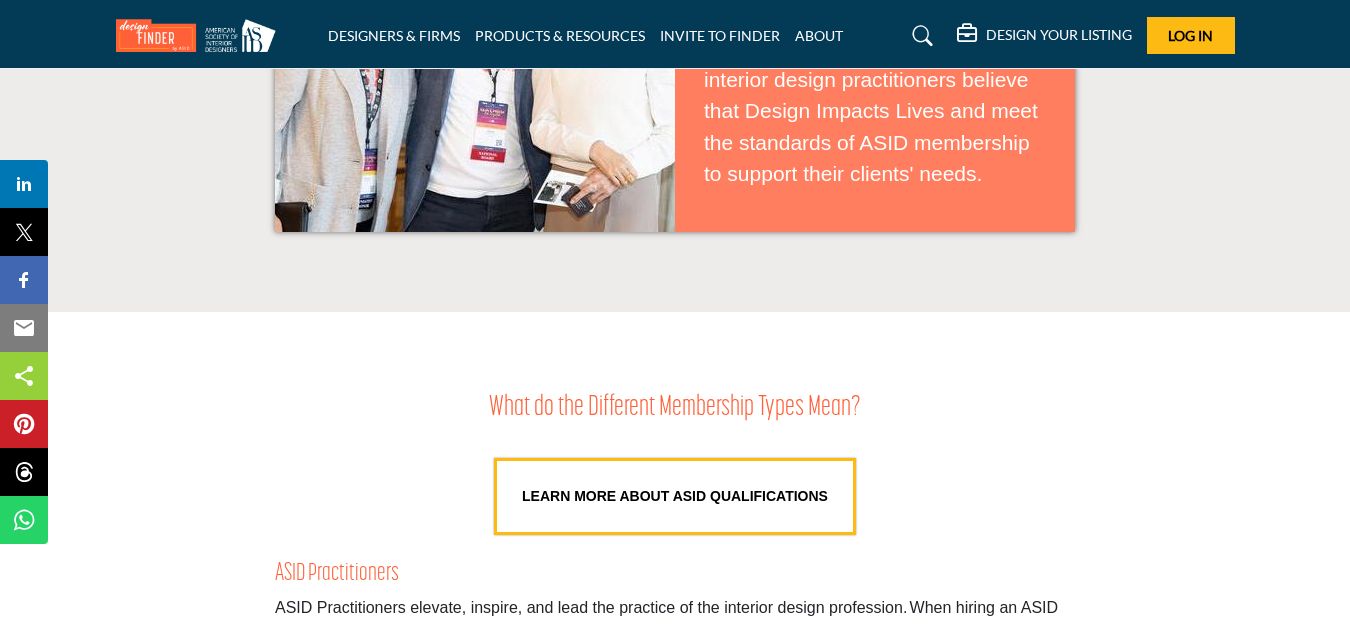 scroll, scrollTop: 1300, scrollLeft: 0, axis: vertical 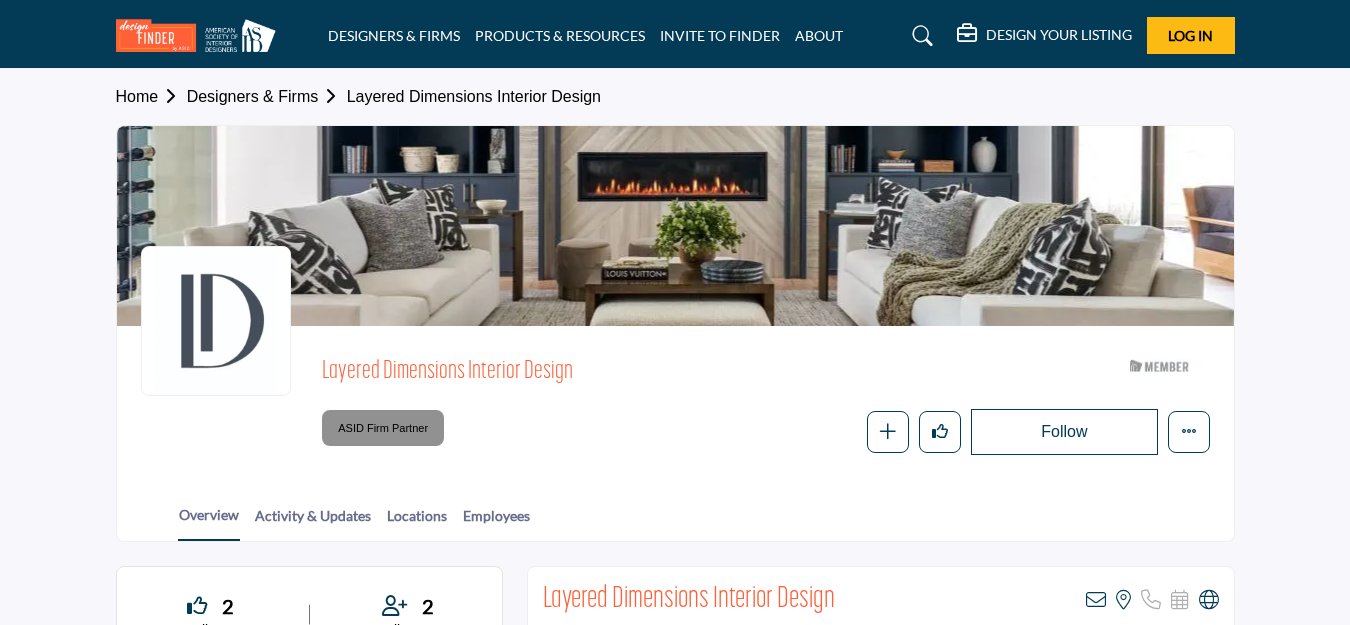 click at bounding box center (203, 1505) 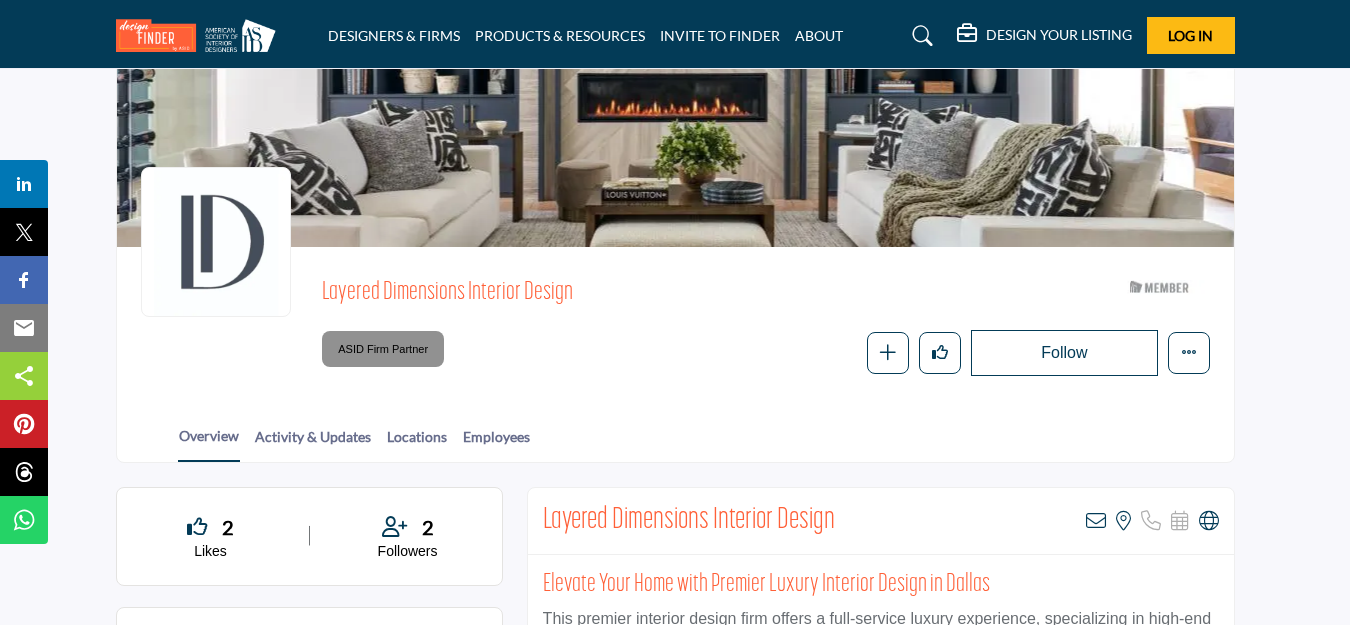scroll, scrollTop: 0, scrollLeft: 0, axis: both 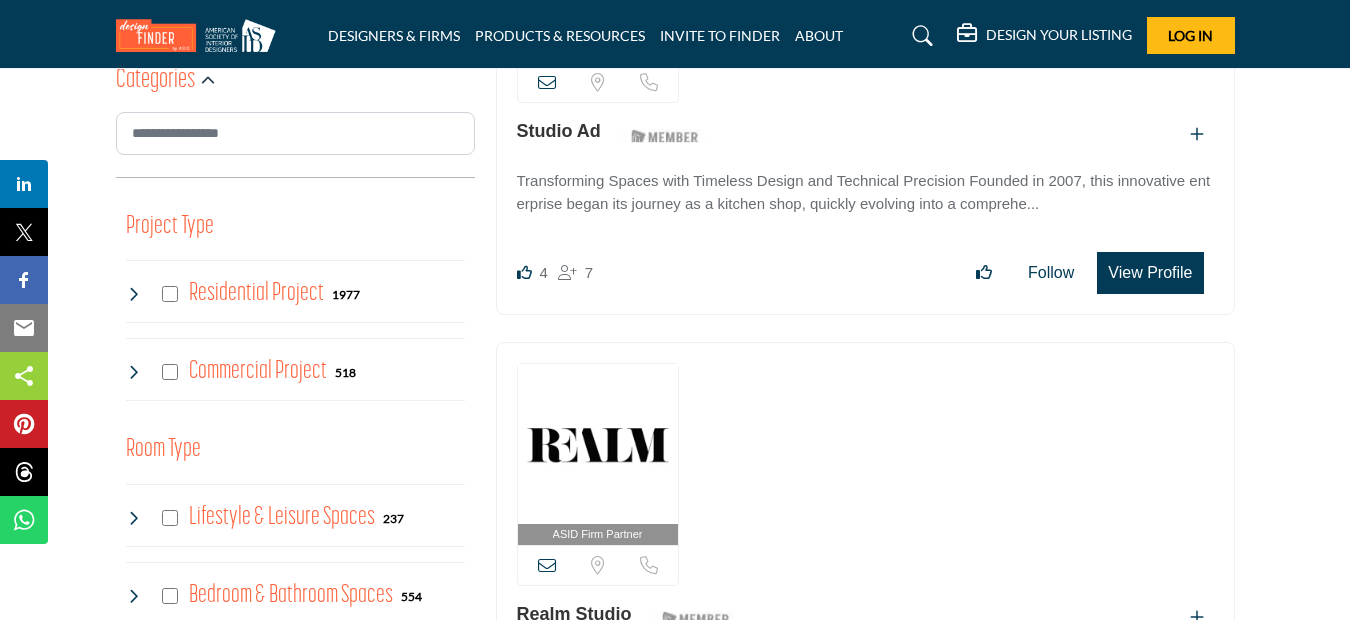 click on "View Profile" at bounding box center (1150, 273) 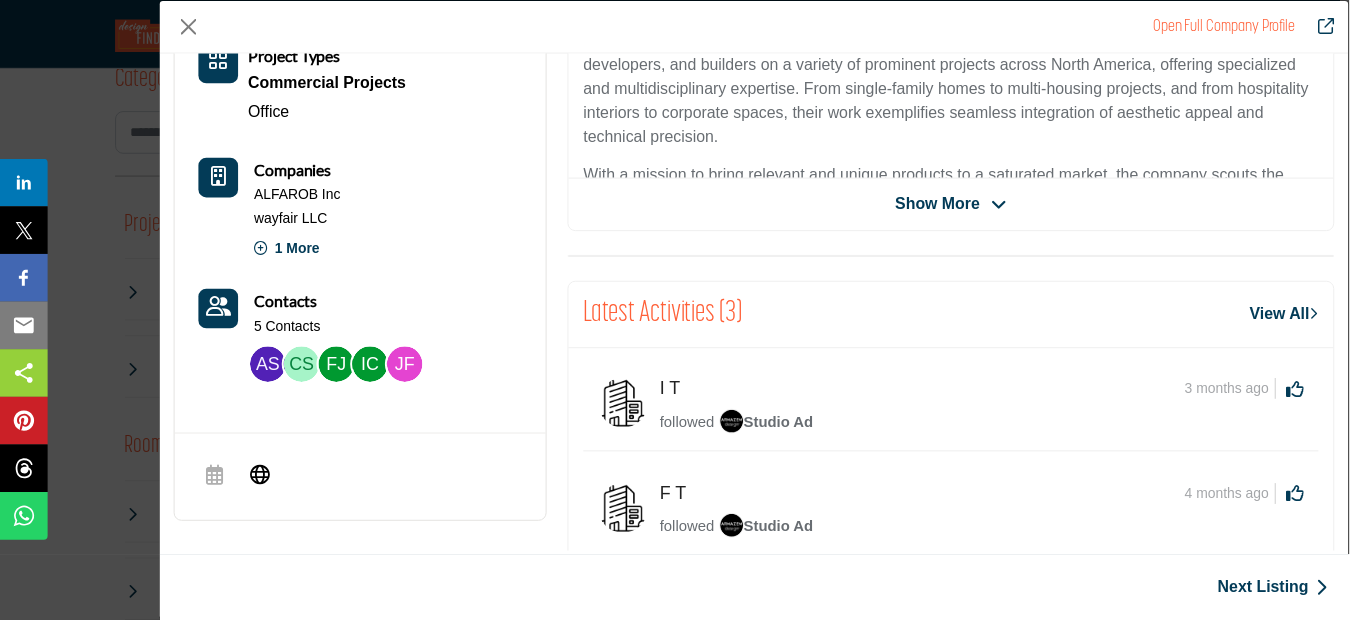 scroll, scrollTop: 100, scrollLeft: 0, axis: vertical 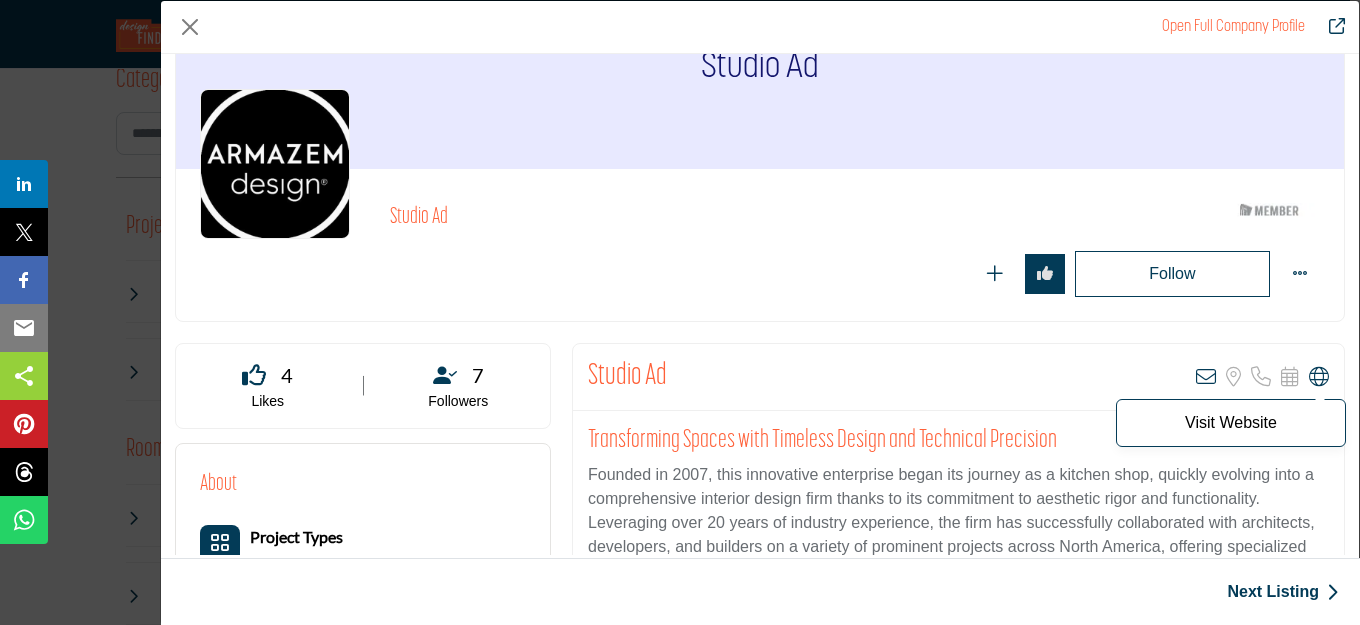 click at bounding box center [1319, 377] 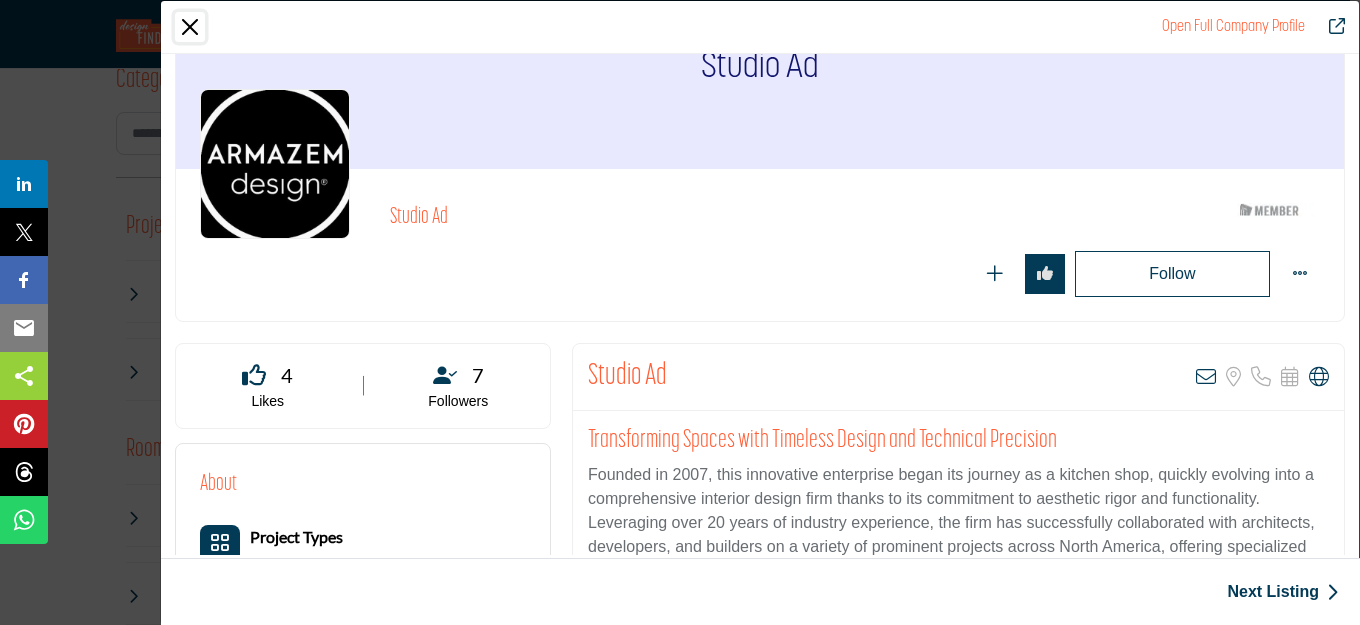 click at bounding box center (190, 27) 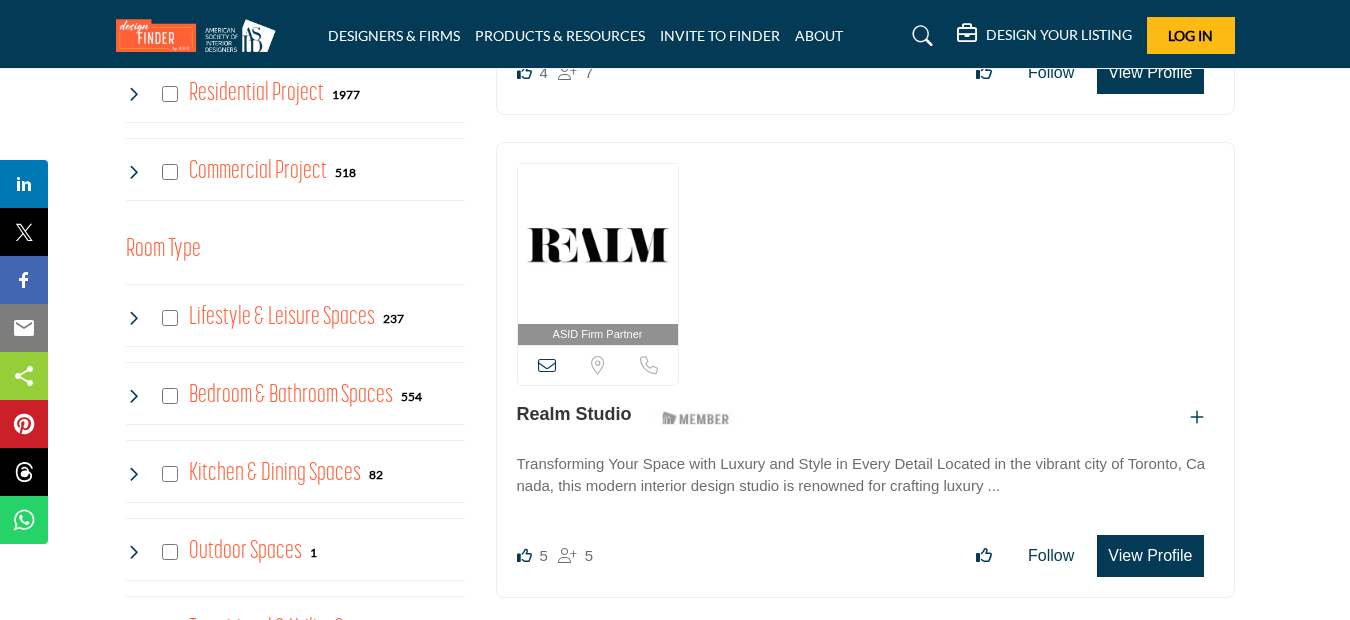 scroll, scrollTop: 1000, scrollLeft: 0, axis: vertical 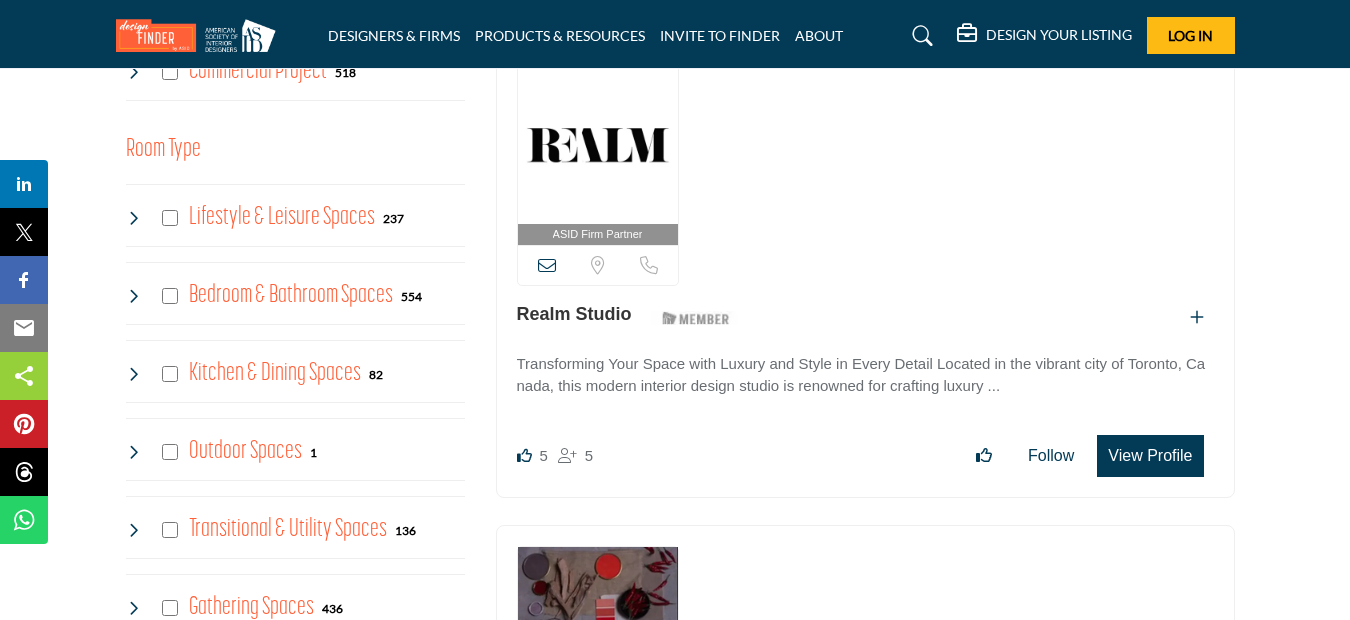 click at bounding box center [598, 144] 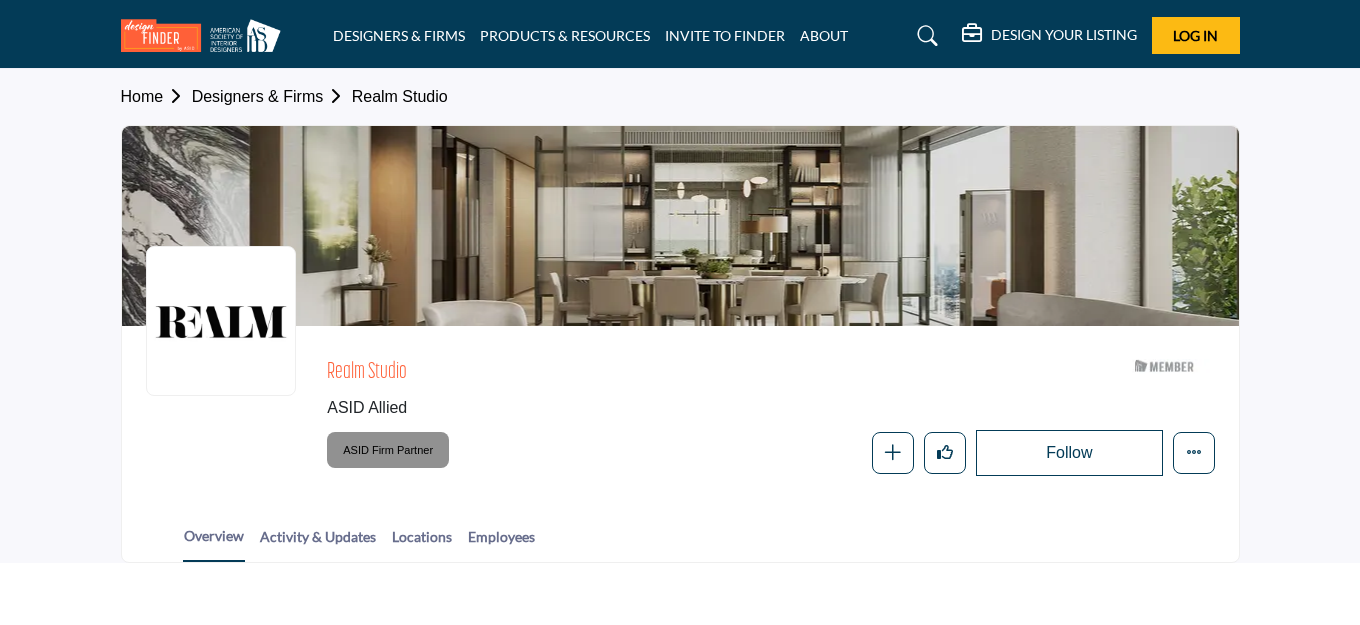 scroll, scrollTop: 0, scrollLeft: 0, axis: both 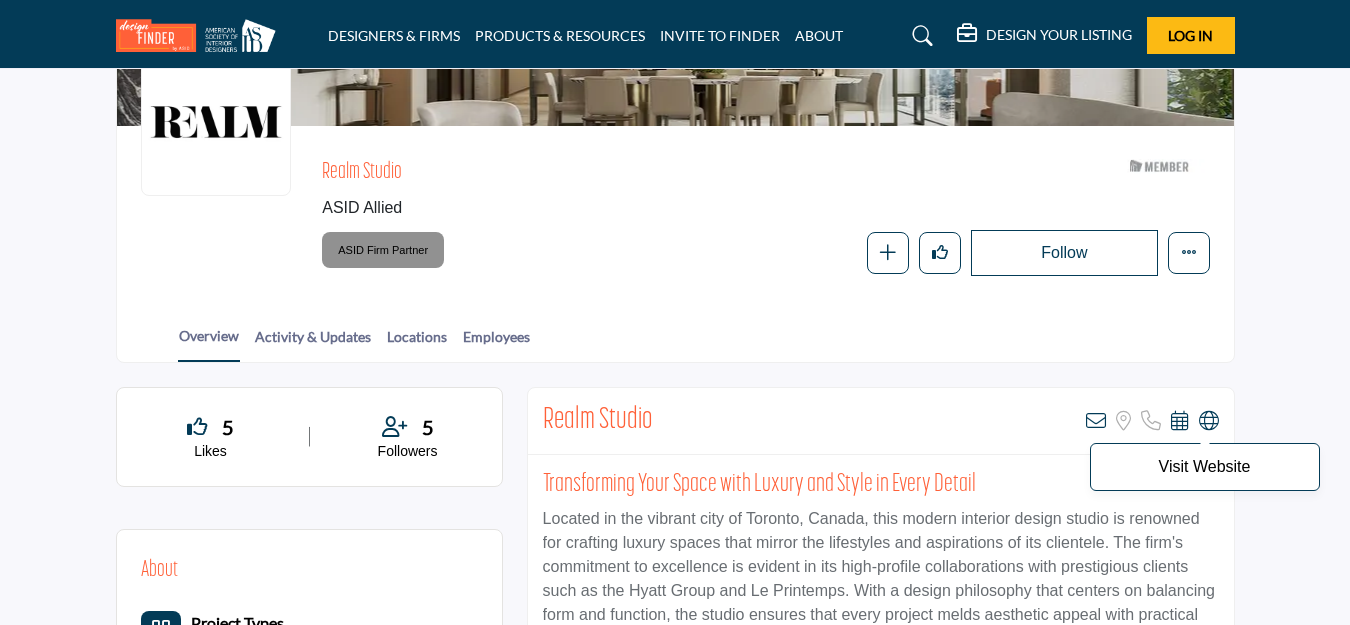 click at bounding box center (1209, 421) 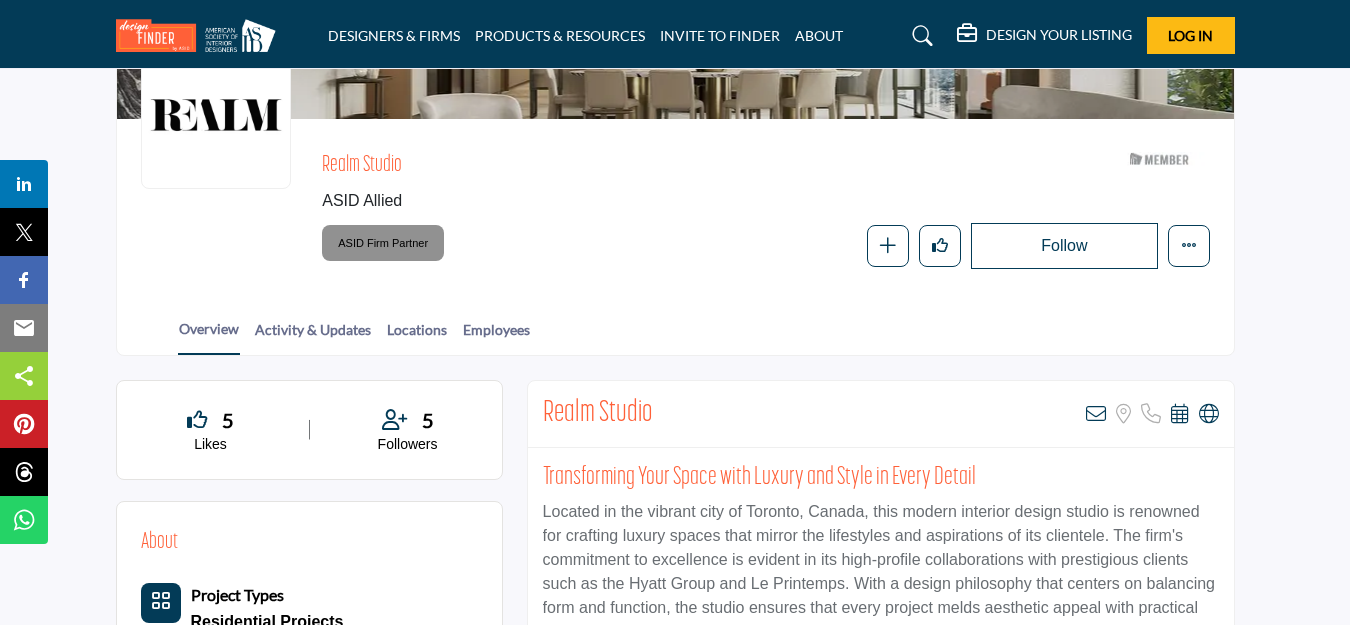 scroll, scrollTop: 0, scrollLeft: 0, axis: both 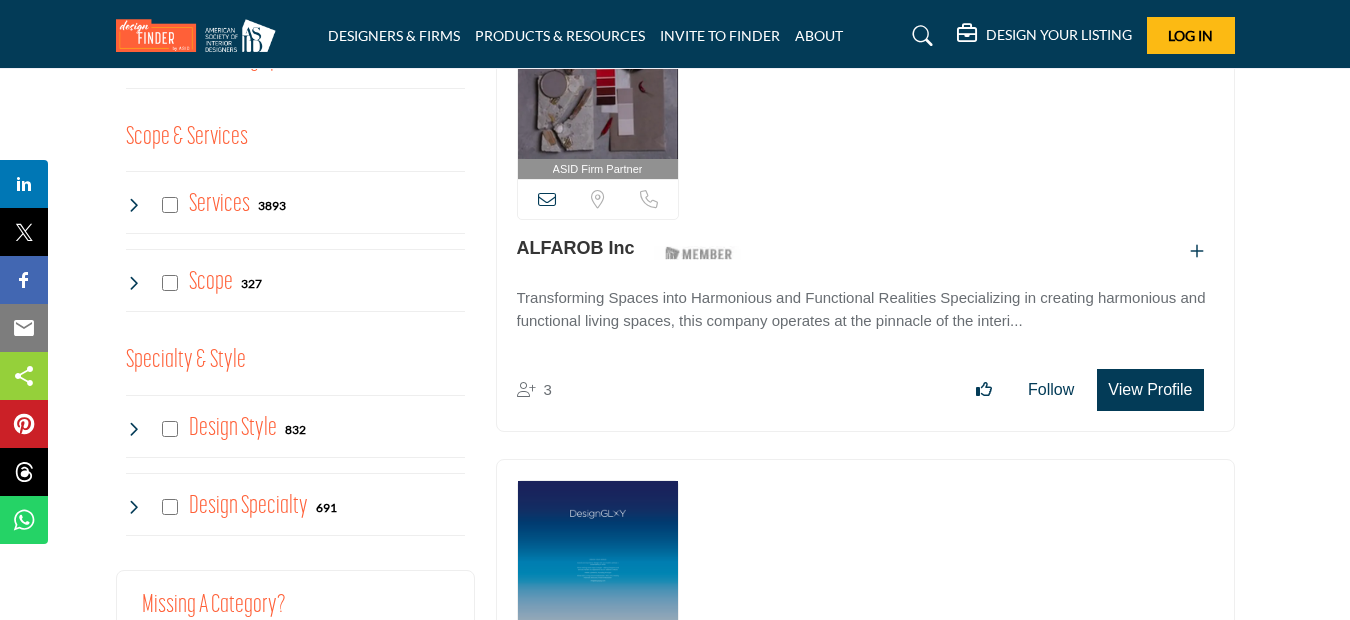 click on "View Profile" at bounding box center [1150, 390] 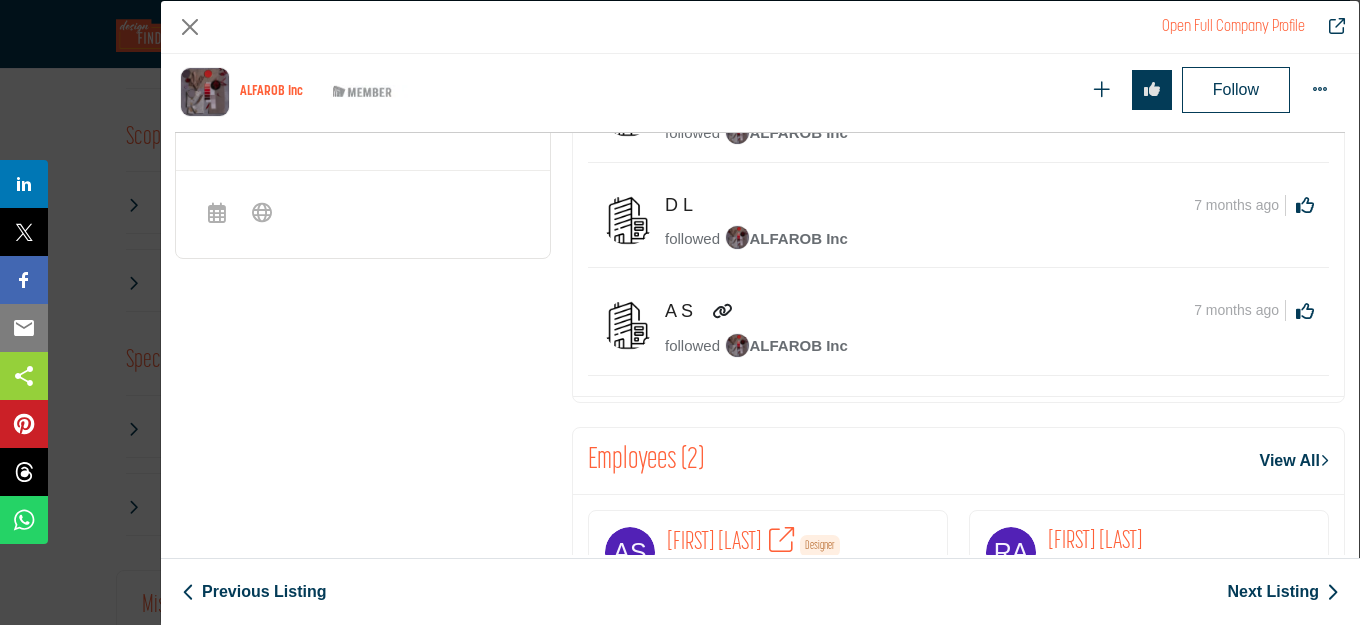 scroll, scrollTop: 981, scrollLeft: 0, axis: vertical 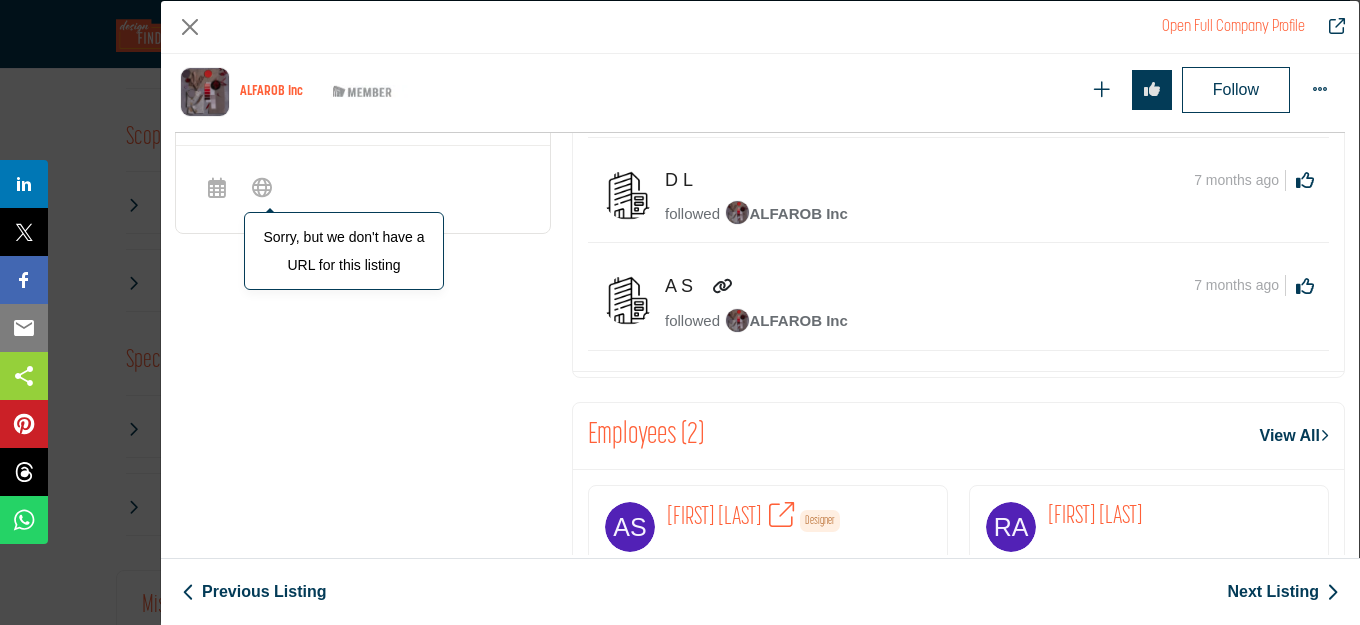 click at bounding box center (262, 187) 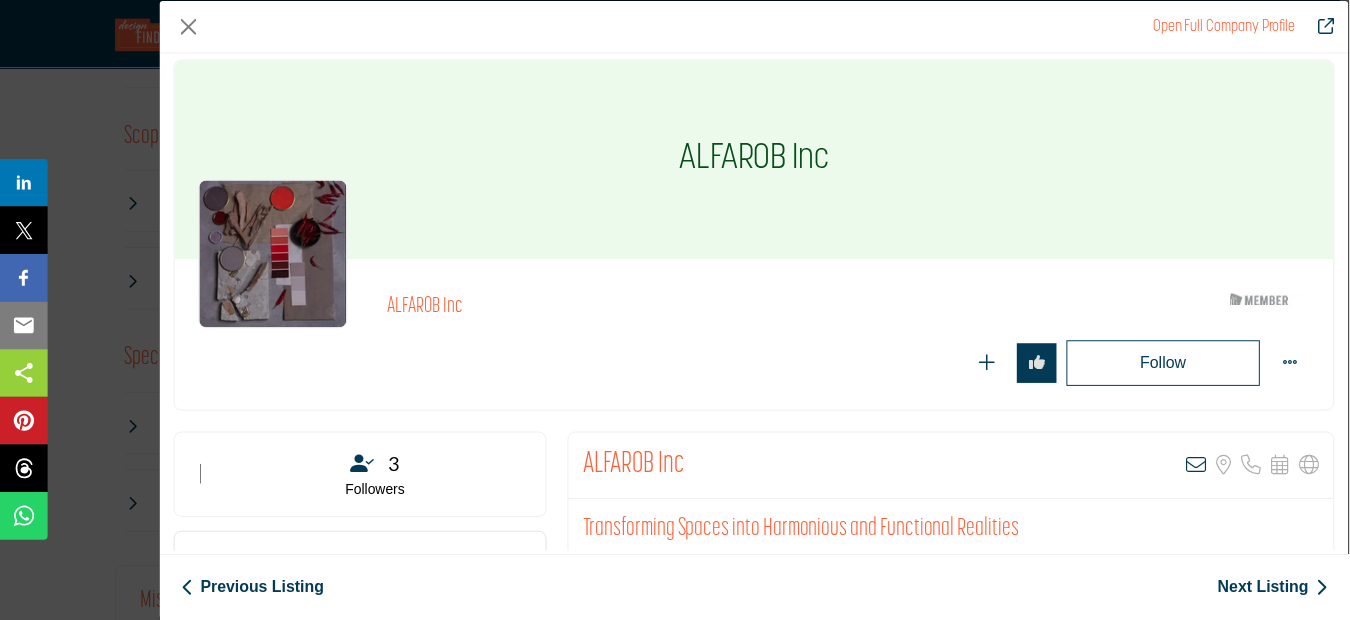 scroll, scrollTop: 0, scrollLeft: 0, axis: both 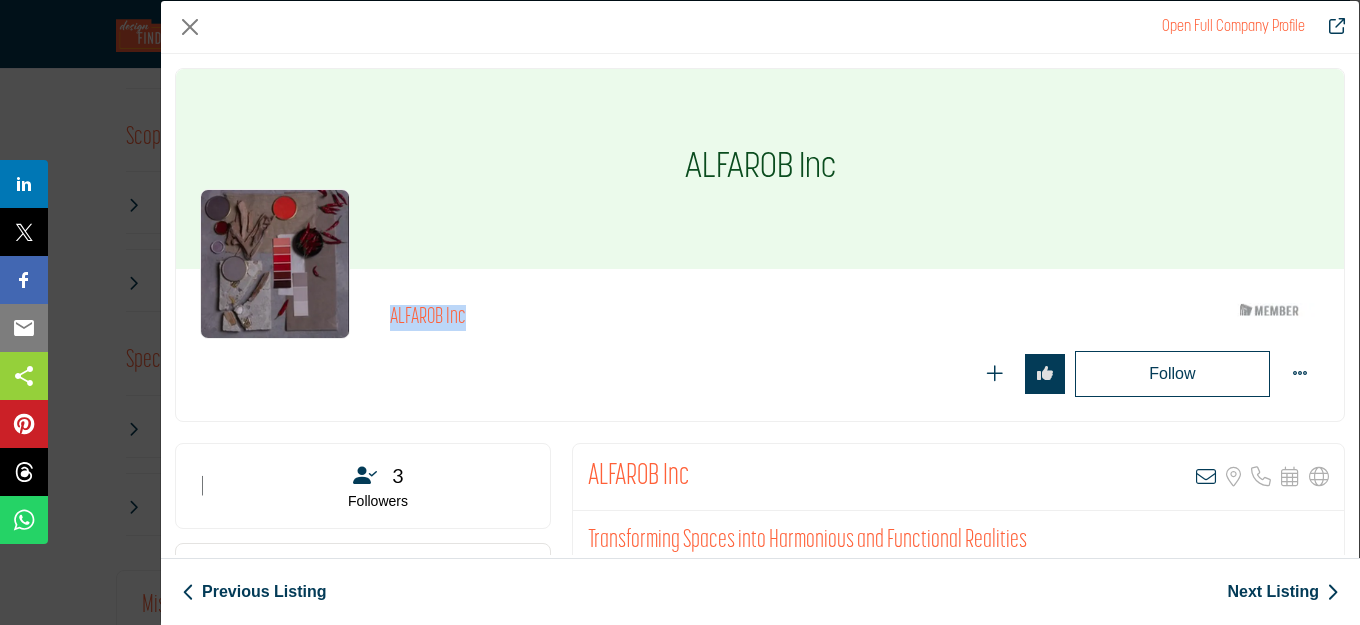 drag, startPoint x: 497, startPoint y: 318, endPoint x: 387, endPoint y: 324, distance: 110.16351 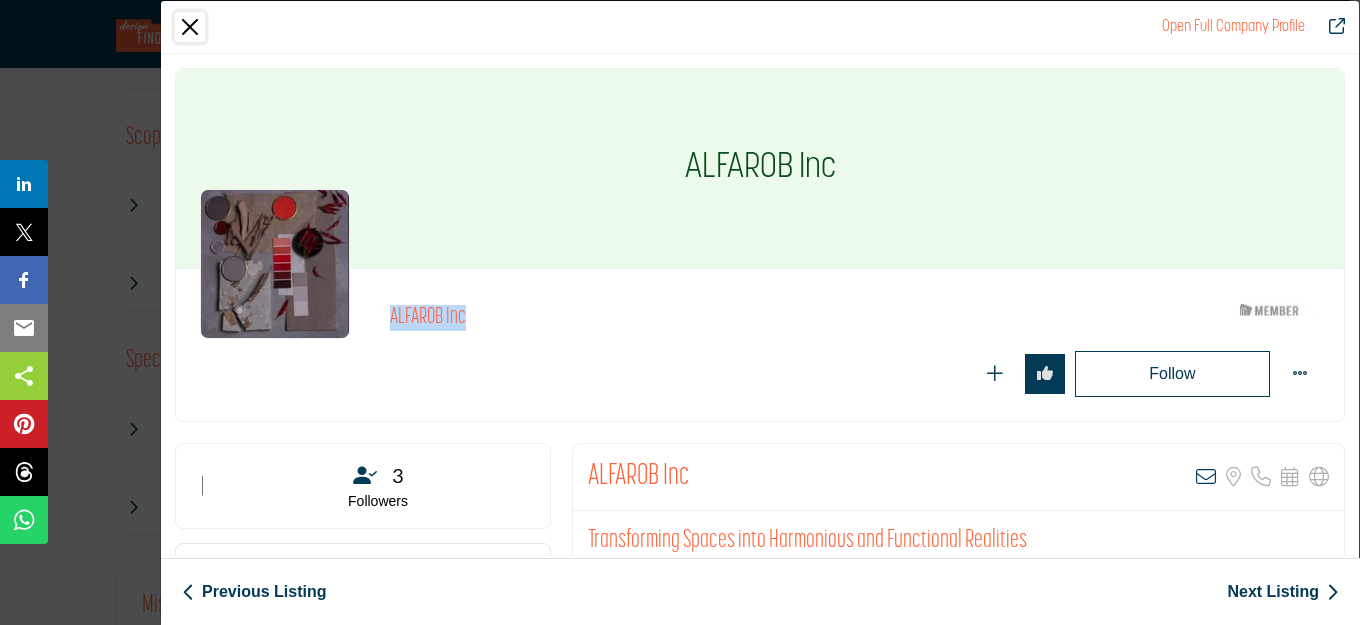 click at bounding box center (190, 27) 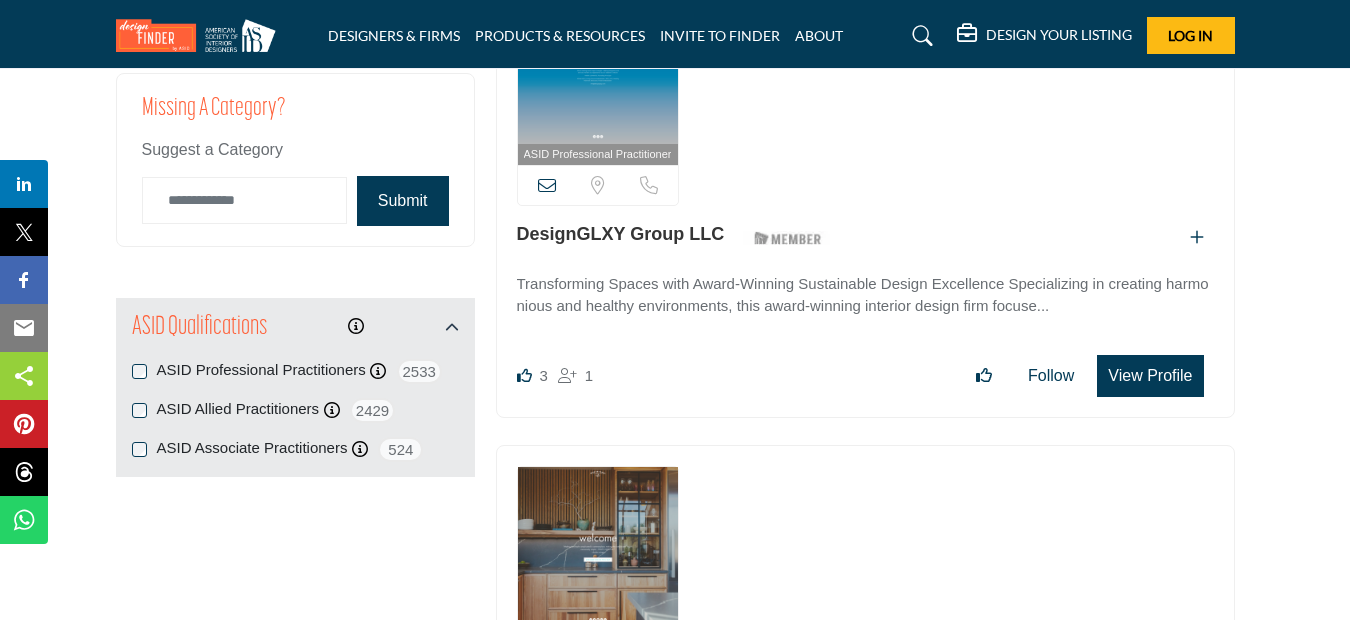 scroll, scrollTop: 2048, scrollLeft: 0, axis: vertical 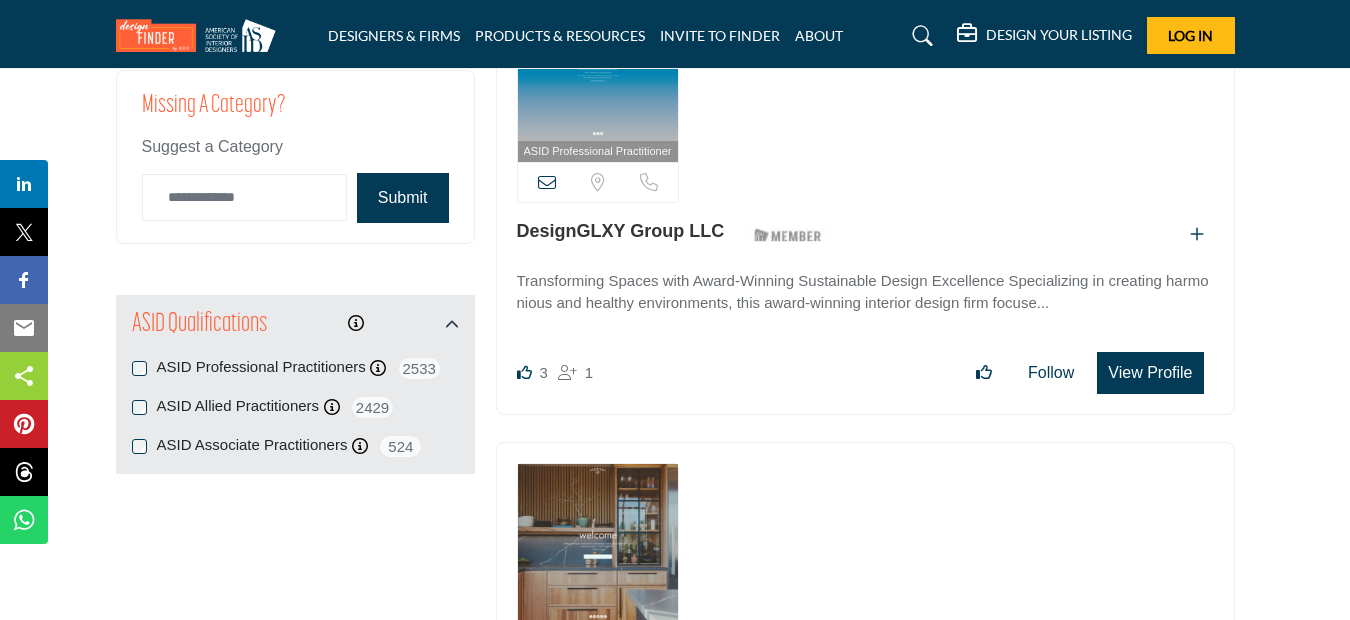 click on "View Profile" at bounding box center (1150, 373) 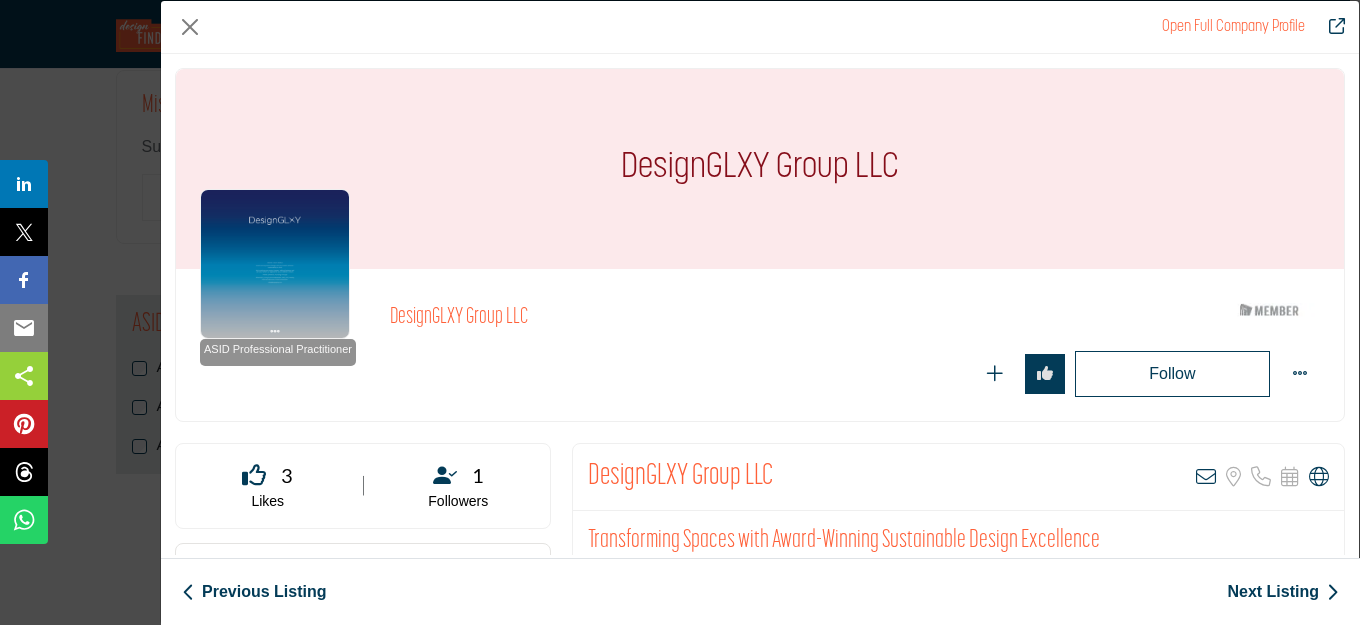 drag, startPoint x: 1308, startPoint y: 475, endPoint x: 961, endPoint y: 304, distance: 386.84622 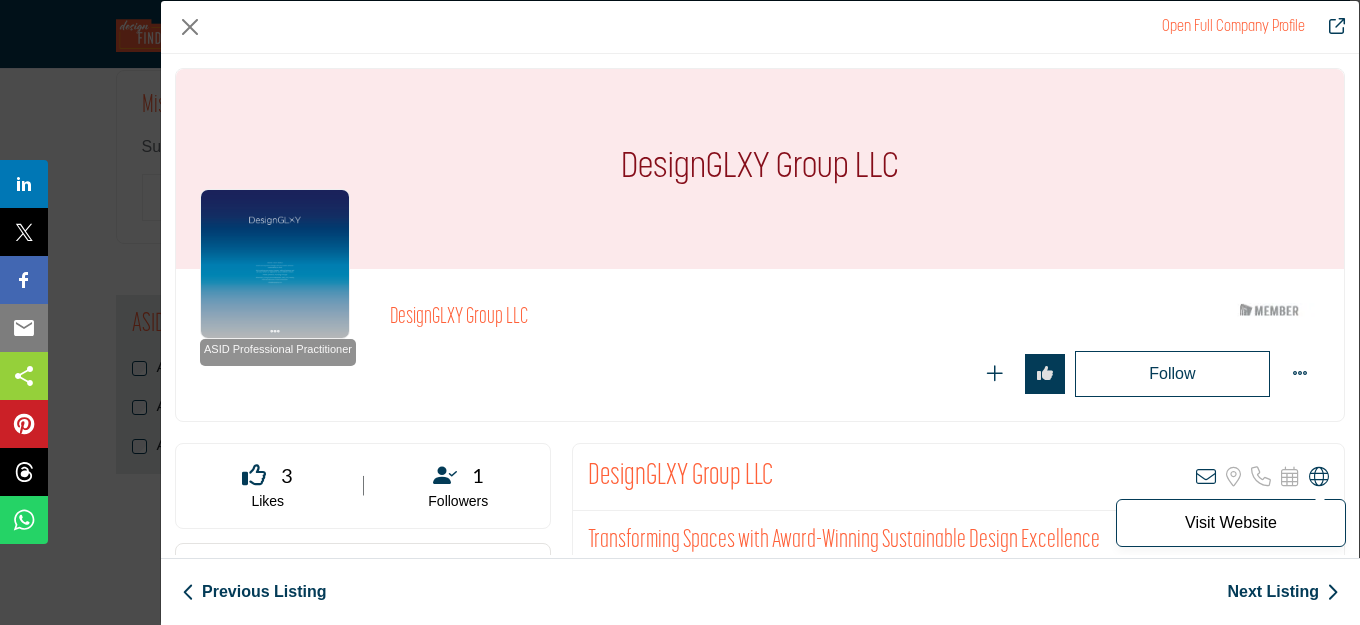 click at bounding box center (1319, 477) 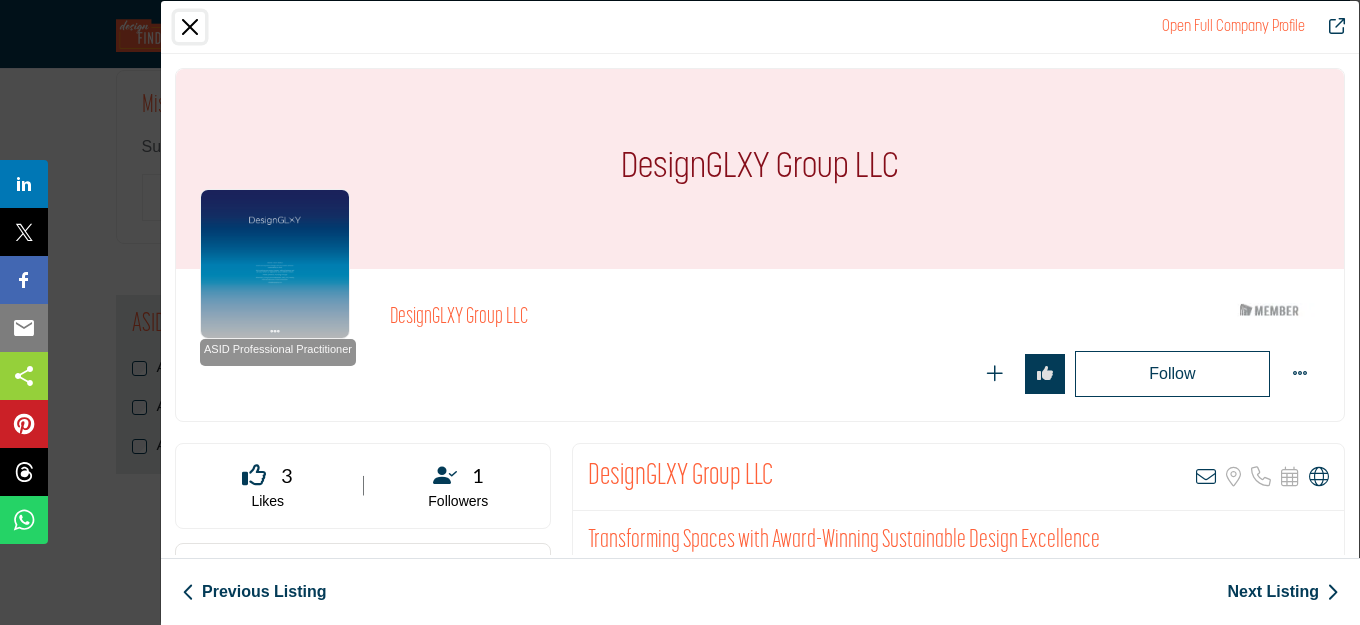 click at bounding box center [190, 27] 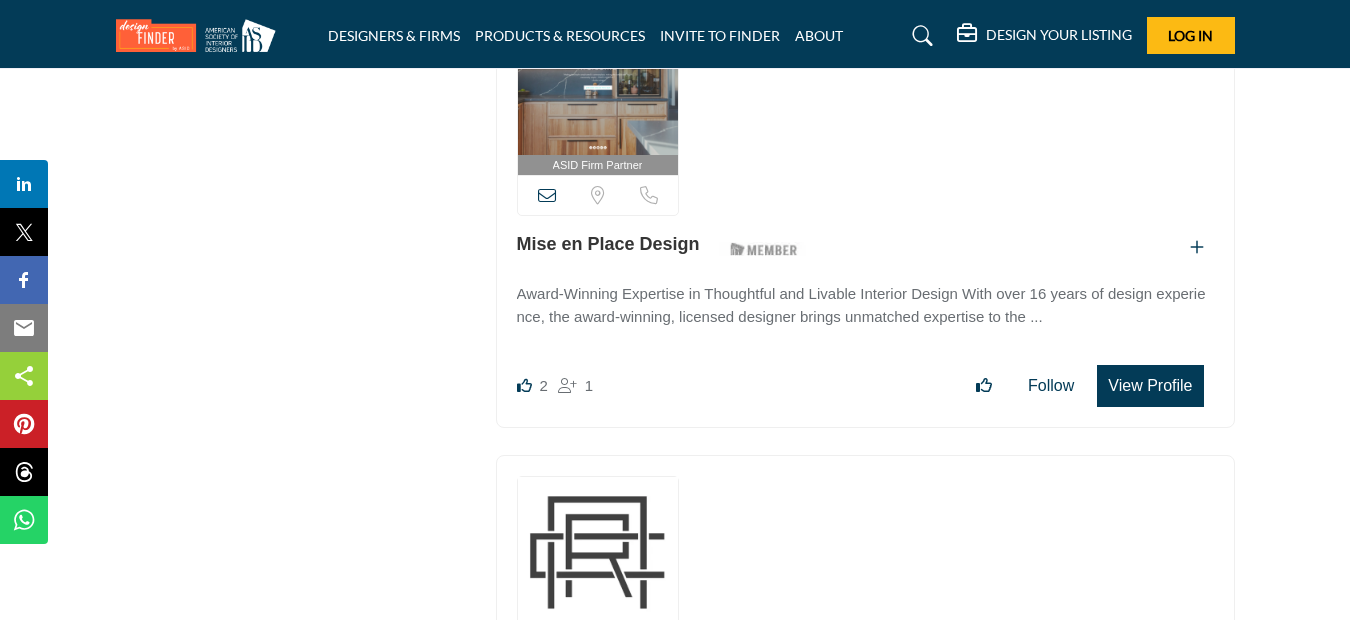 scroll, scrollTop: 2548, scrollLeft: 0, axis: vertical 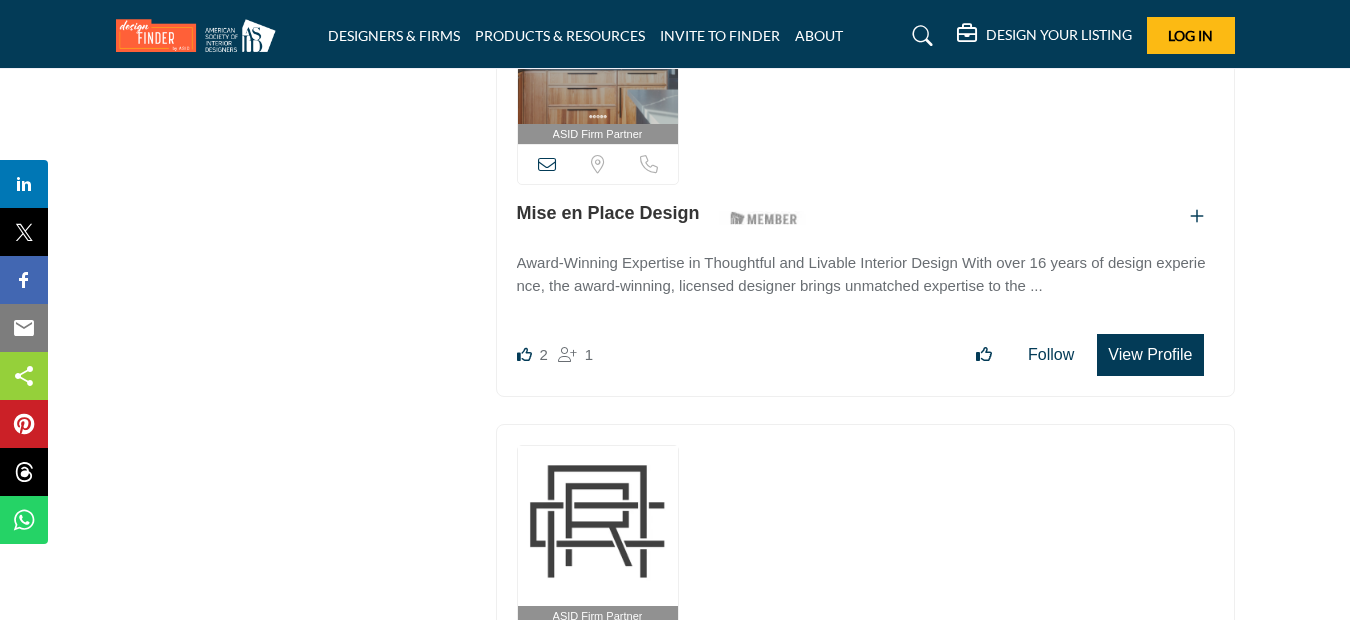 click on "View Profile" at bounding box center [1150, 355] 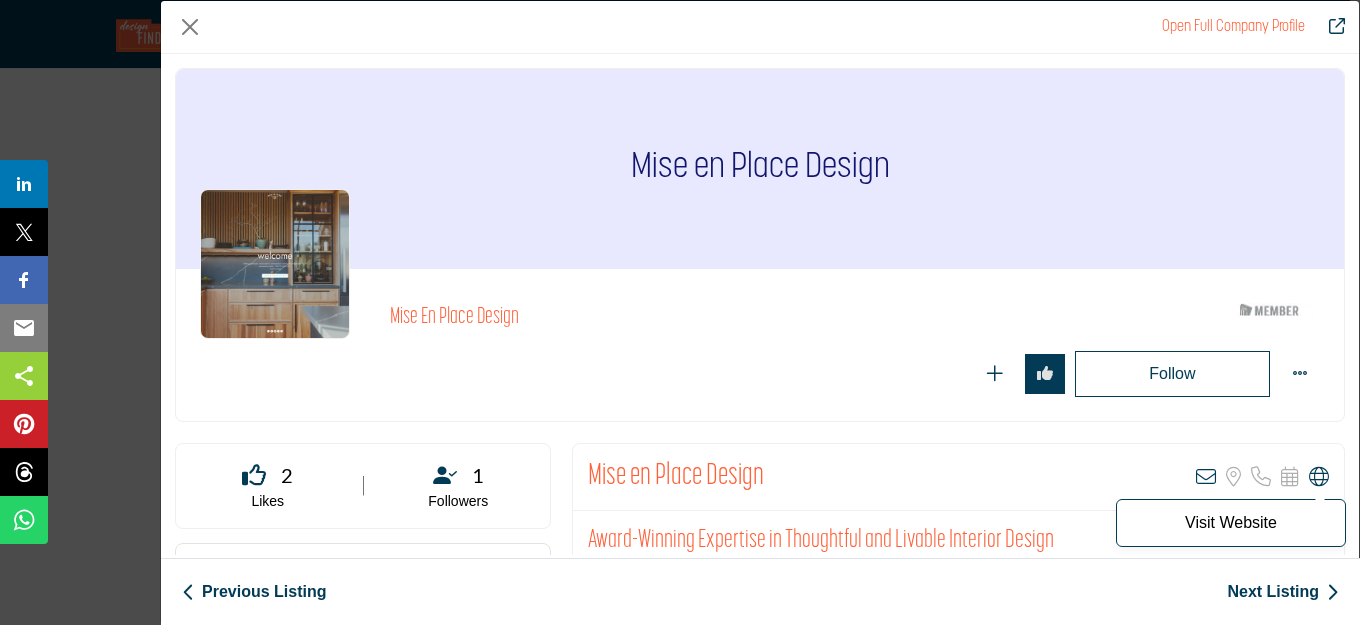 click at bounding box center [1319, 477] 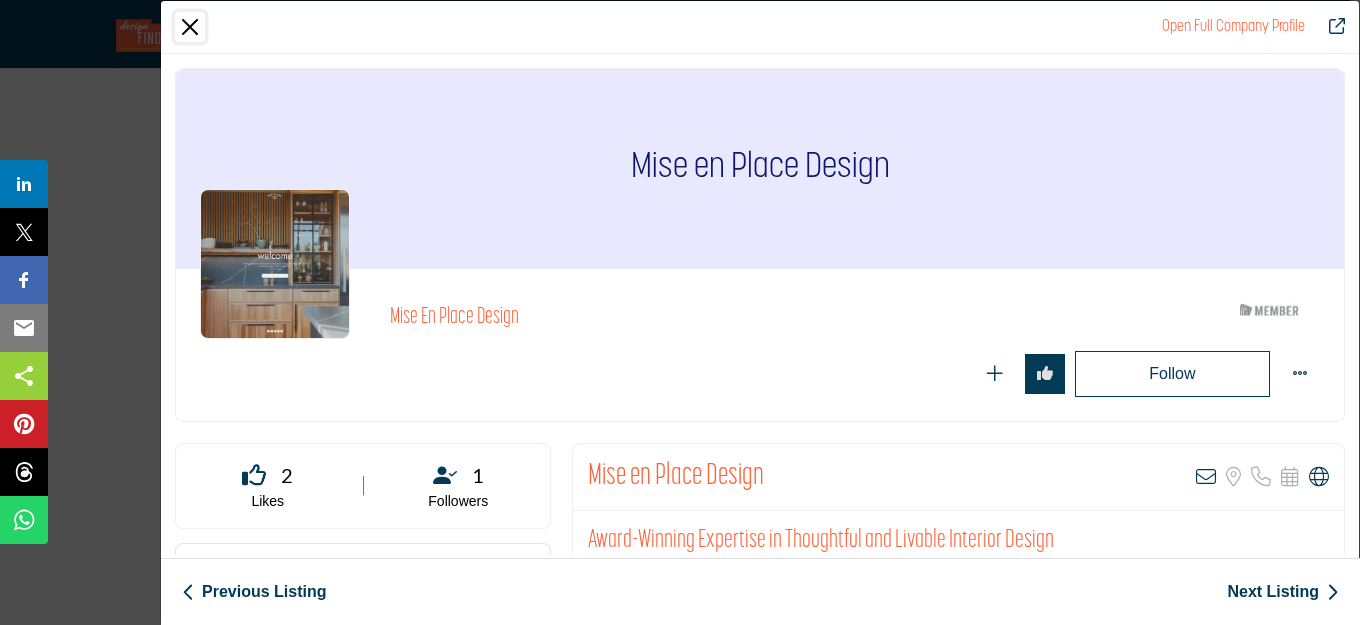 click at bounding box center (190, 27) 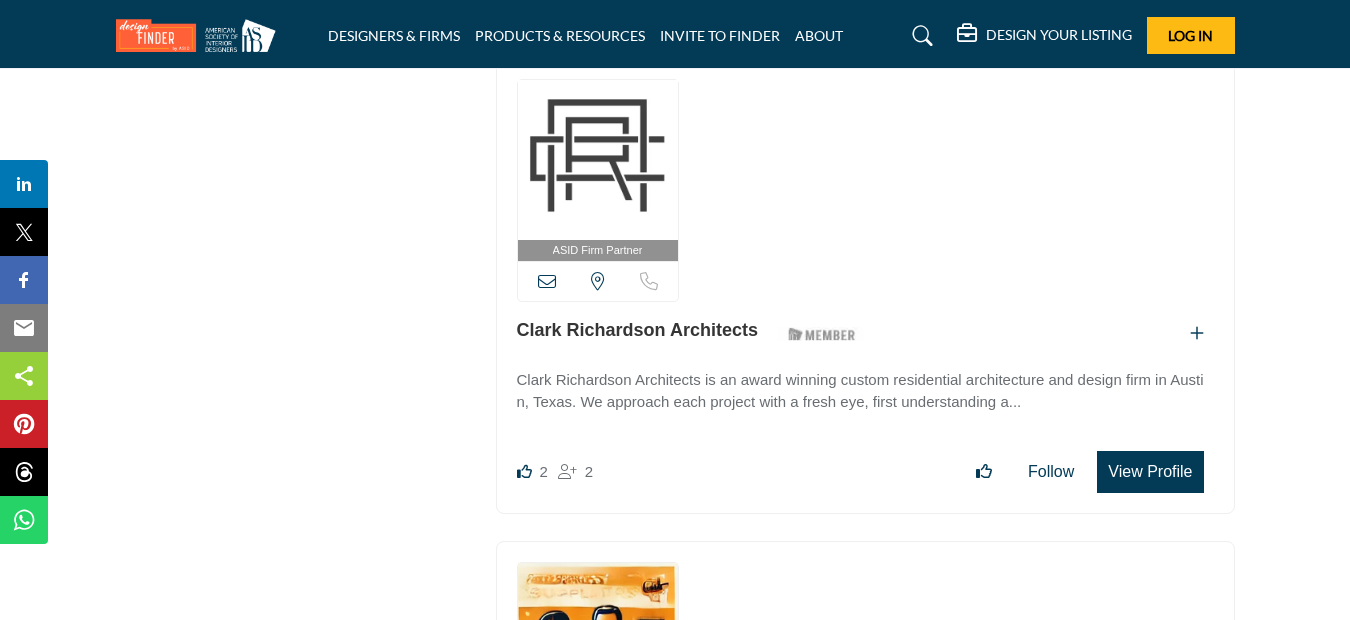 scroll, scrollTop: 2948, scrollLeft: 0, axis: vertical 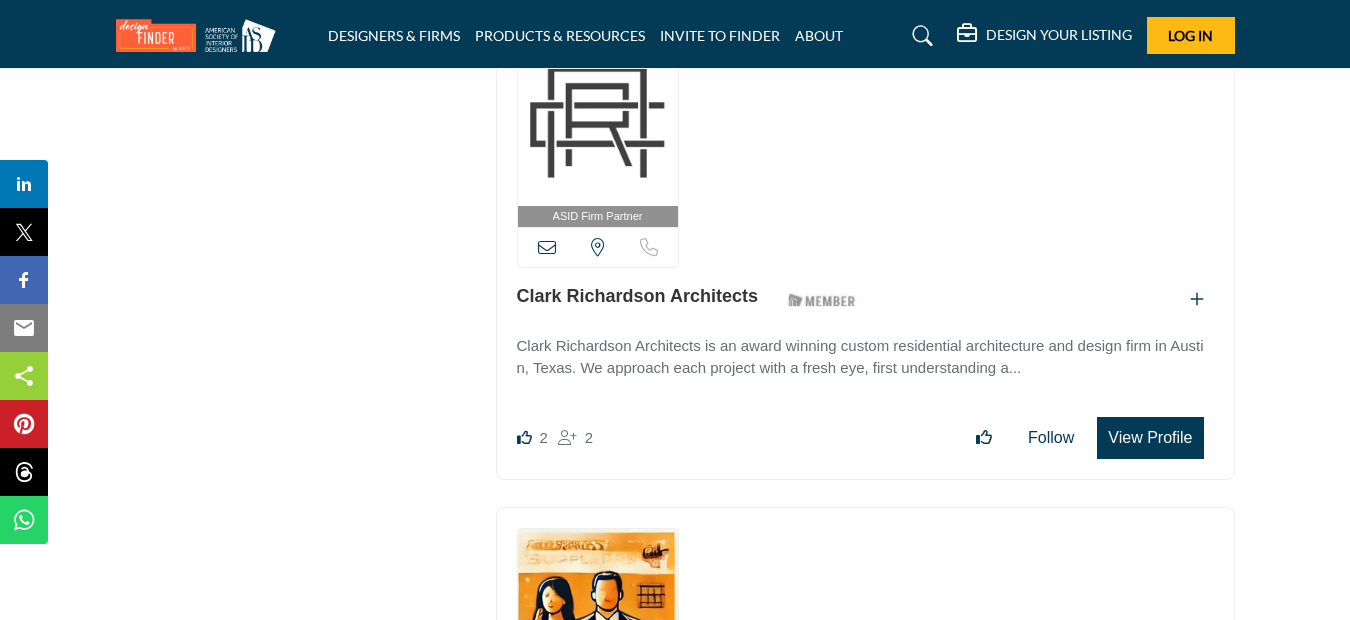 click on "View Profile" at bounding box center [1150, 438] 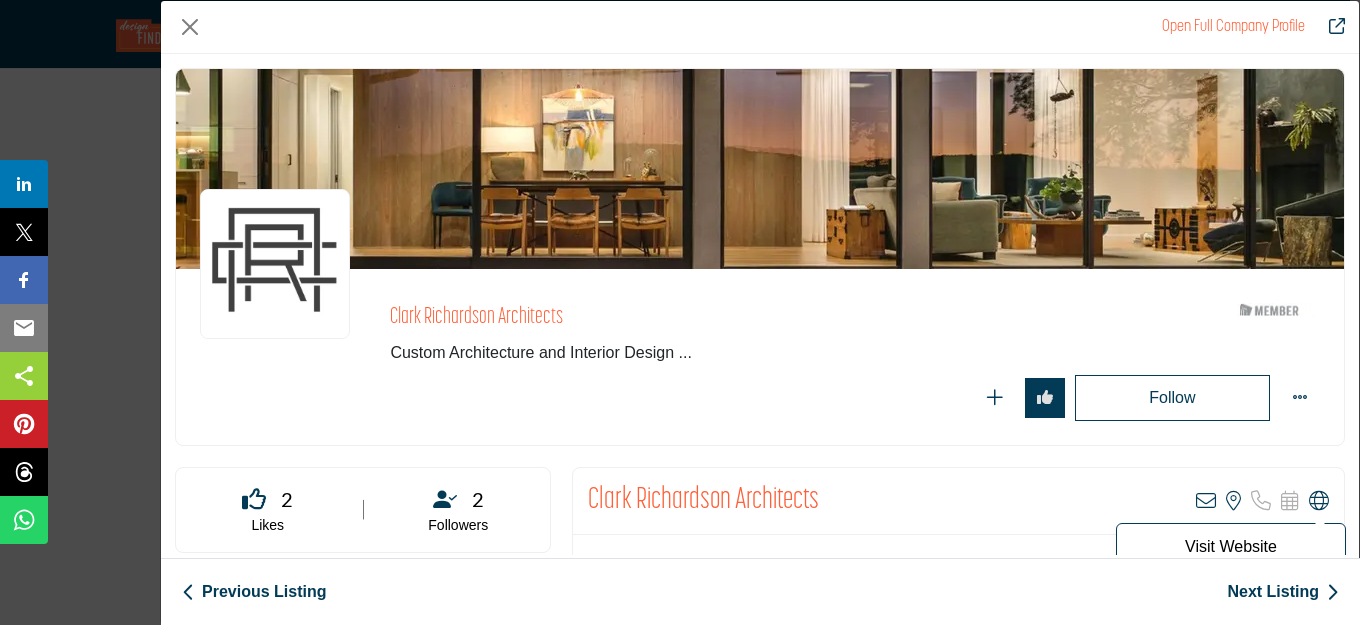 click at bounding box center (1319, 501) 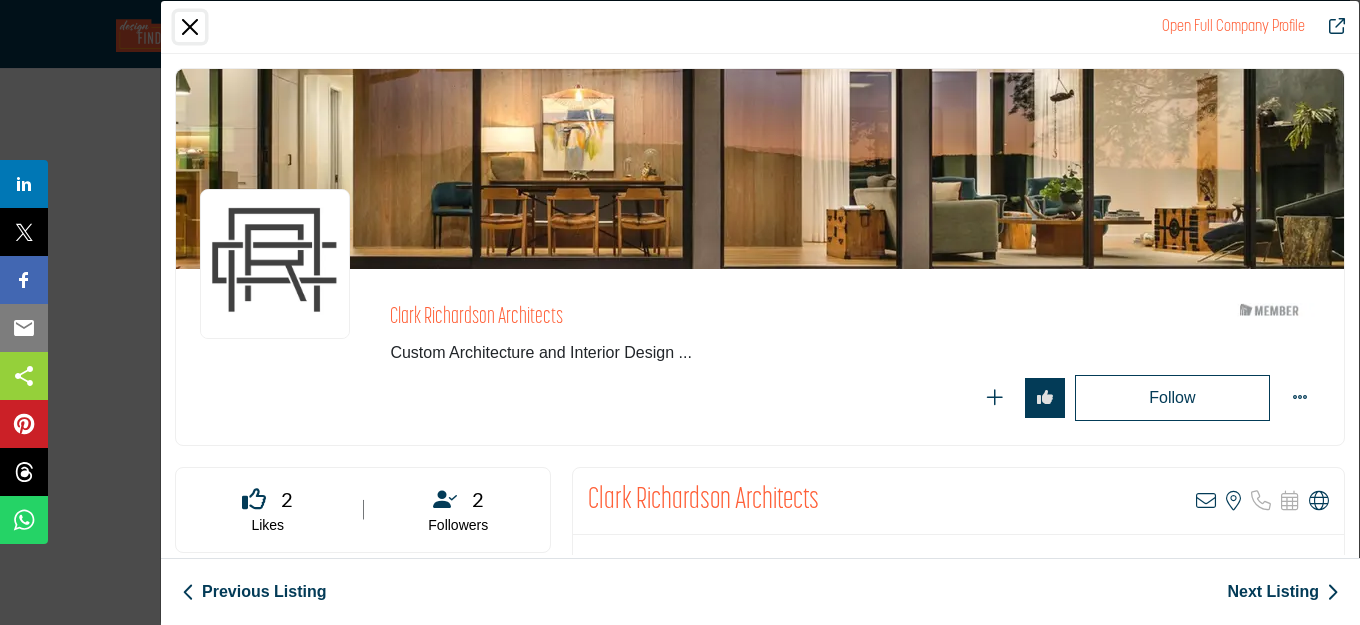 click at bounding box center [190, 27] 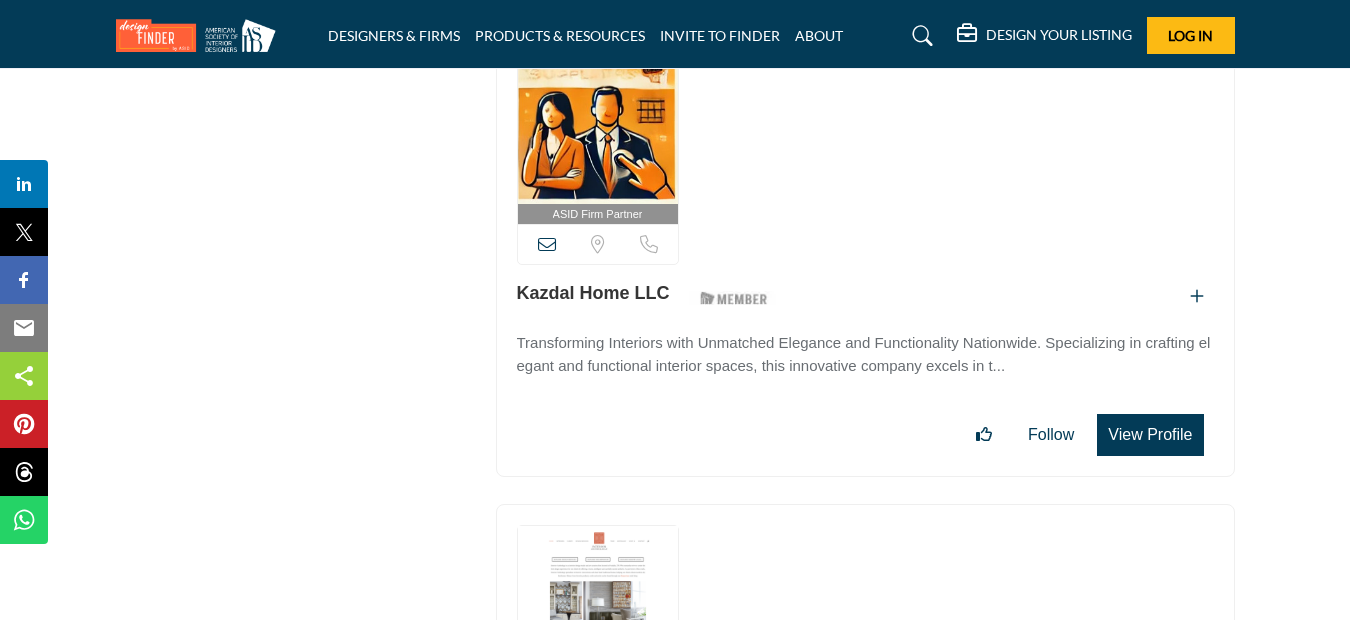 scroll, scrollTop: 3448, scrollLeft: 0, axis: vertical 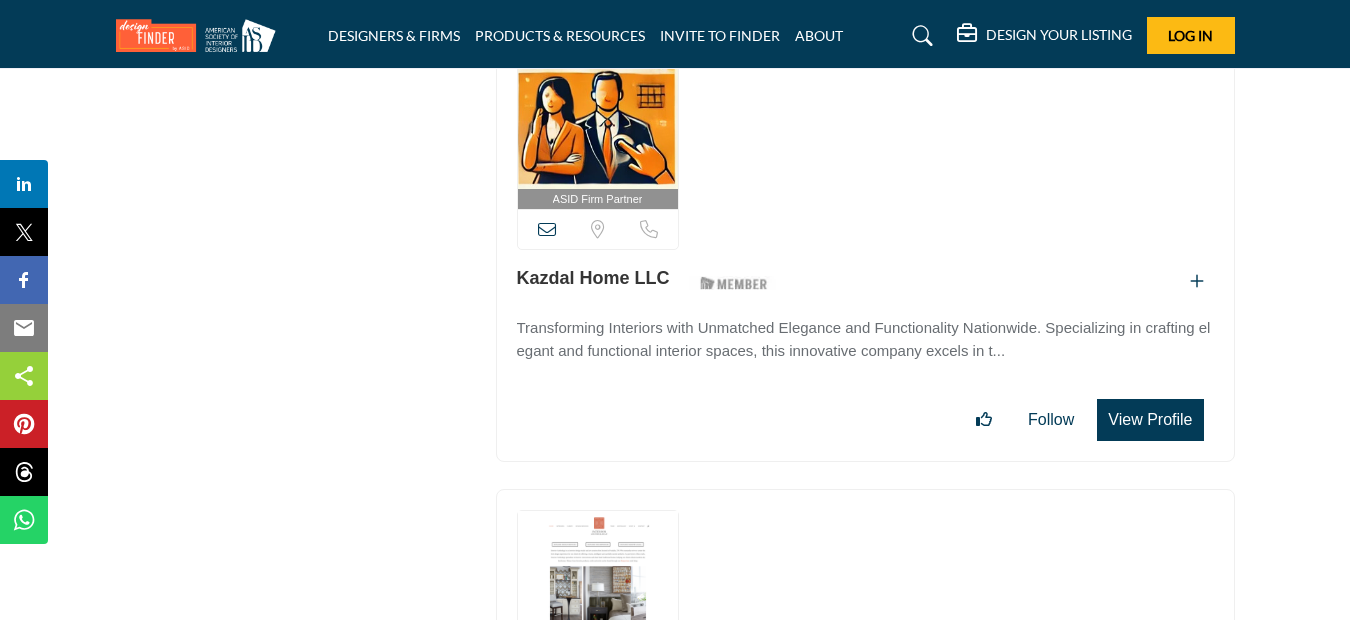 click on "View Profile" at bounding box center (1150, 420) 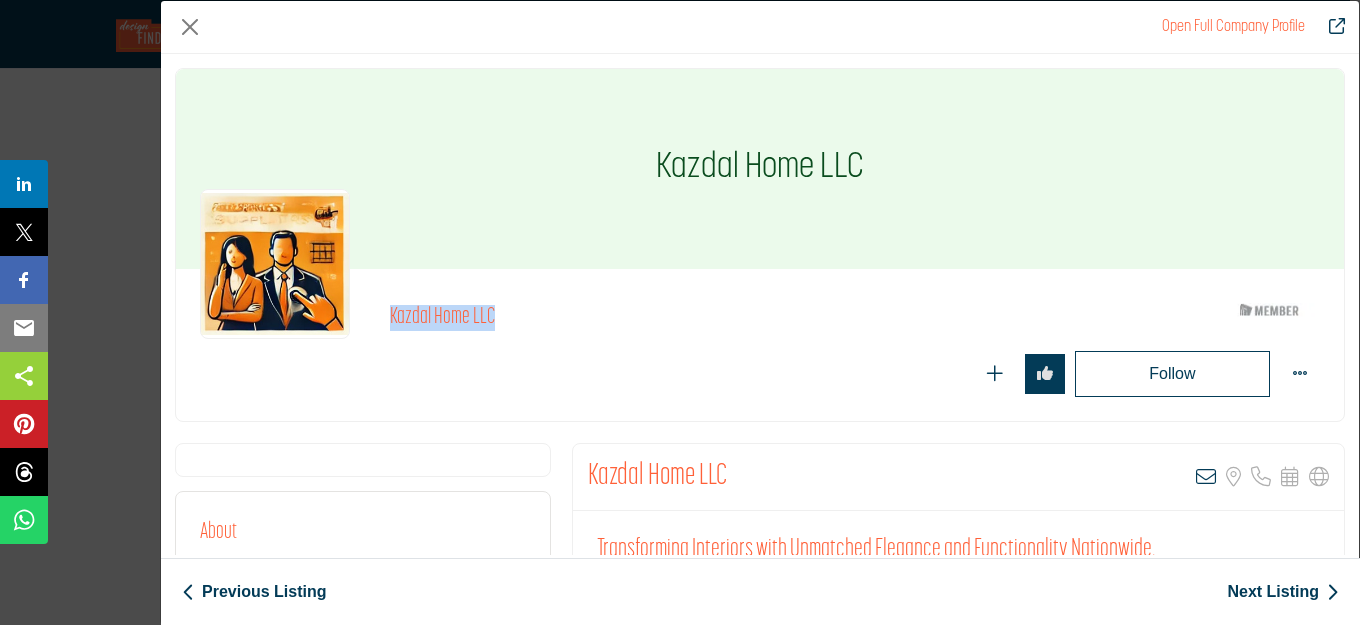 drag, startPoint x: 513, startPoint y: 306, endPoint x: 384, endPoint y: 315, distance: 129.31357 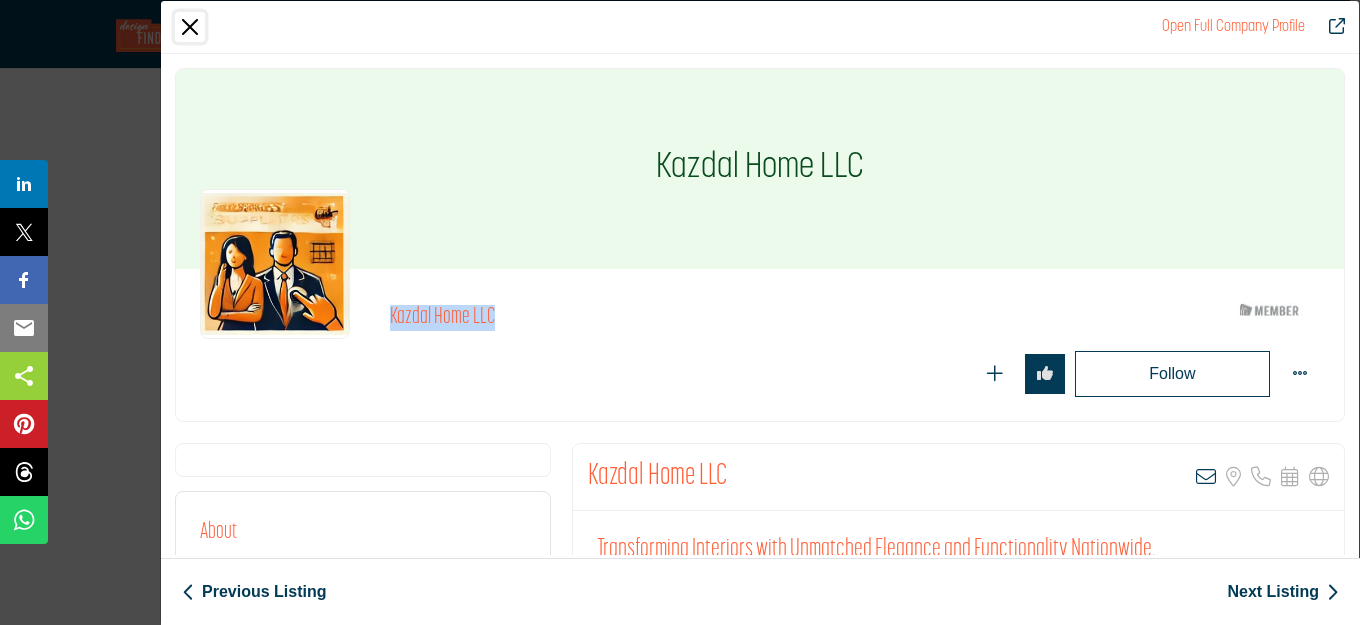 click at bounding box center [190, 27] 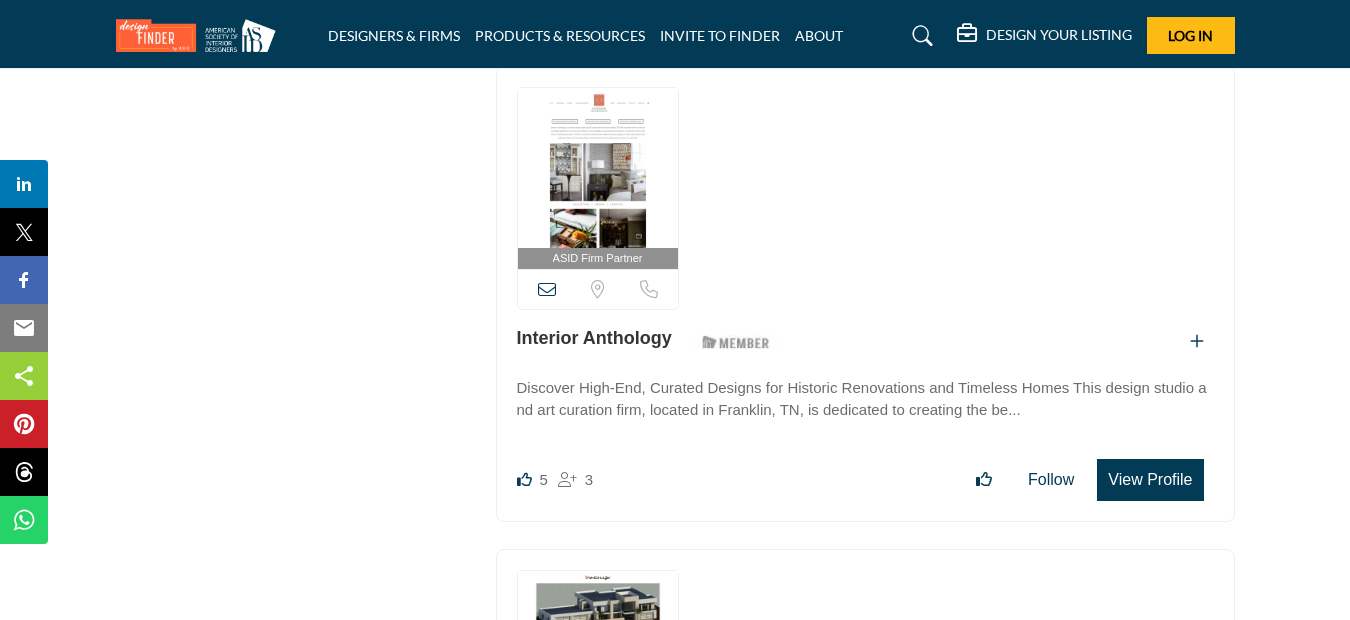 scroll, scrollTop: 3948, scrollLeft: 0, axis: vertical 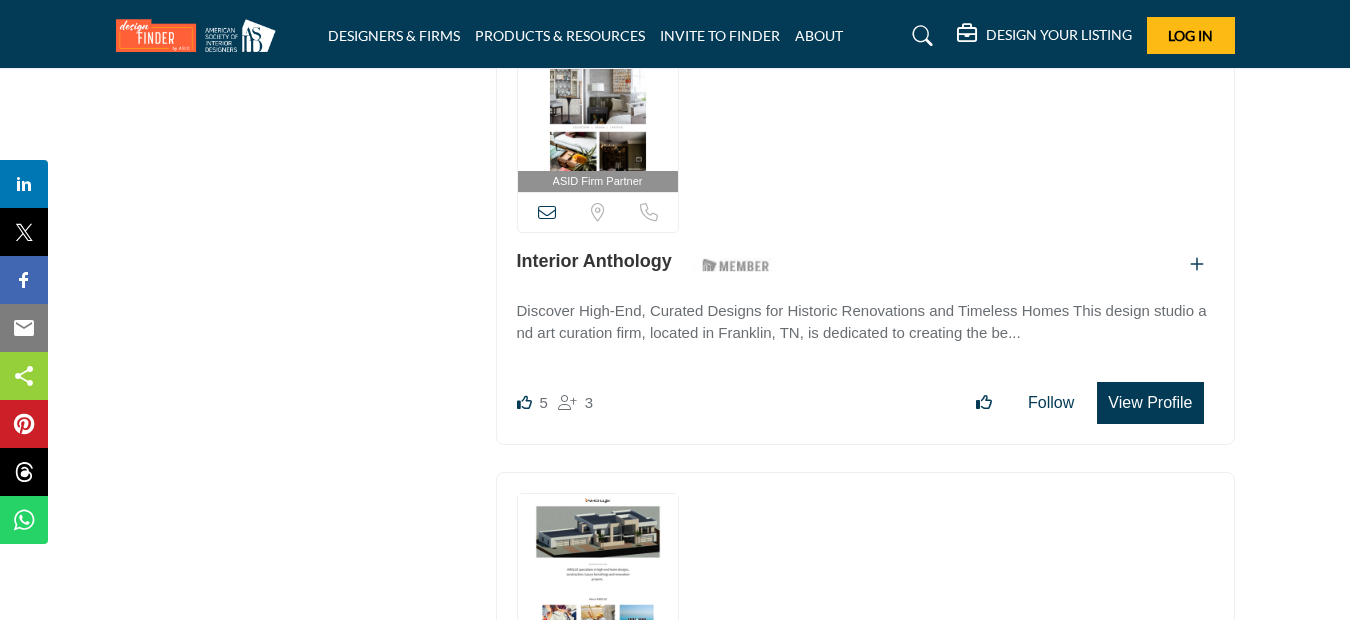 click on "View Profile" at bounding box center [1150, 403] 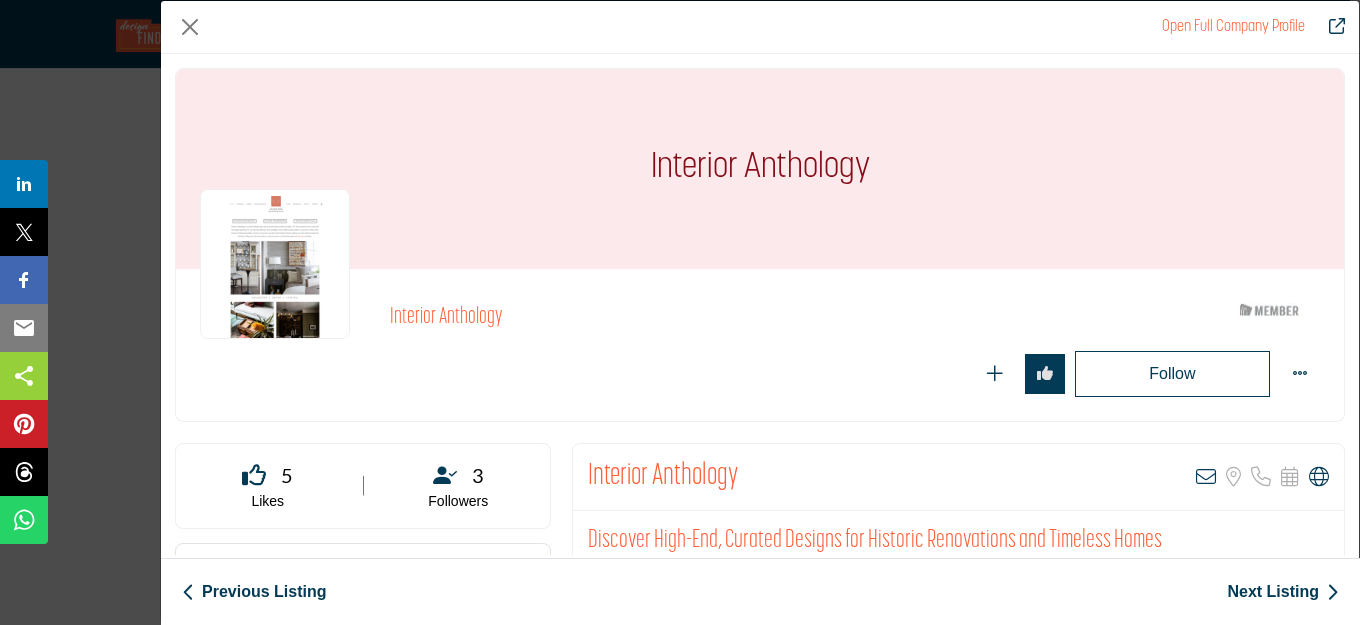 drag, startPoint x: 1309, startPoint y: 478, endPoint x: 881, endPoint y: 315, distance: 457.98798 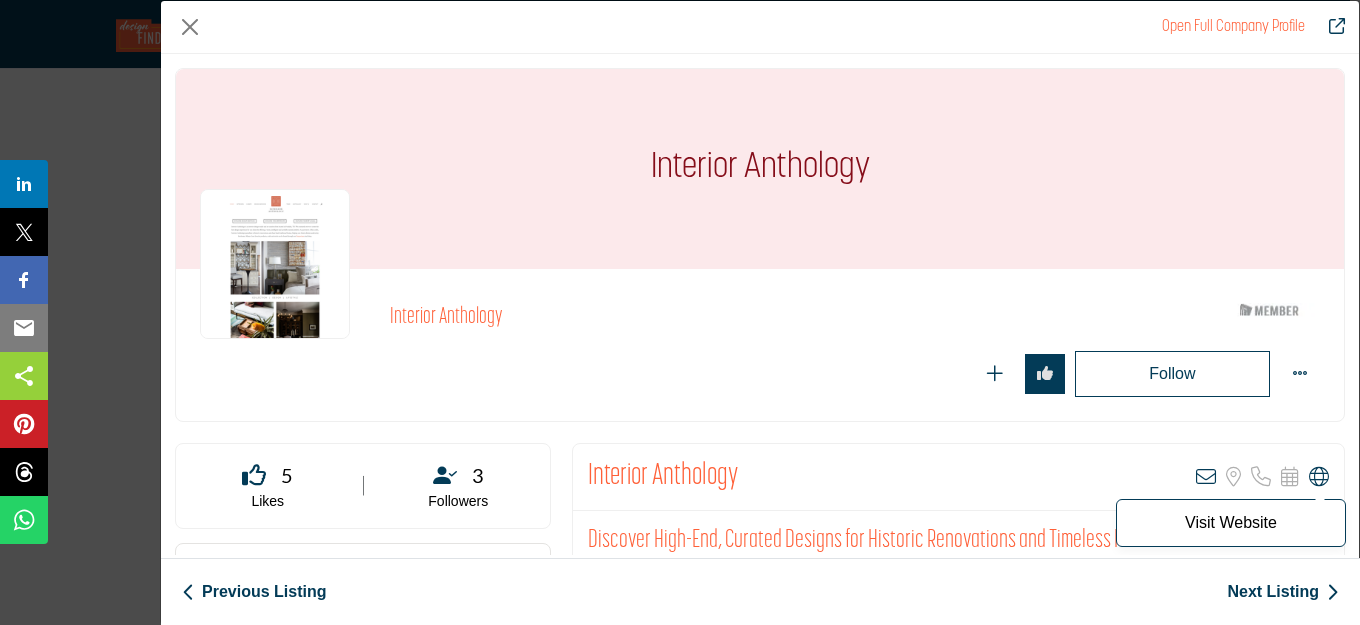 click at bounding box center [1319, 477] 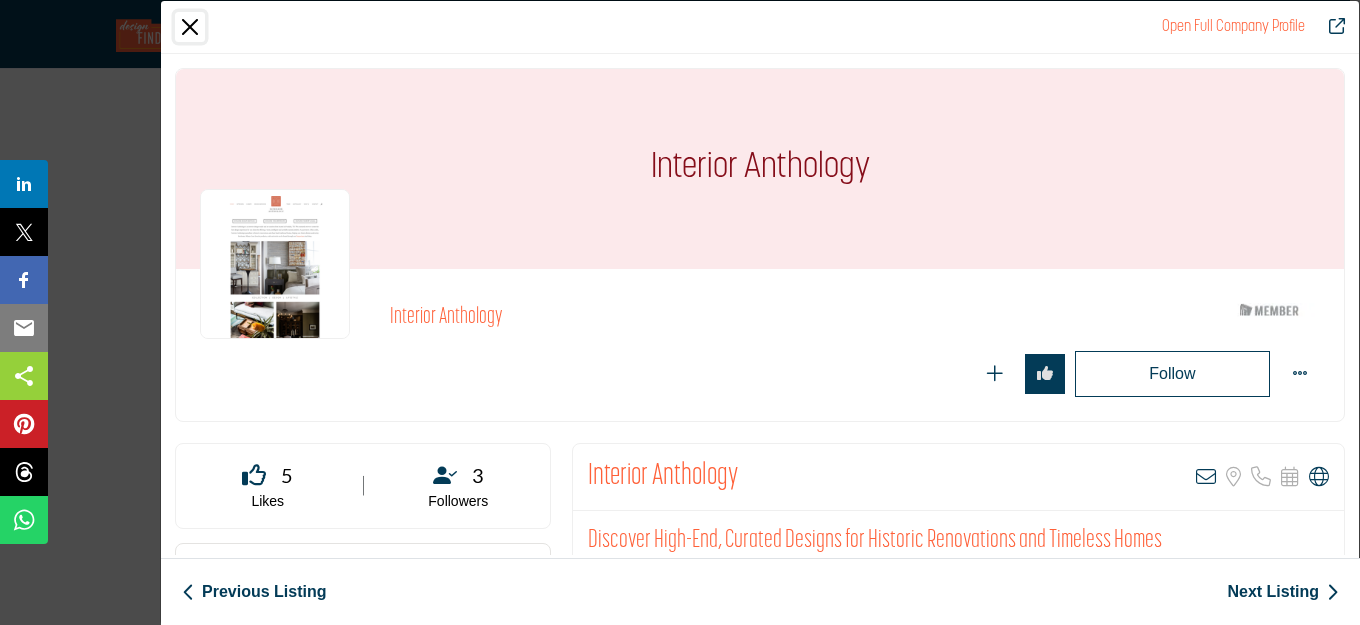 click at bounding box center [190, 27] 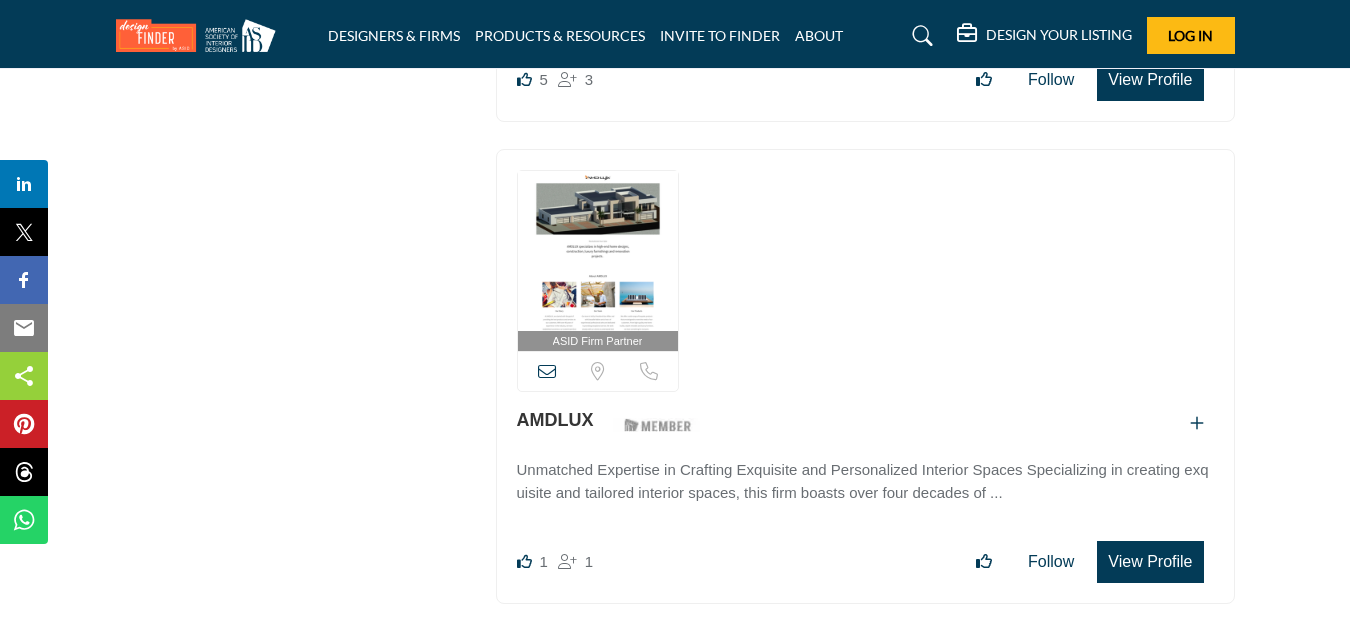 scroll, scrollTop: 4448, scrollLeft: 0, axis: vertical 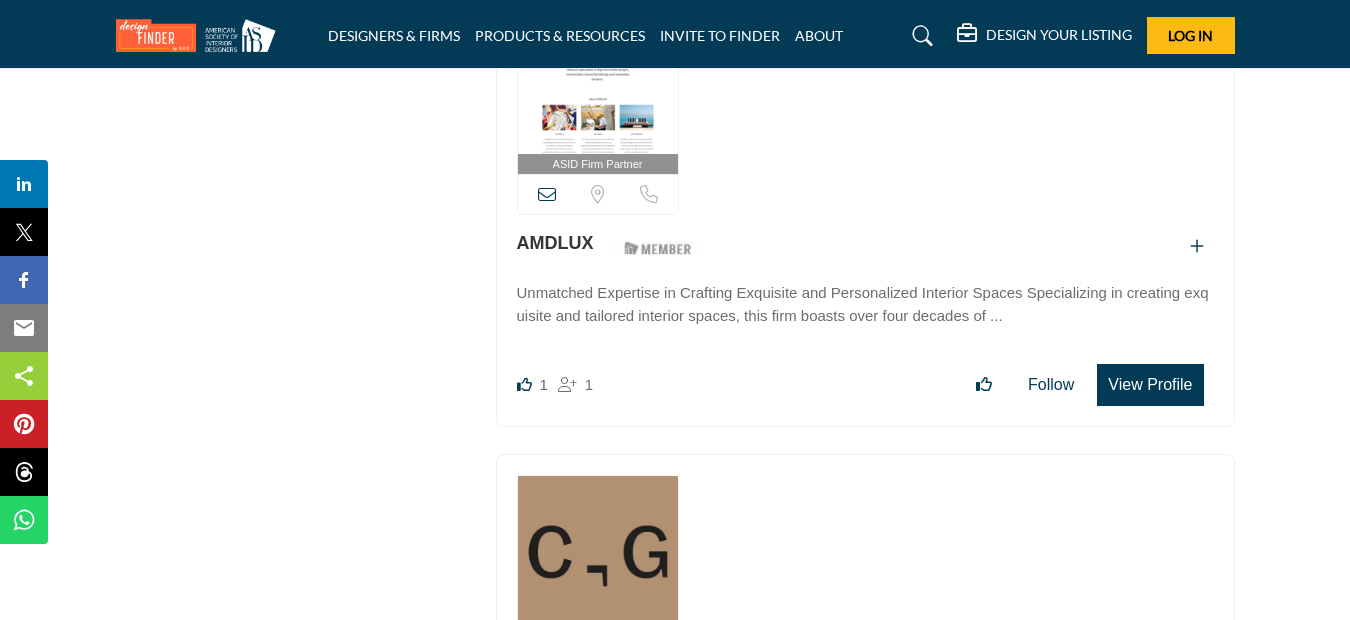 click on "View Profile" at bounding box center (1150, 385) 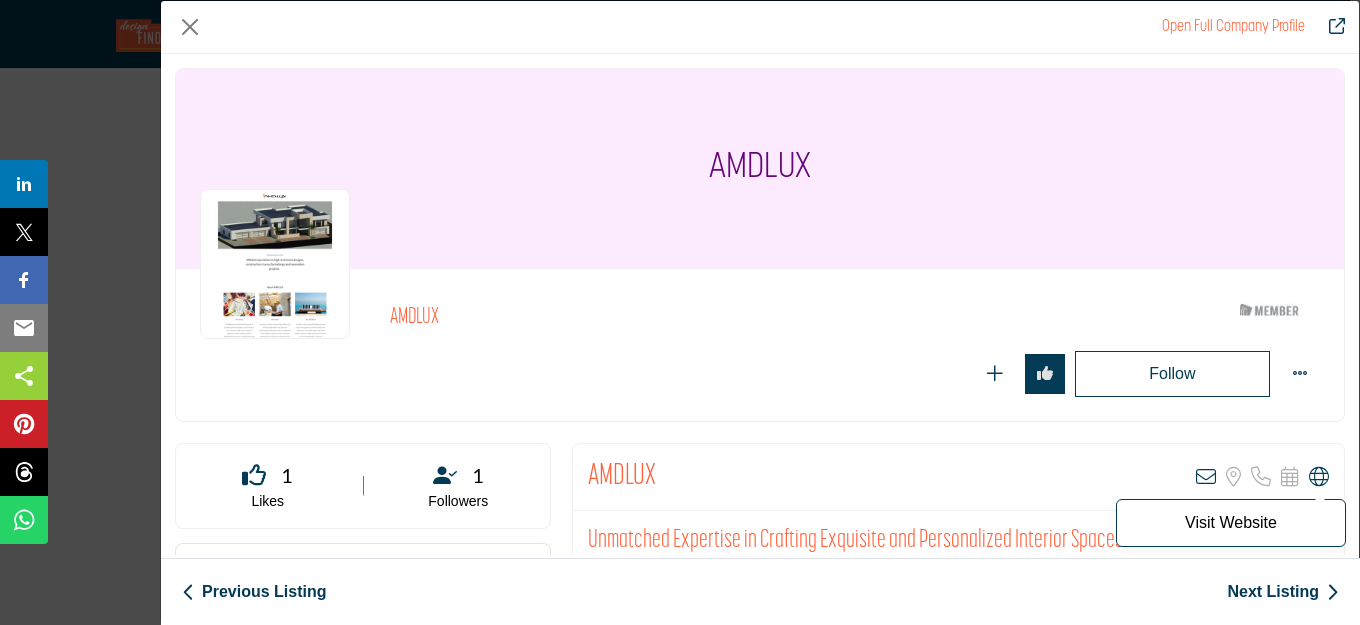 click at bounding box center [1319, 477] 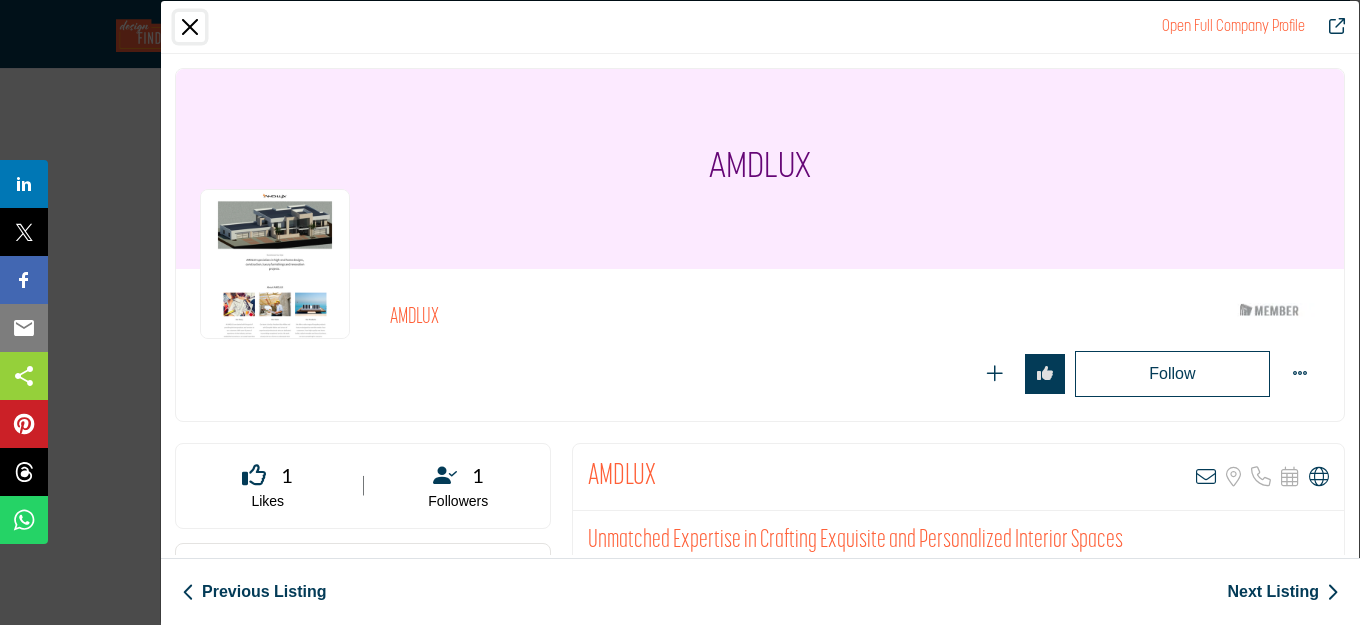 click at bounding box center (190, 27) 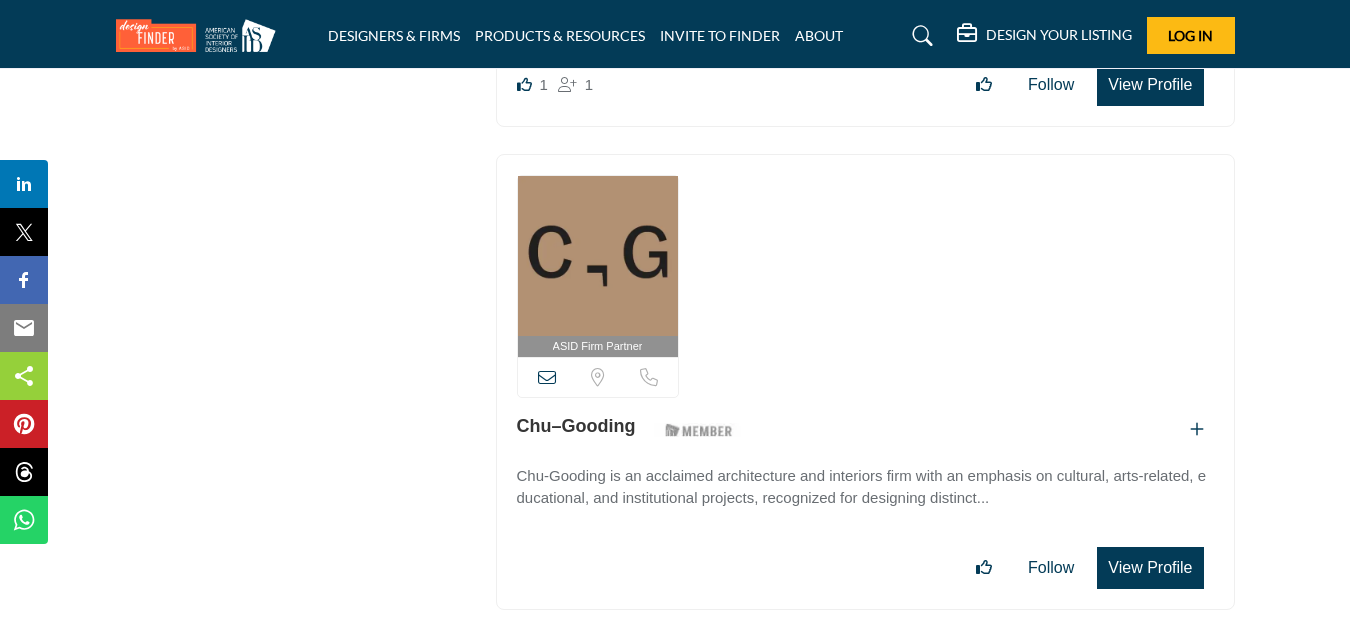 scroll, scrollTop: 4848, scrollLeft: 0, axis: vertical 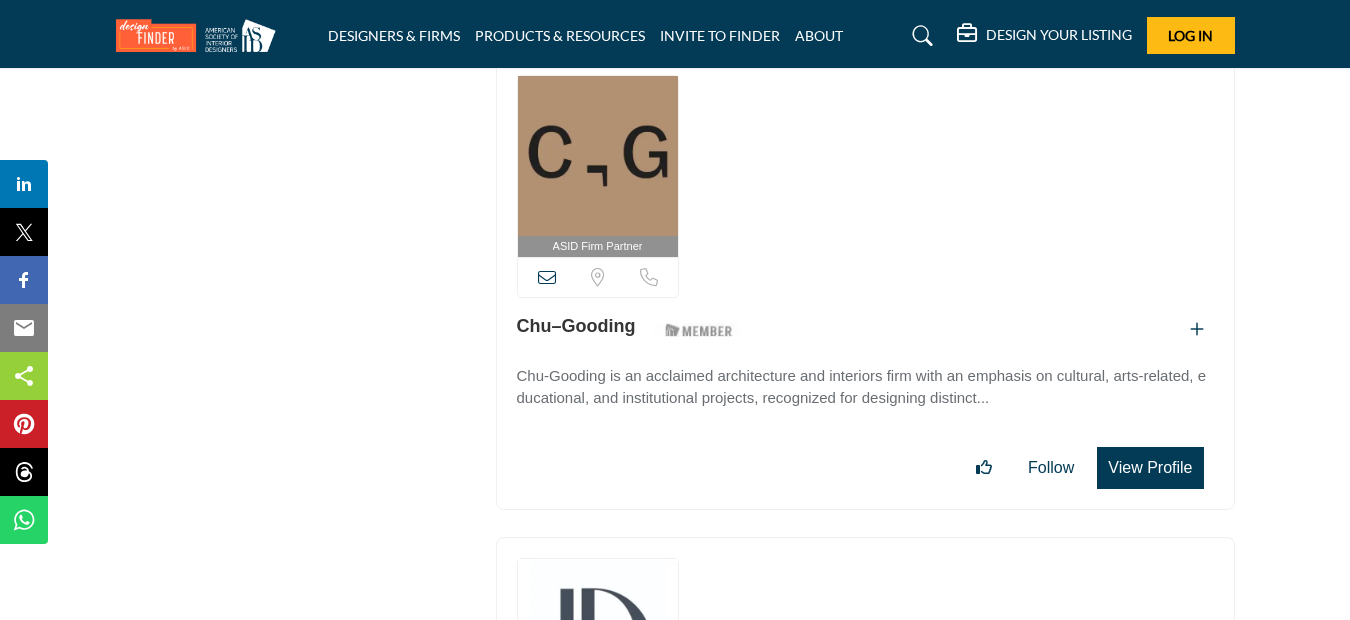 click on "View Profile" at bounding box center (1150, 468) 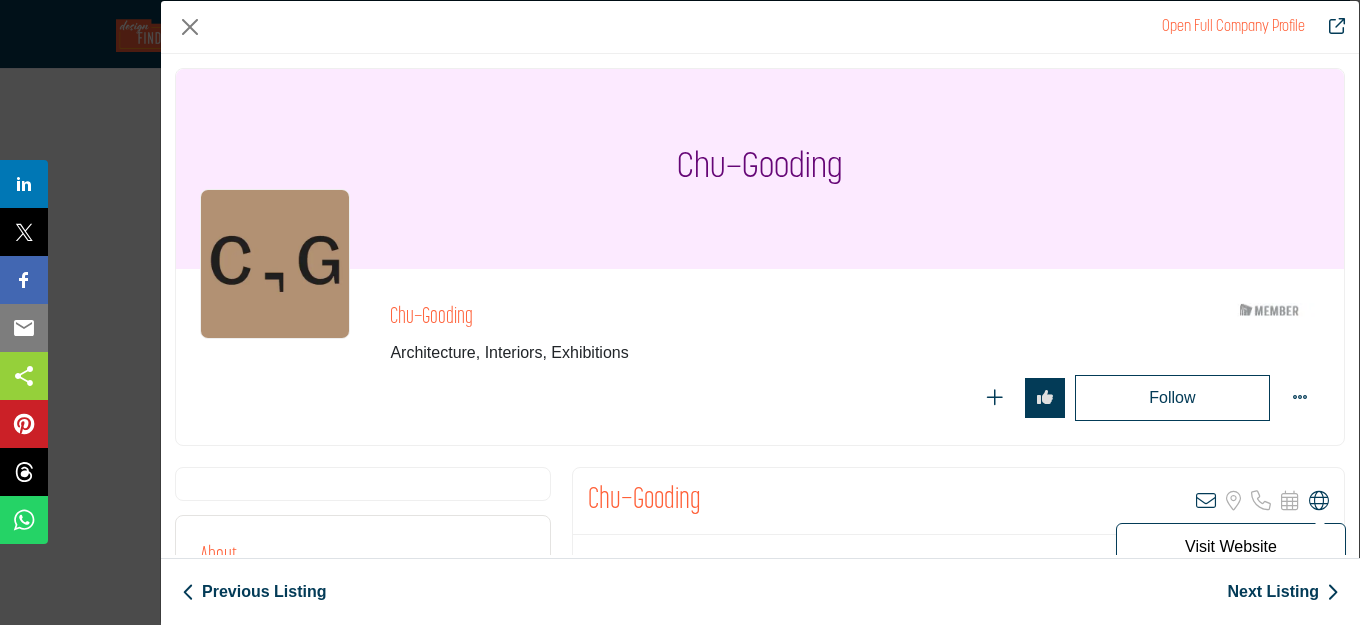 click at bounding box center (1319, 501) 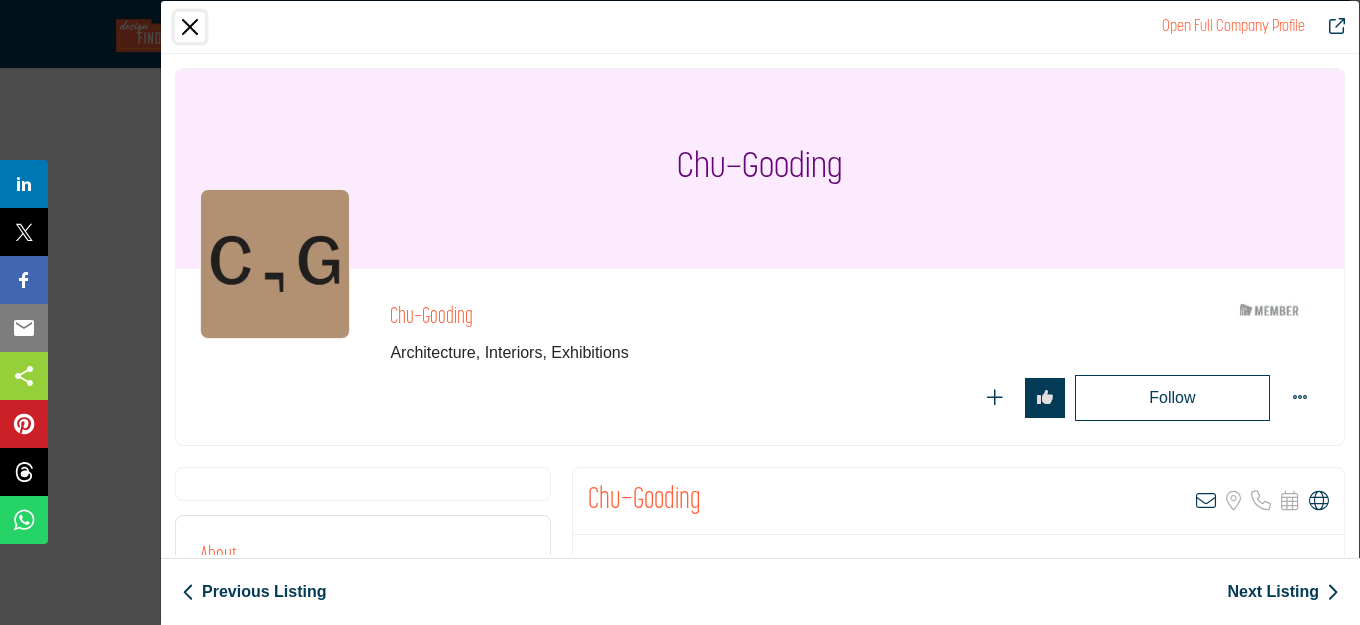 click at bounding box center (190, 27) 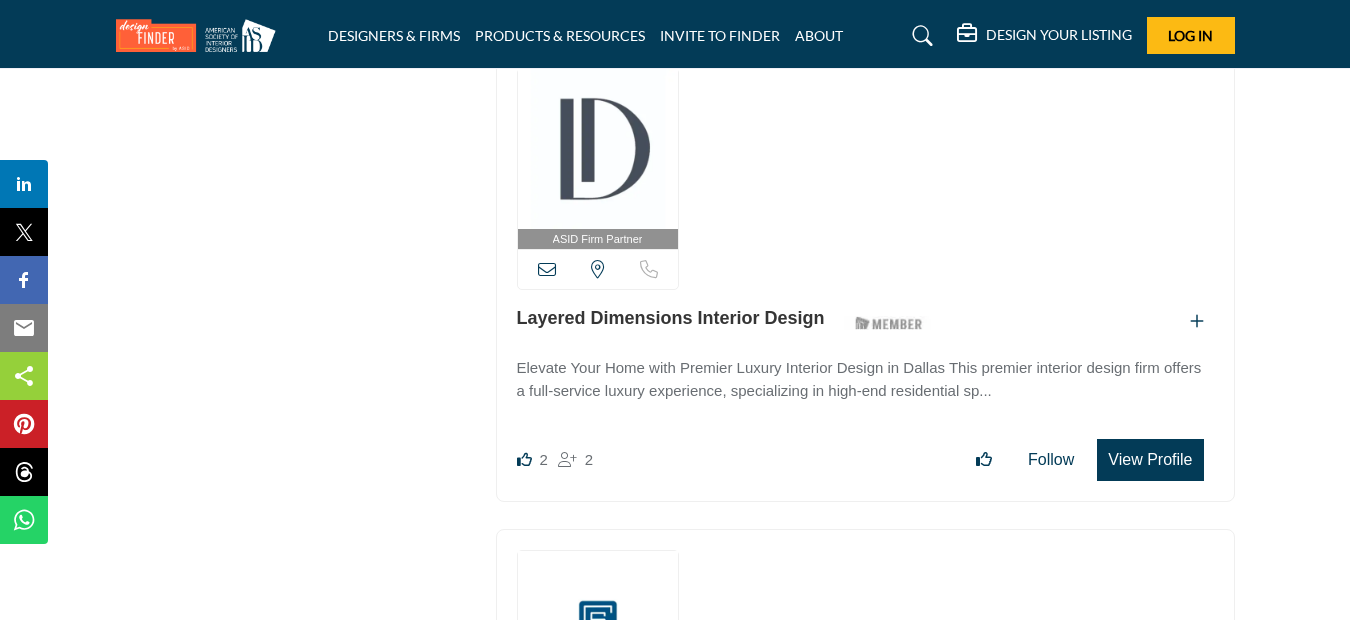 scroll, scrollTop: 5348, scrollLeft: 0, axis: vertical 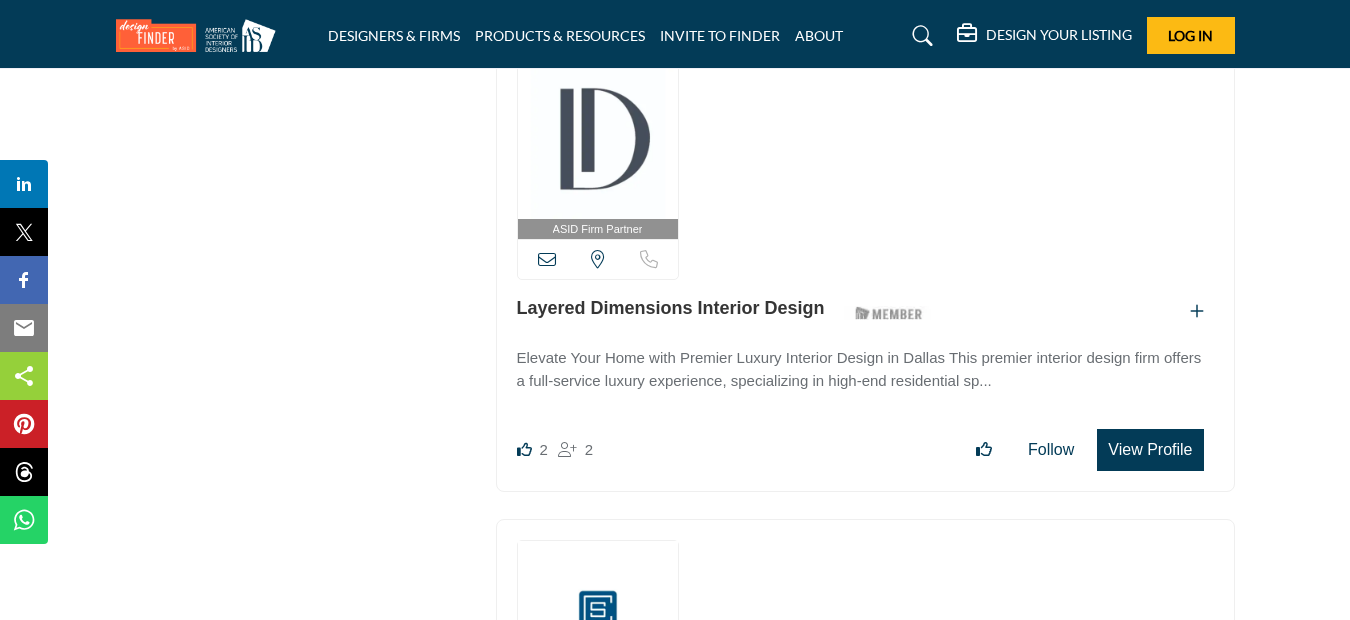 click on "View Profile" at bounding box center [1150, 450] 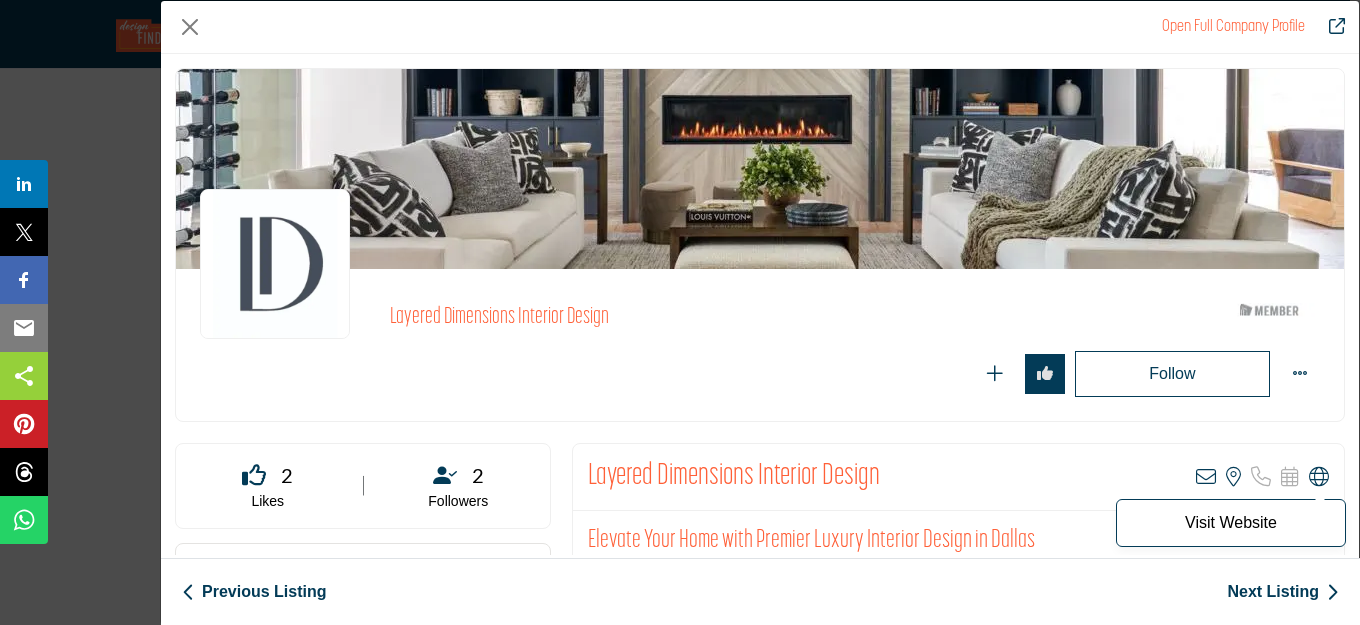 click at bounding box center (1319, 477) 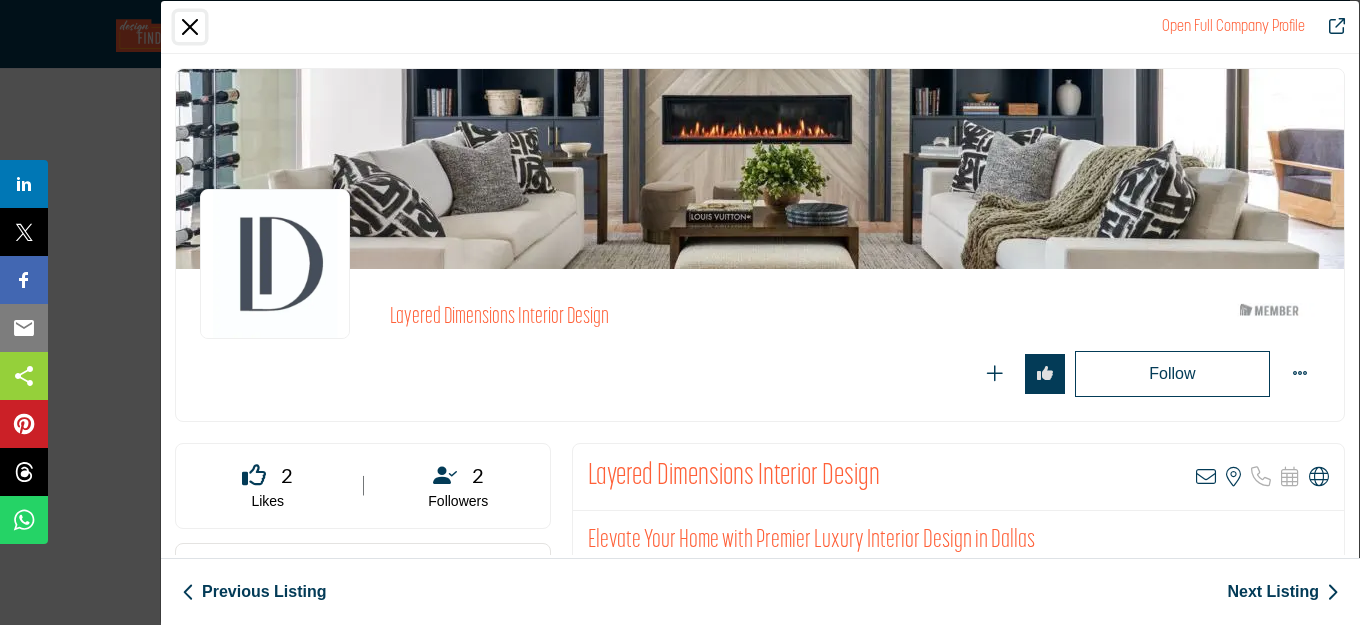click at bounding box center [190, 27] 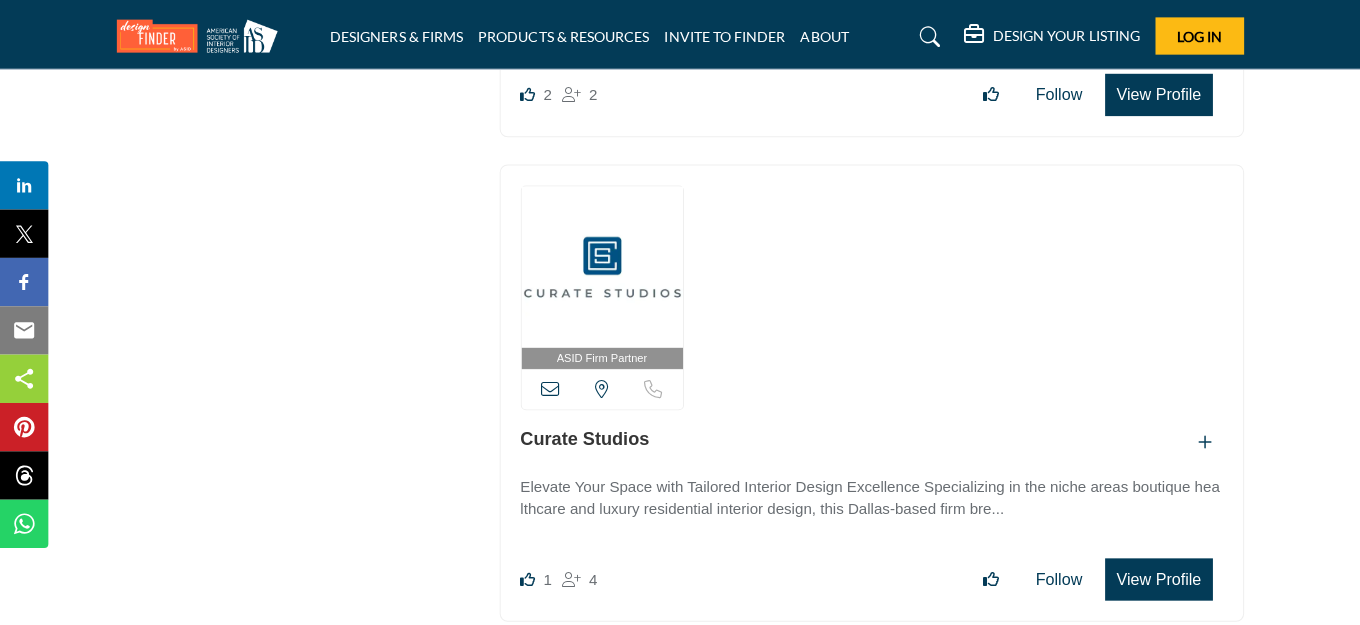 scroll, scrollTop: 5748, scrollLeft: 0, axis: vertical 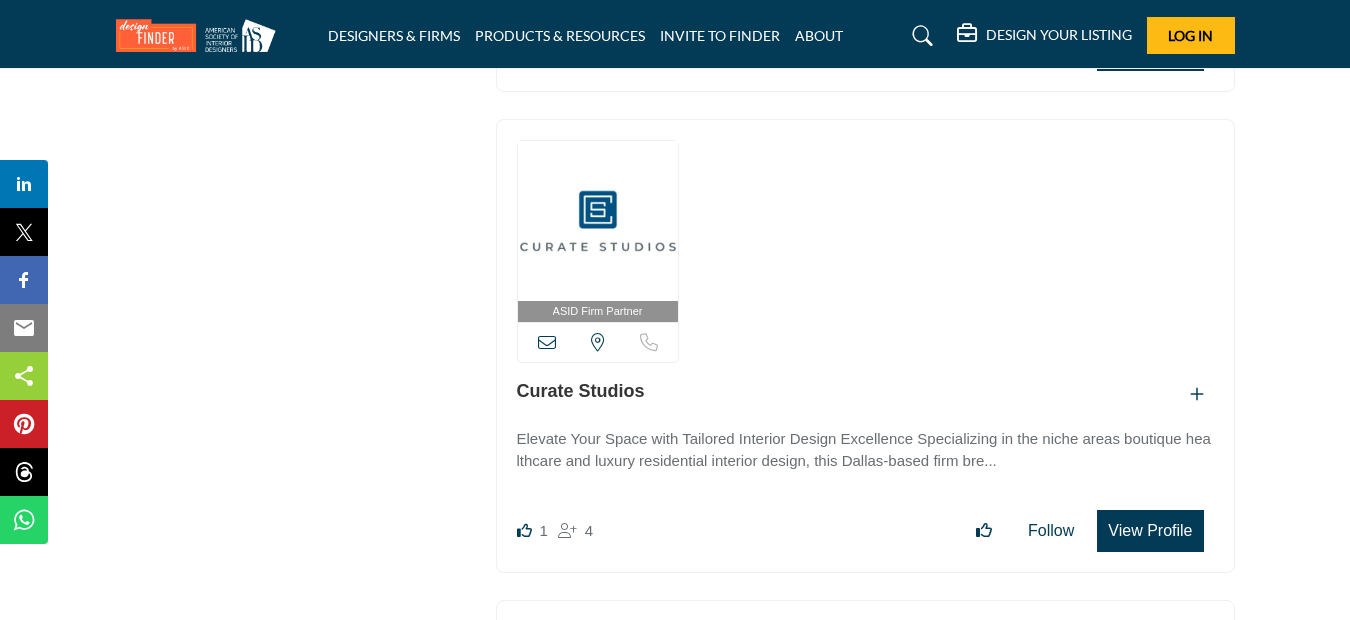 click on "View Profile" at bounding box center [1150, 531] 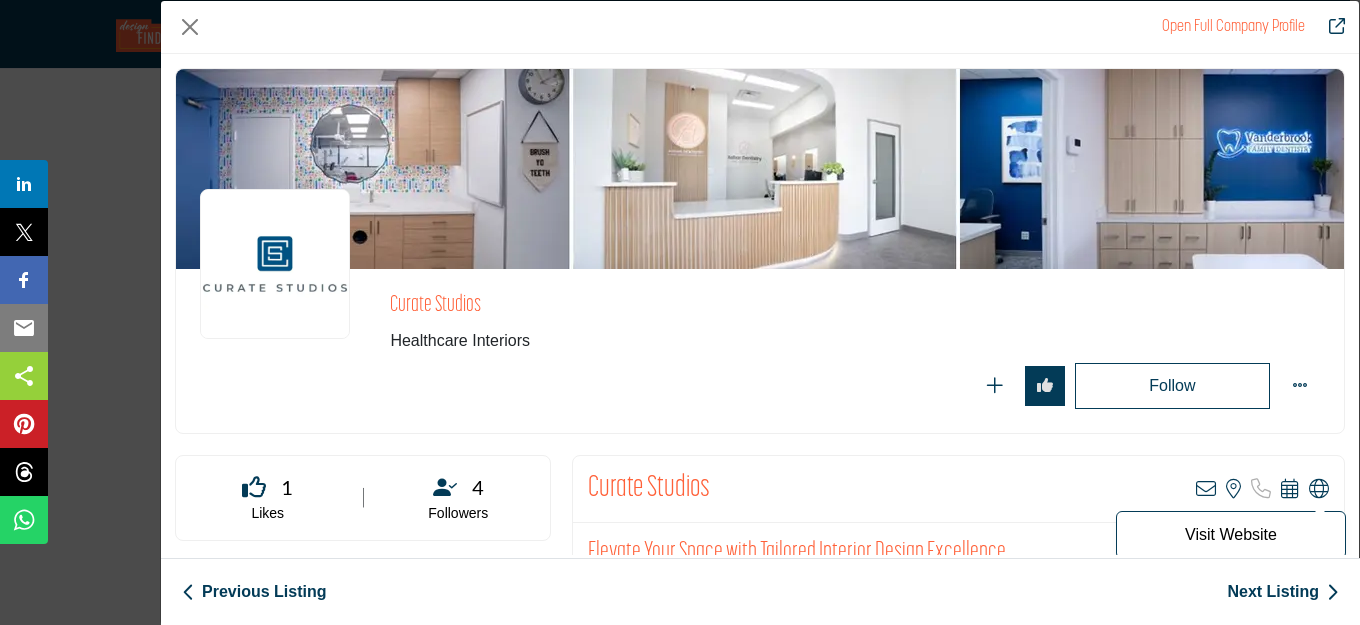 click at bounding box center (1319, 489) 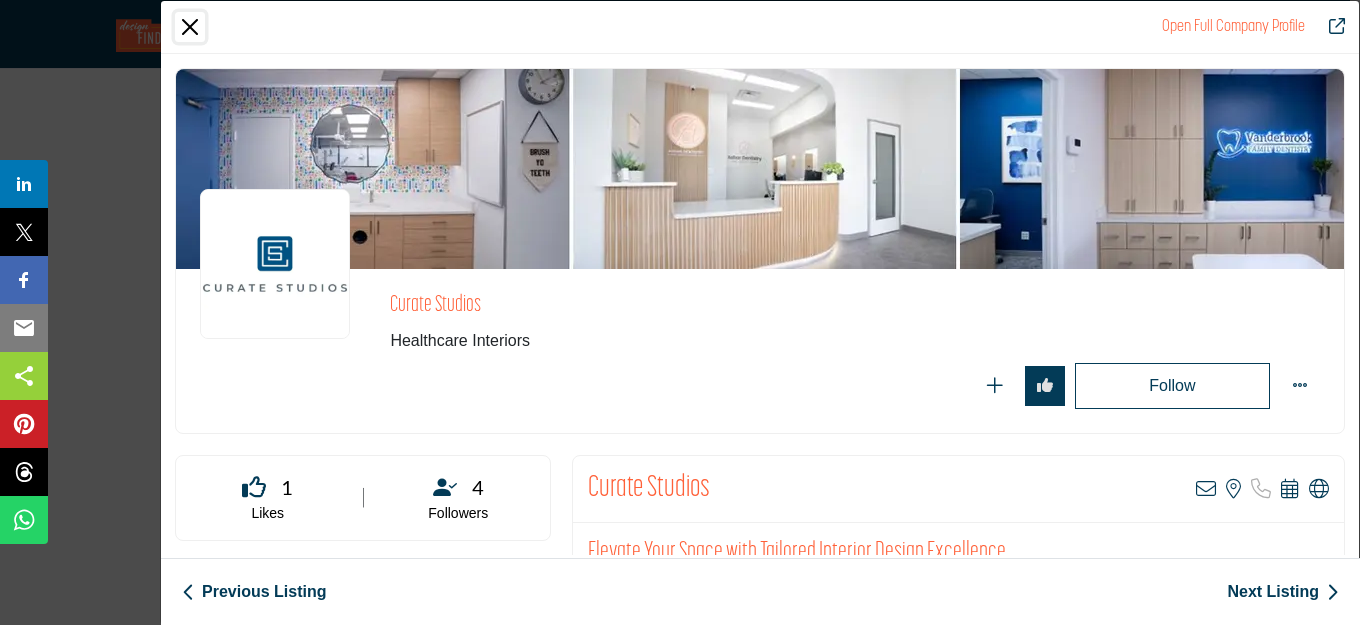 click at bounding box center [190, 27] 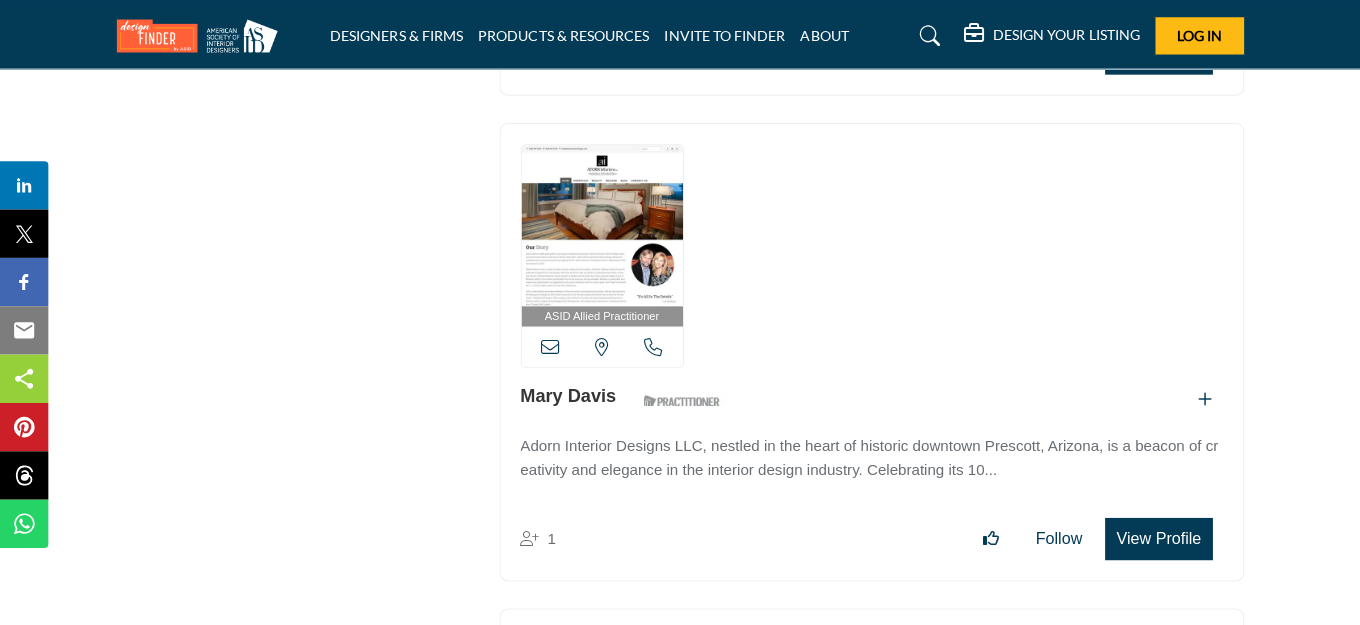 scroll, scrollTop: 6248, scrollLeft: 0, axis: vertical 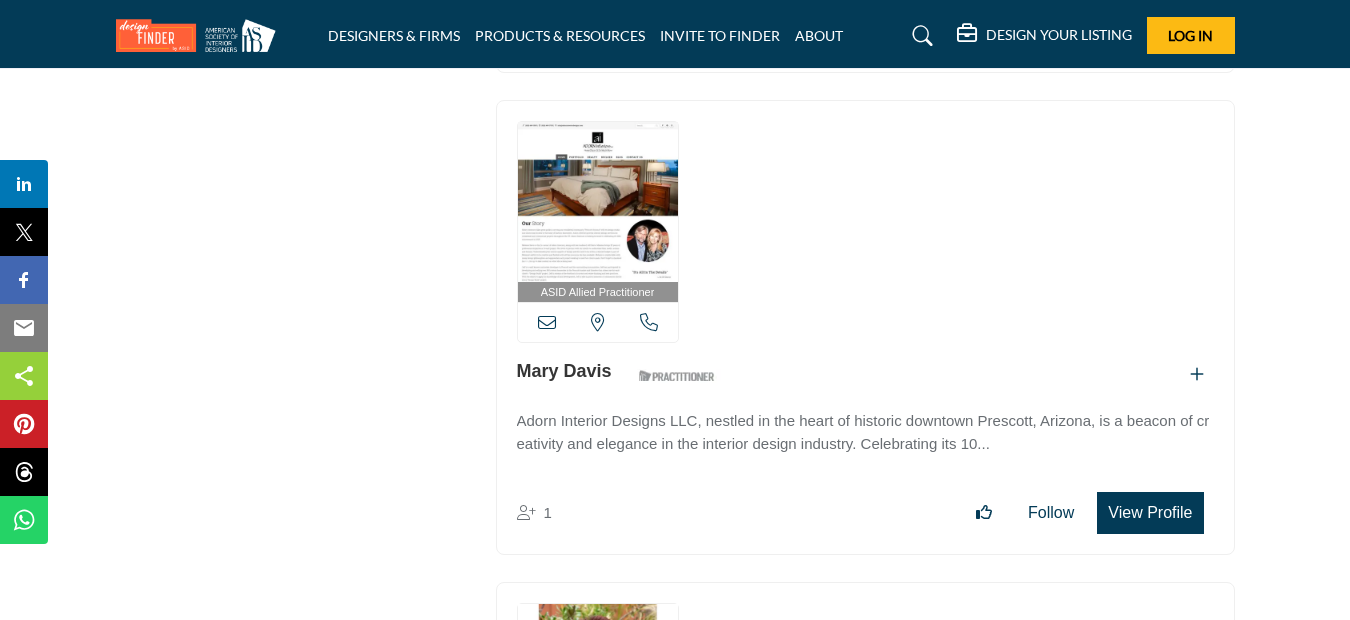 click on "View Profile" at bounding box center (1150, 513) 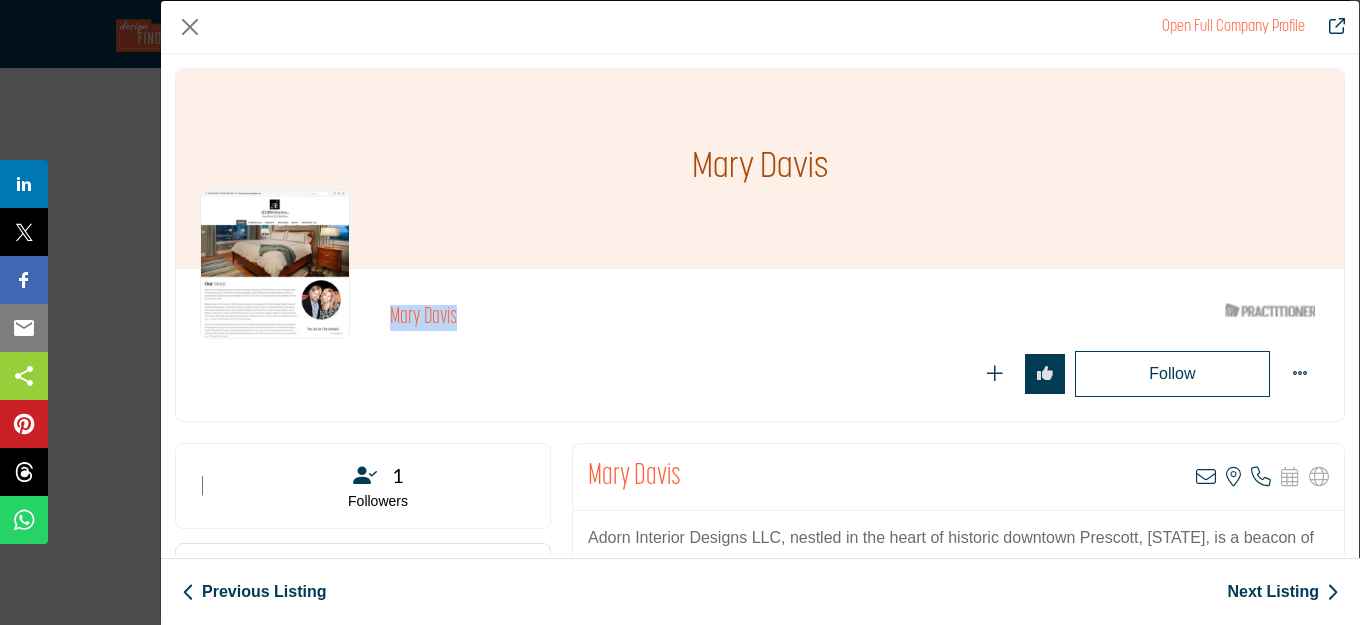 drag, startPoint x: 486, startPoint y: 305, endPoint x: 390, endPoint y: 332, distance: 99.724625 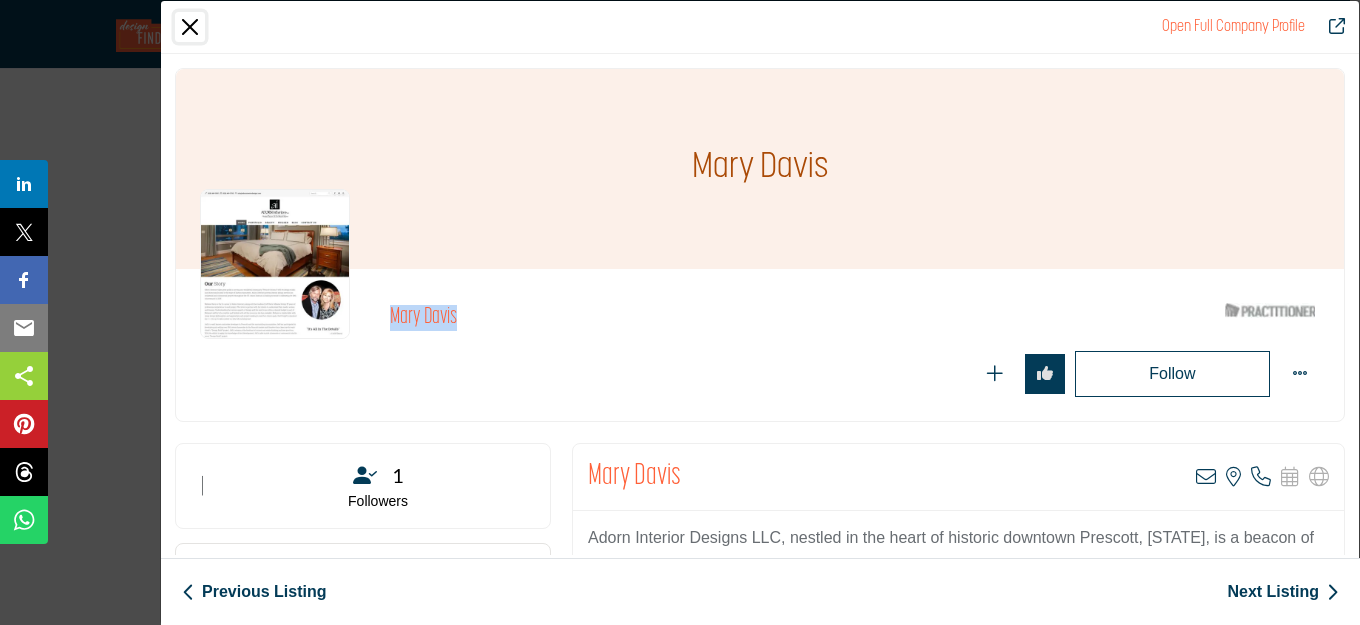 drag, startPoint x: 188, startPoint y: 38, endPoint x: 209, endPoint y: 104, distance: 69.260376 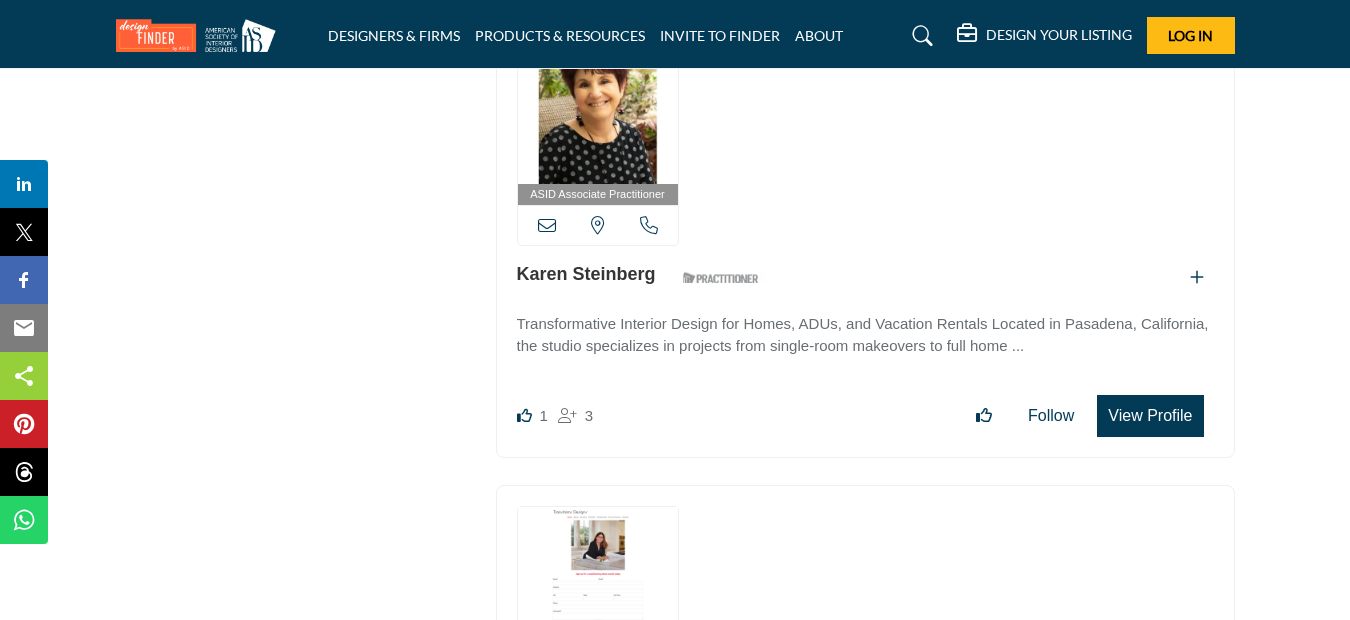 scroll, scrollTop: 6848, scrollLeft: 0, axis: vertical 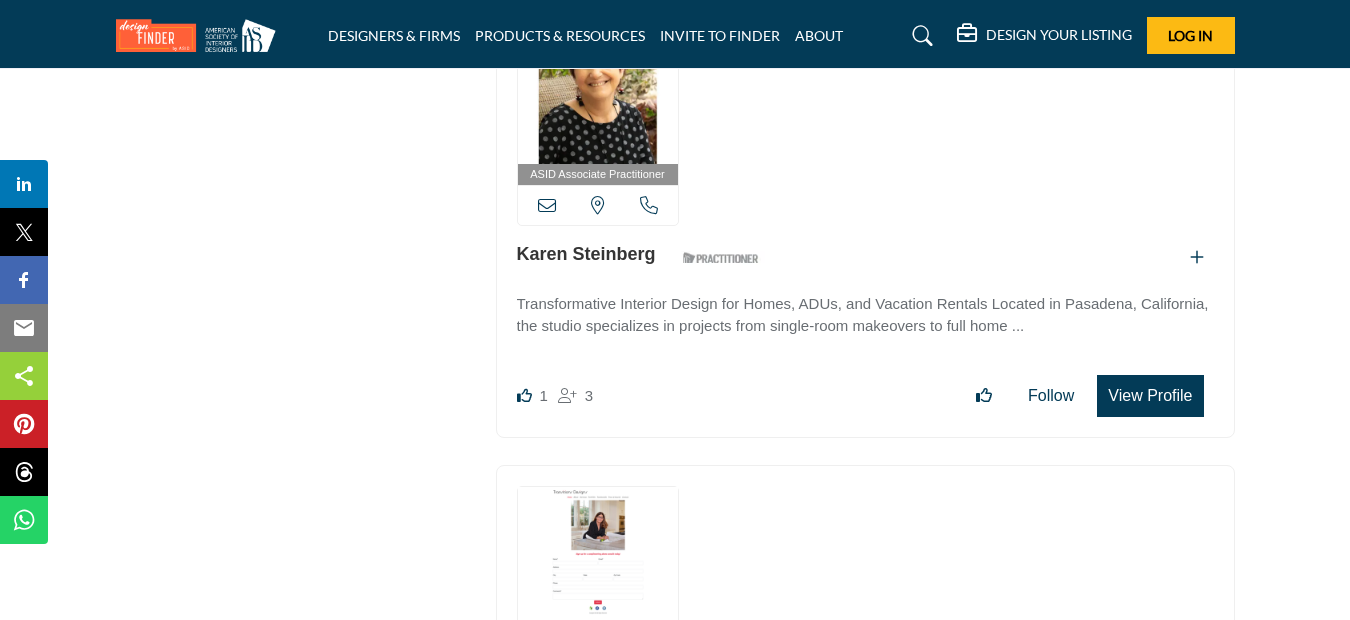 click on "View Profile" at bounding box center [1150, 396] 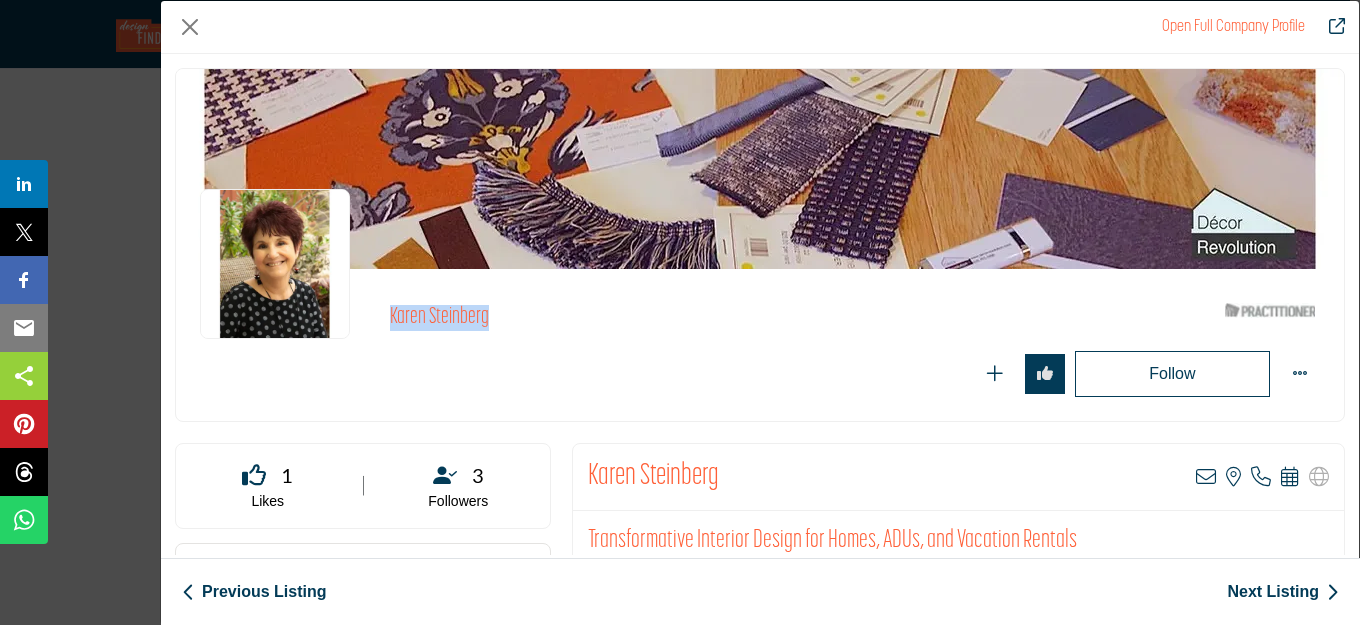 drag, startPoint x: 525, startPoint y: 311, endPoint x: 366, endPoint y: 320, distance: 159.25452 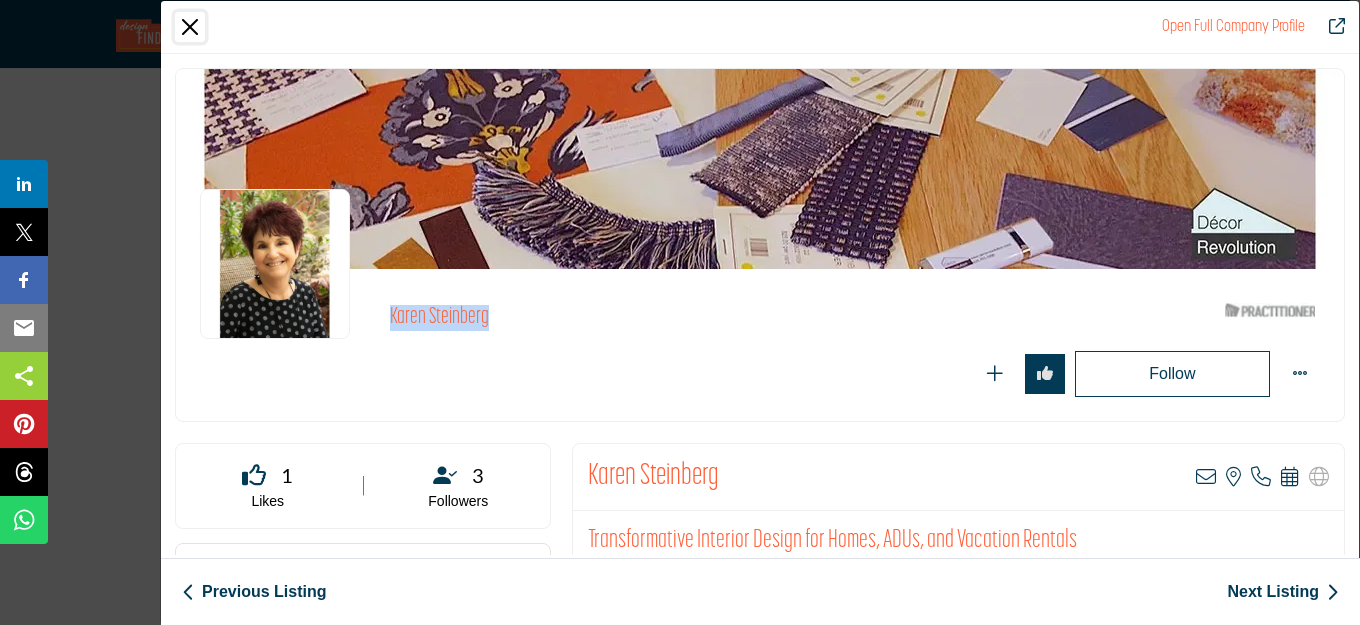click at bounding box center [190, 27] 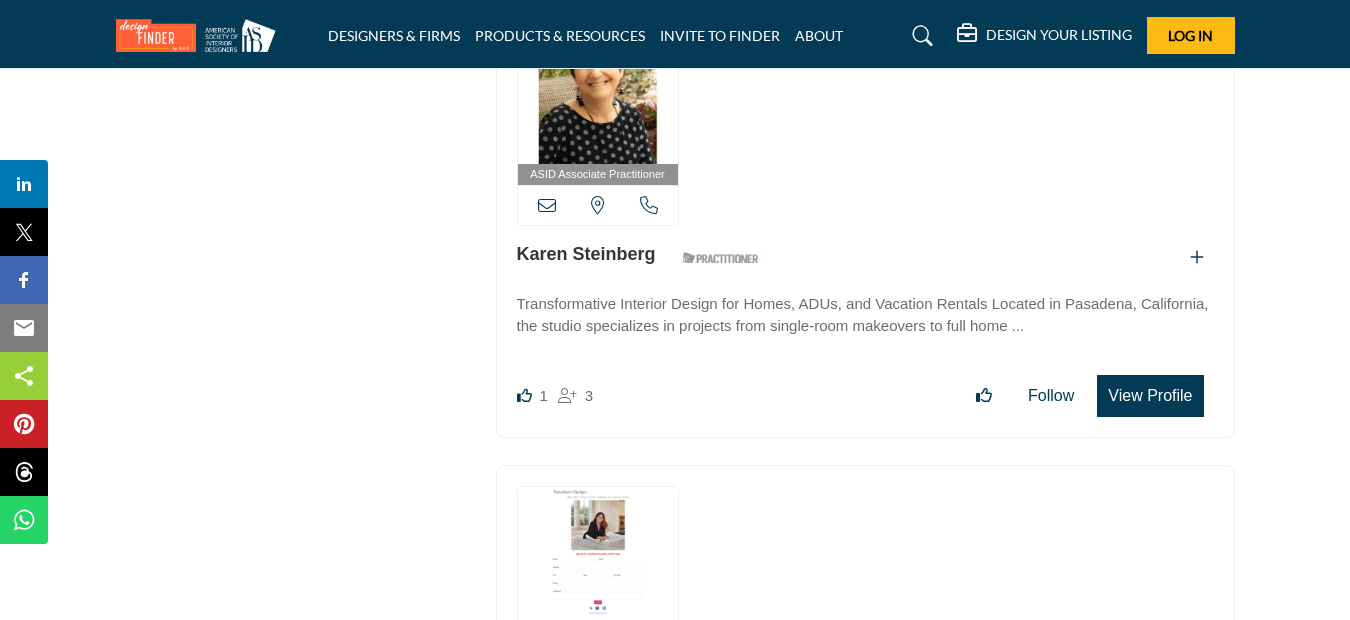 click at bounding box center [547, 205] 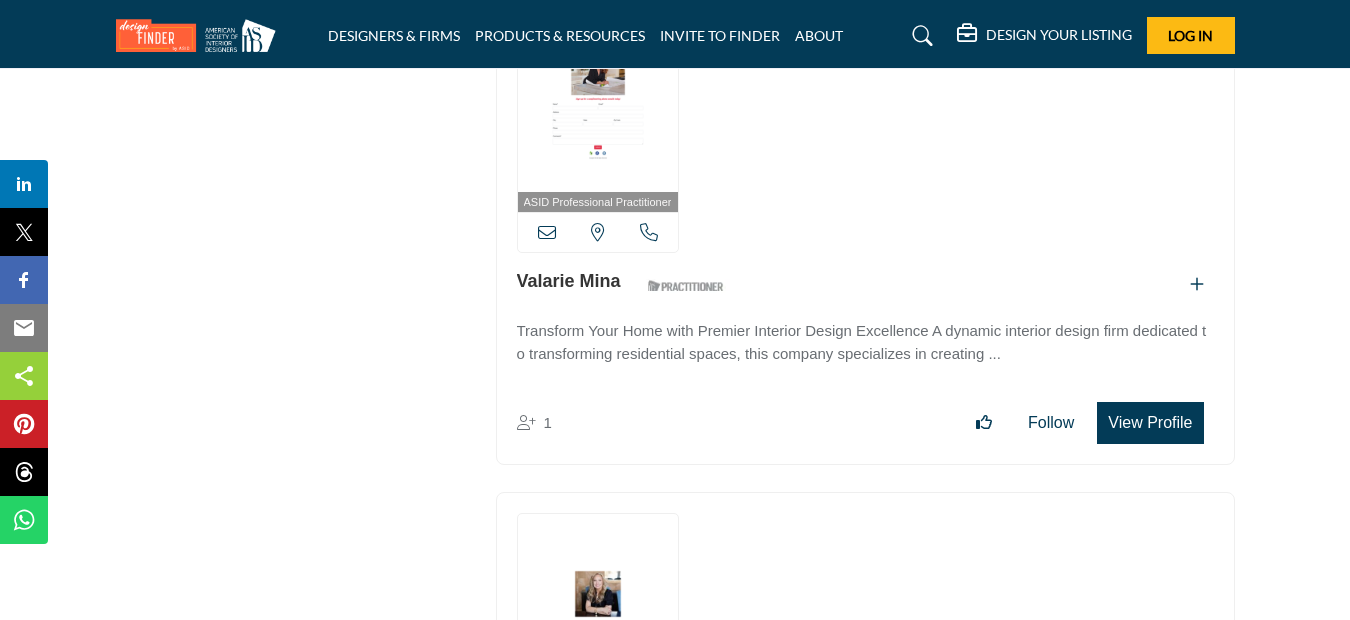 scroll, scrollTop: 7348, scrollLeft: 0, axis: vertical 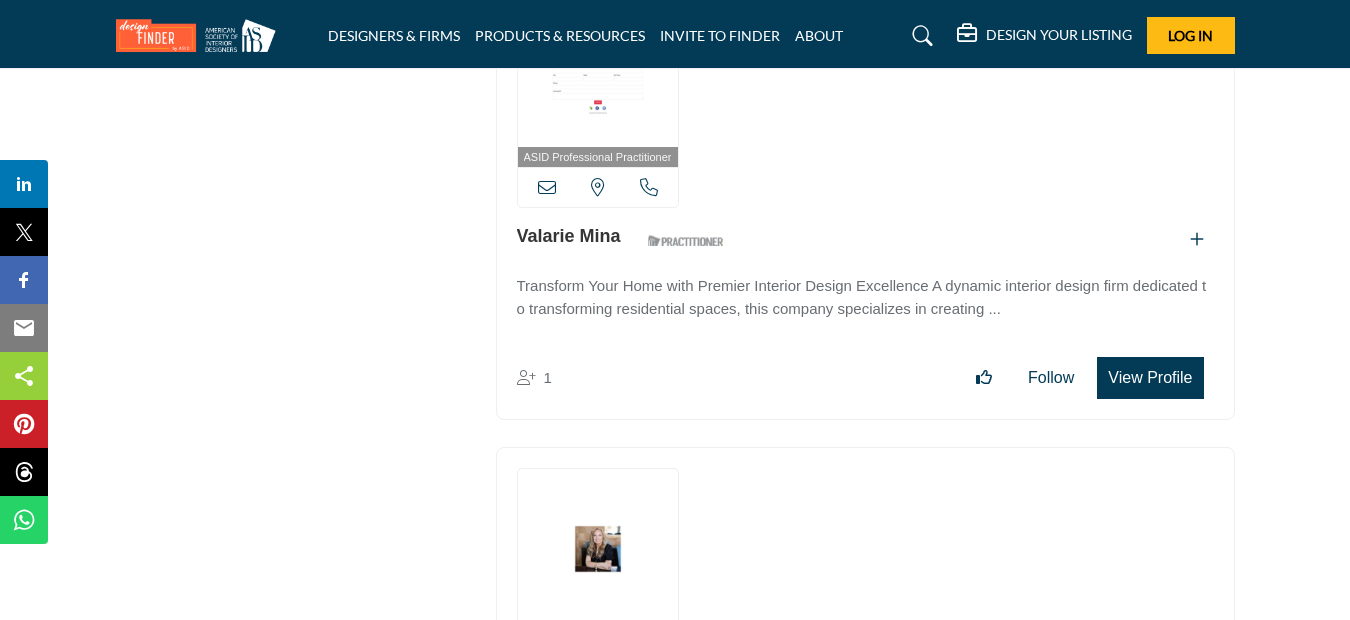 click on "View Profile" at bounding box center [1150, 378] 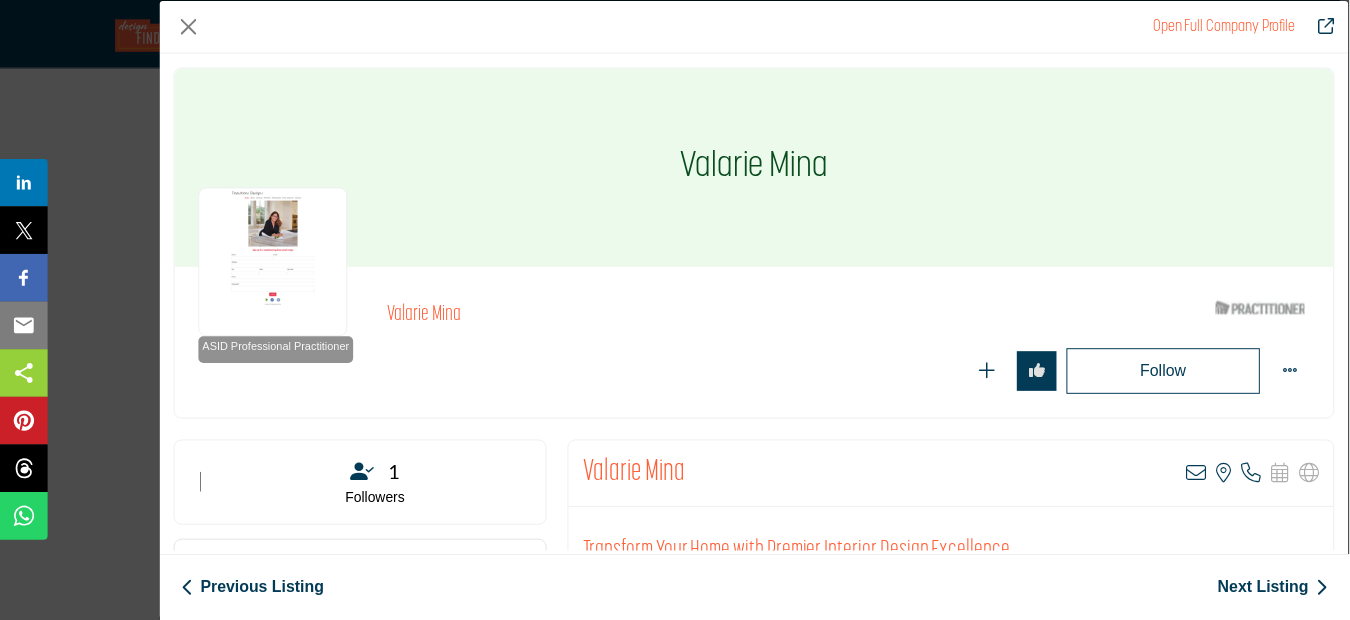 scroll, scrollTop: 19, scrollLeft: 0, axis: vertical 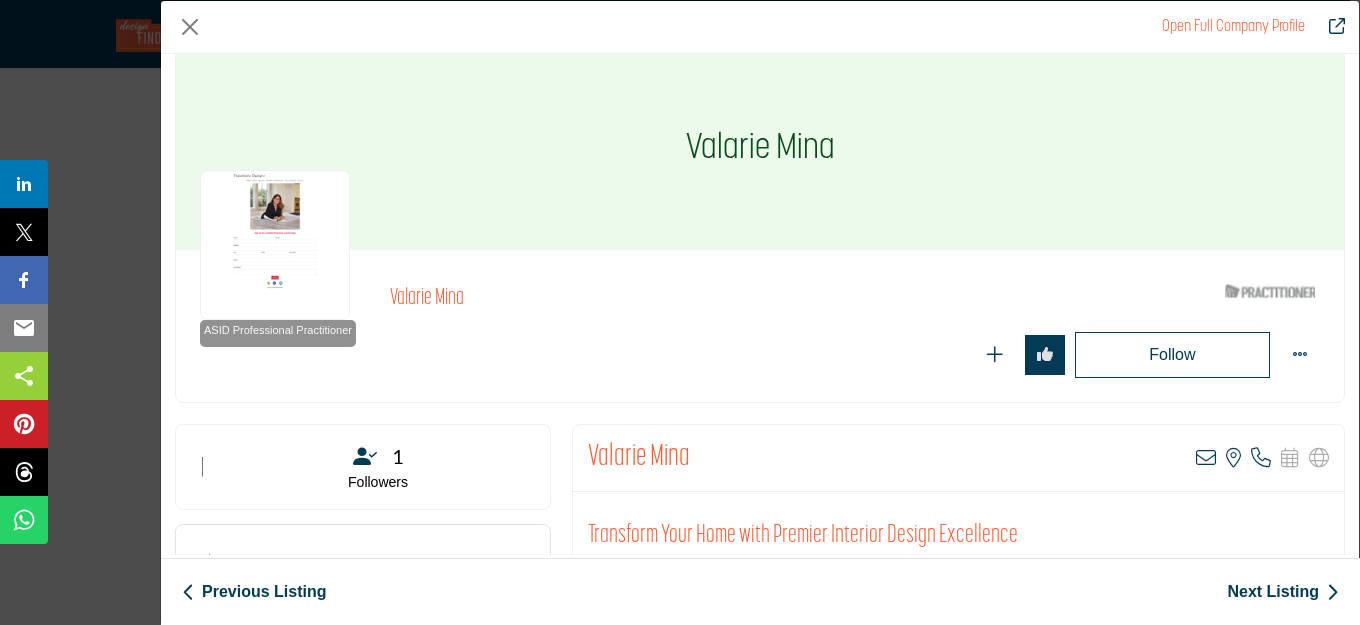 click on "Open Full Company Profile" at bounding box center (760, 27) 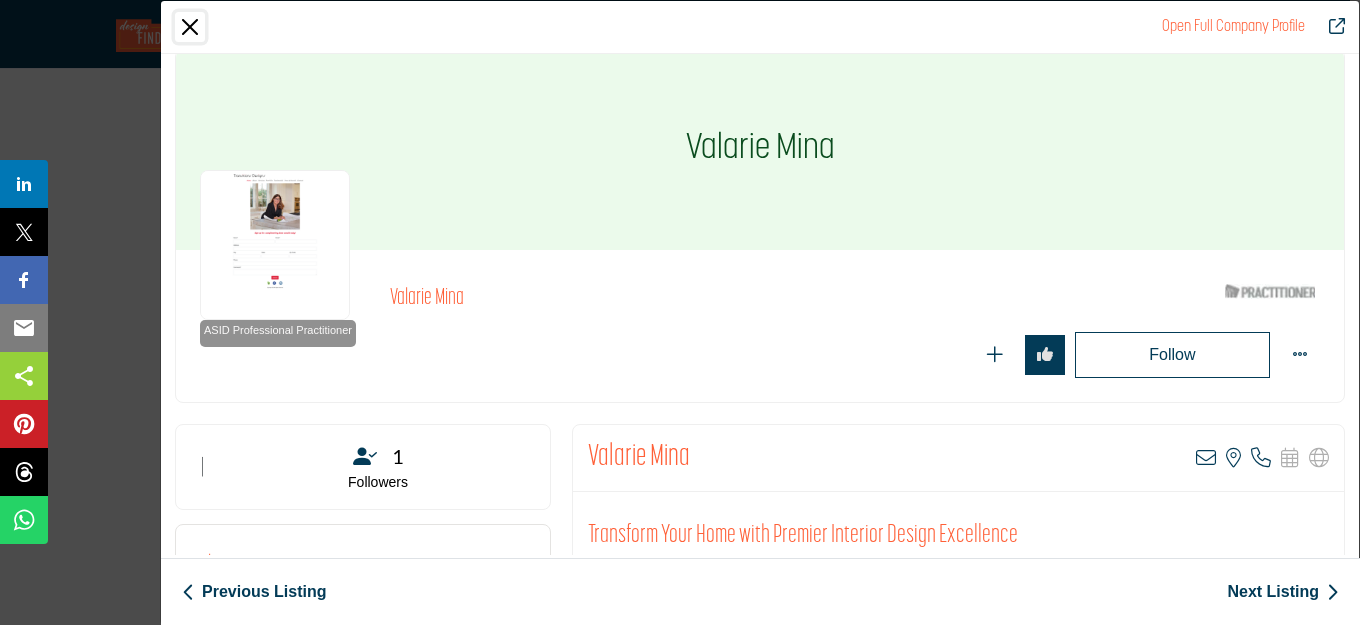 click at bounding box center [190, 27] 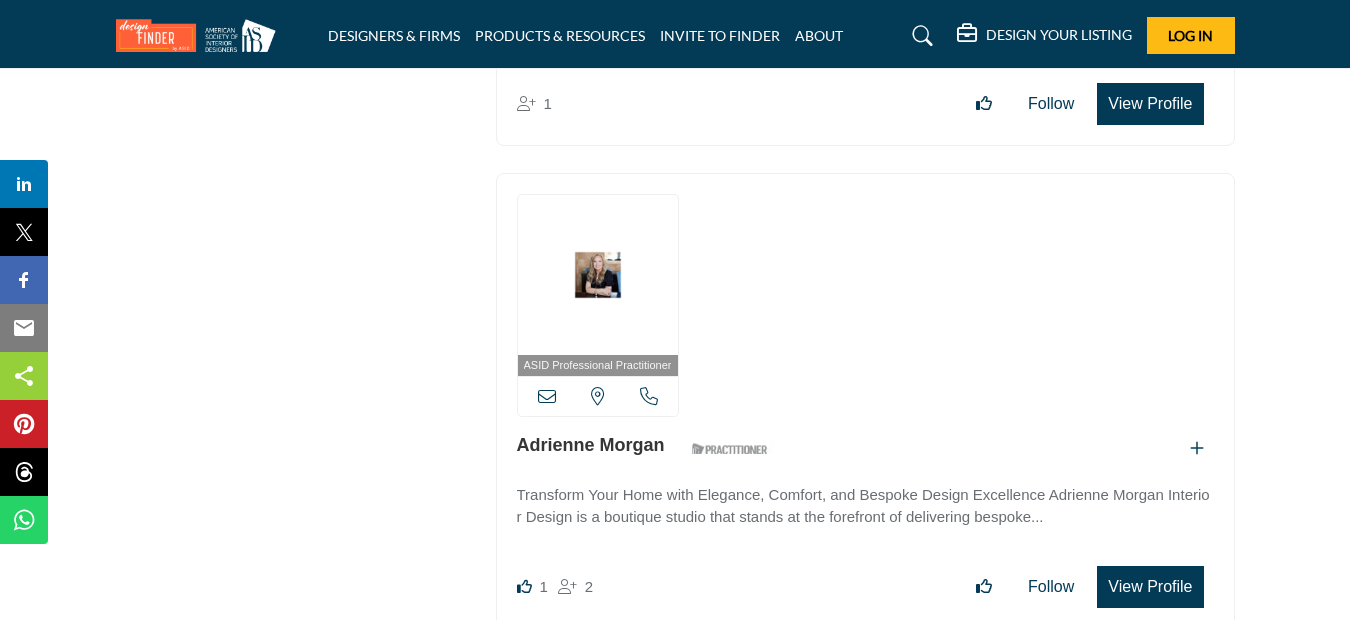 scroll, scrollTop: 7748, scrollLeft: 0, axis: vertical 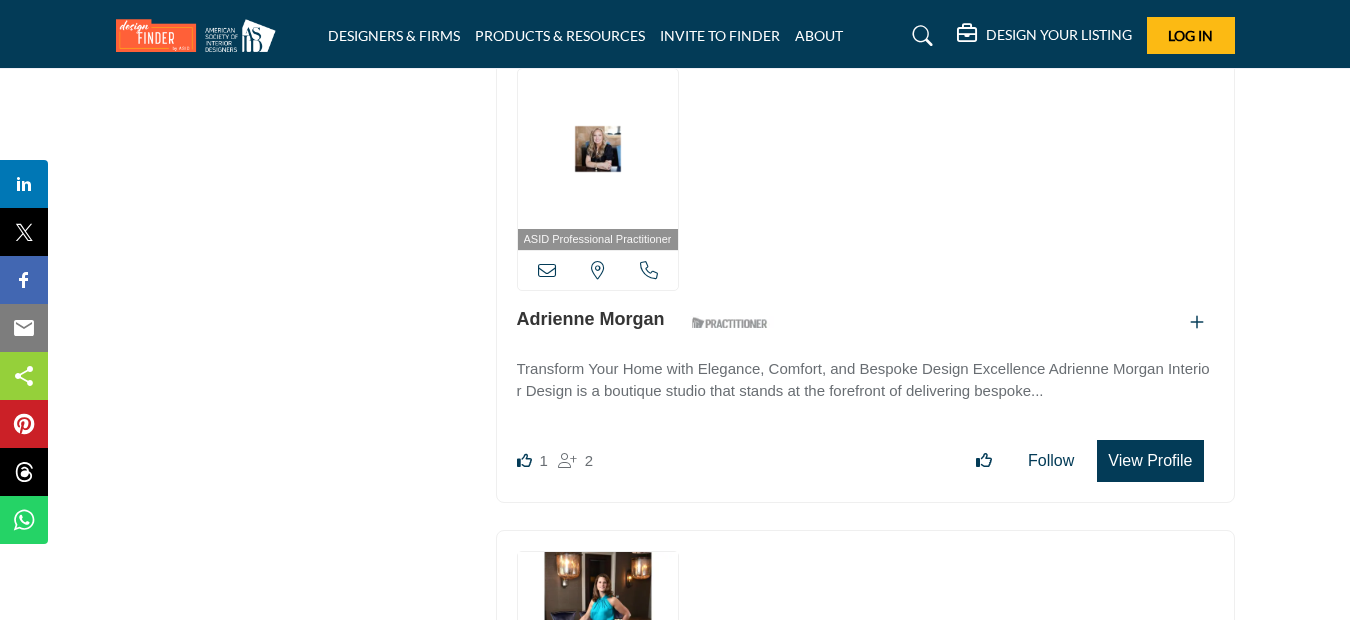 click on "View Profile" at bounding box center (1150, 461) 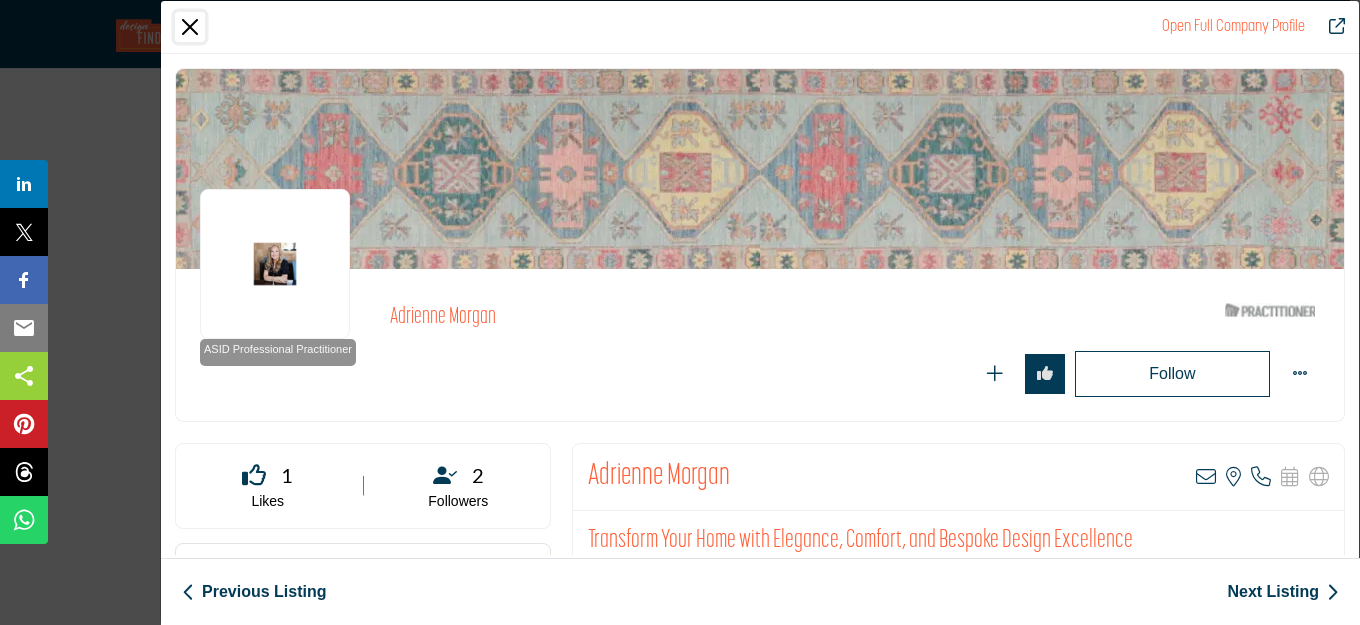 click at bounding box center [190, 27] 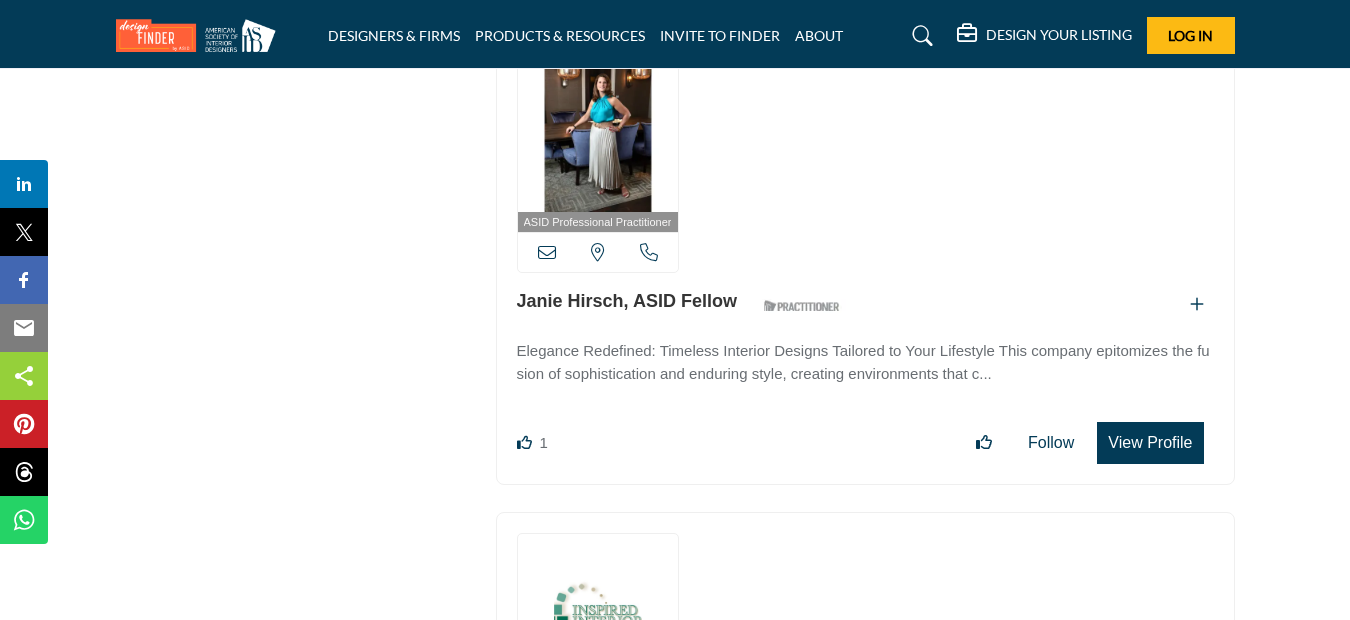 scroll, scrollTop: 8348, scrollLeft: 0, axis: vertical 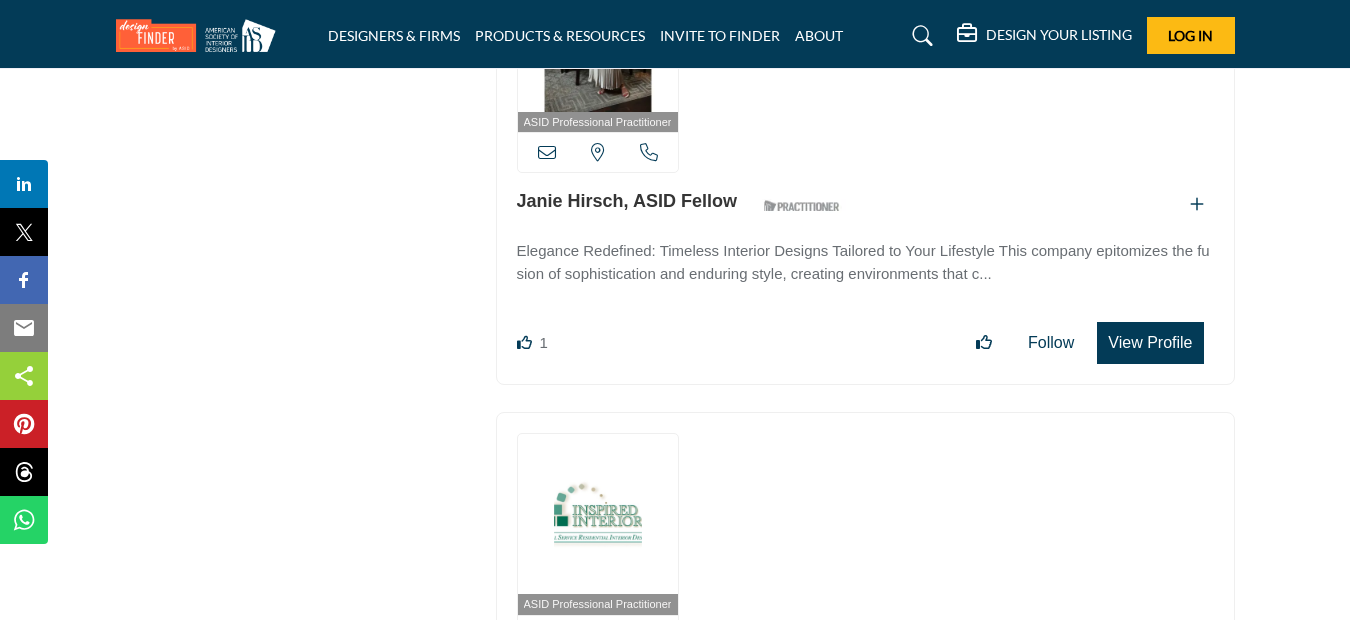 click on "View Profile" at bounding box center [1150, 343] 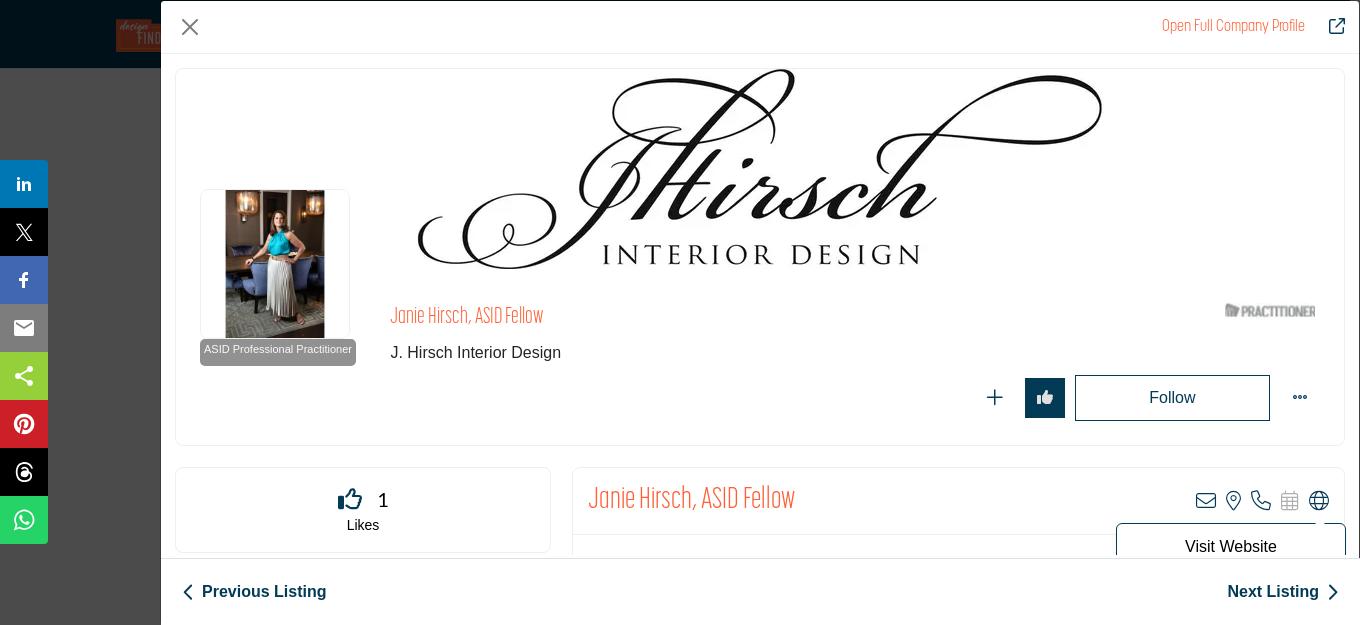 click at bounding box center (1319, 501) 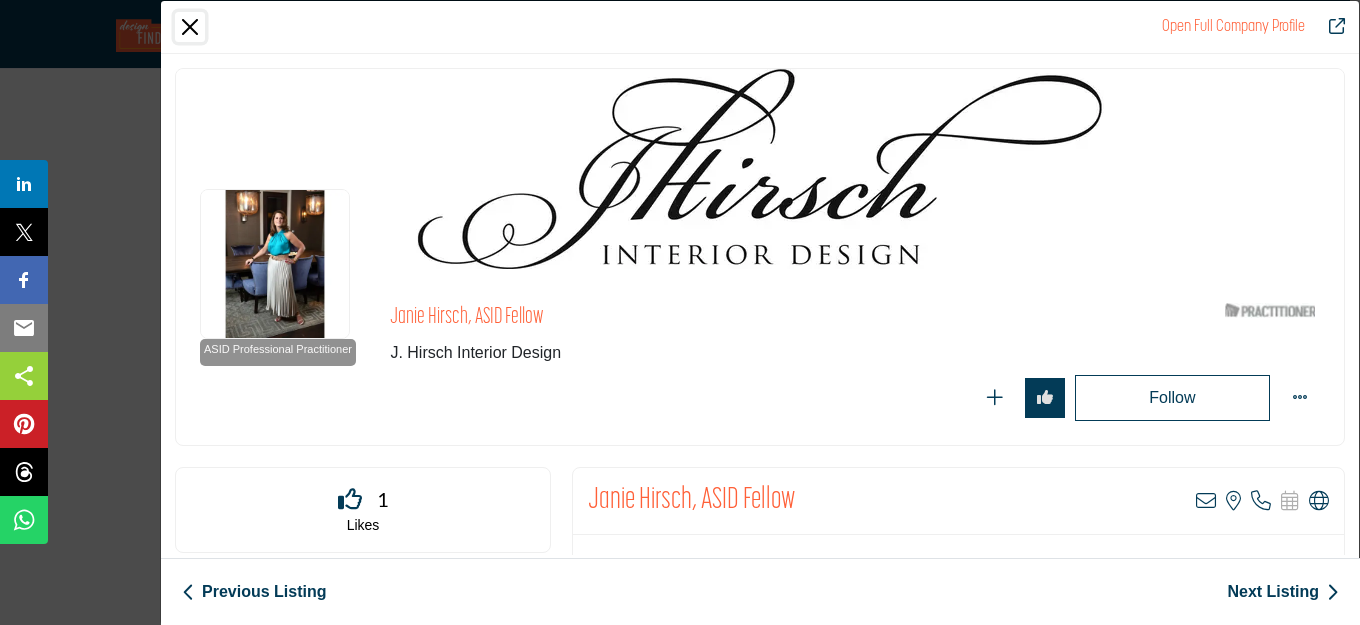 click at bounding box center [190, 27] 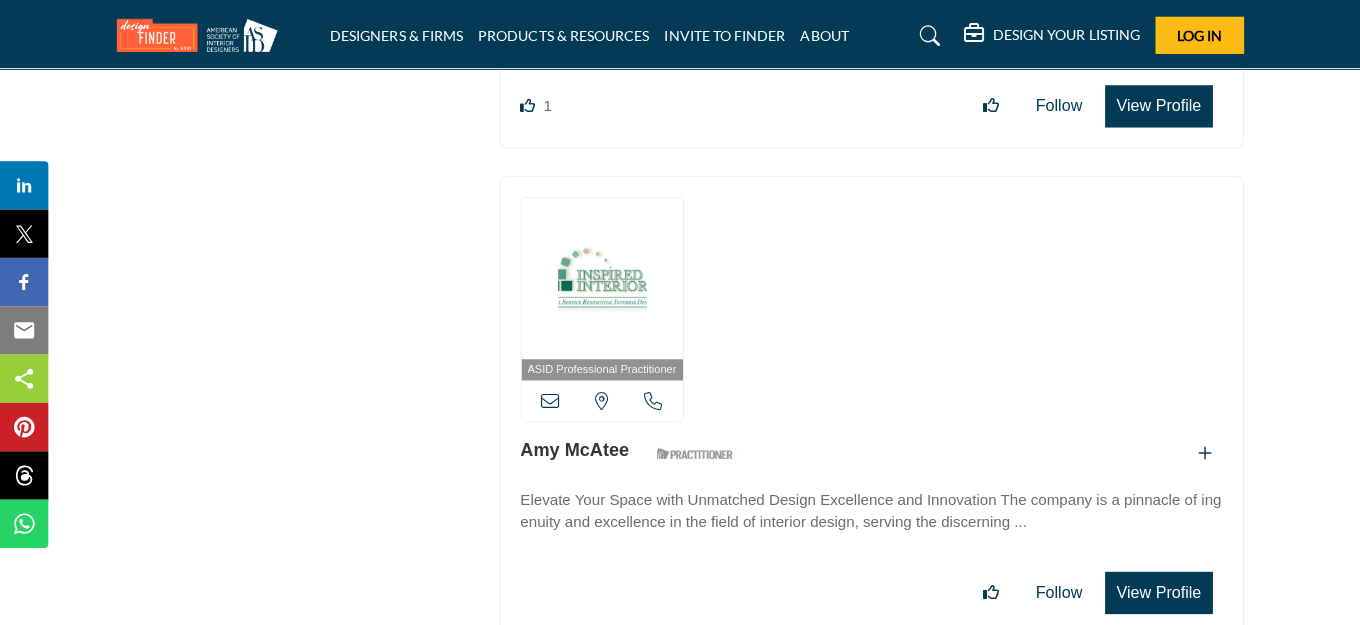 scroll, scrollTop: 8648, scrollLeft: 0, axis: vertical 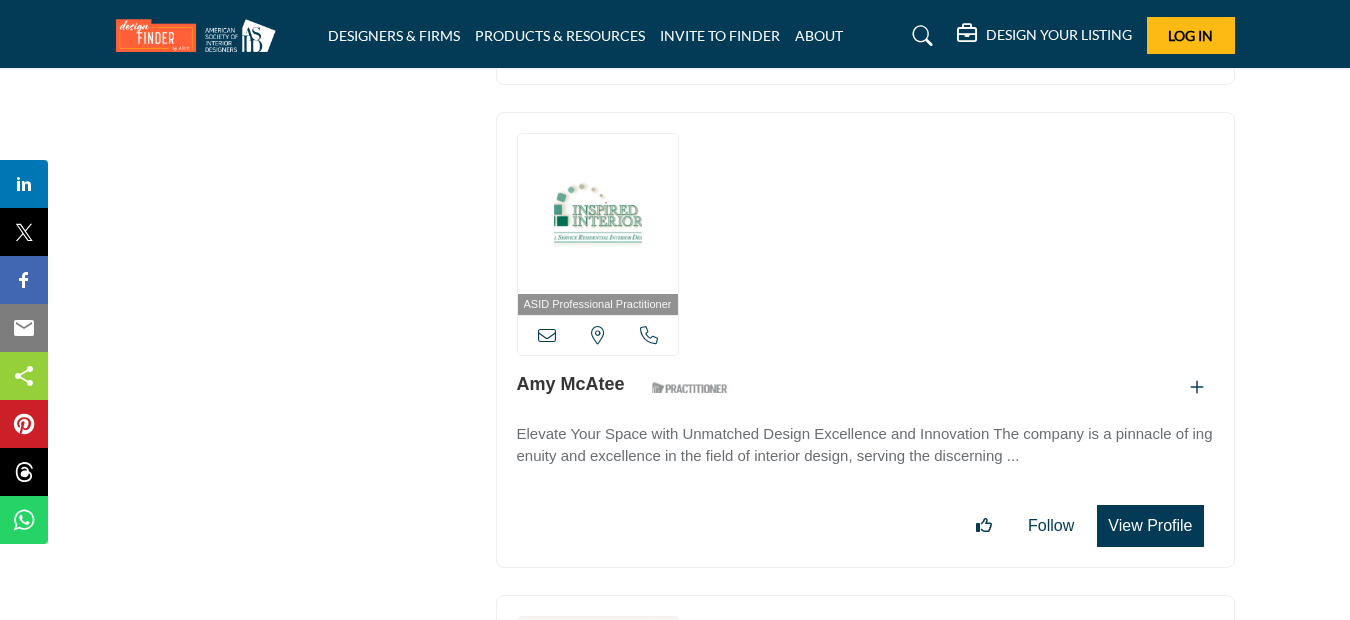 click on "View Profile" at bounding box center [1150, 526] 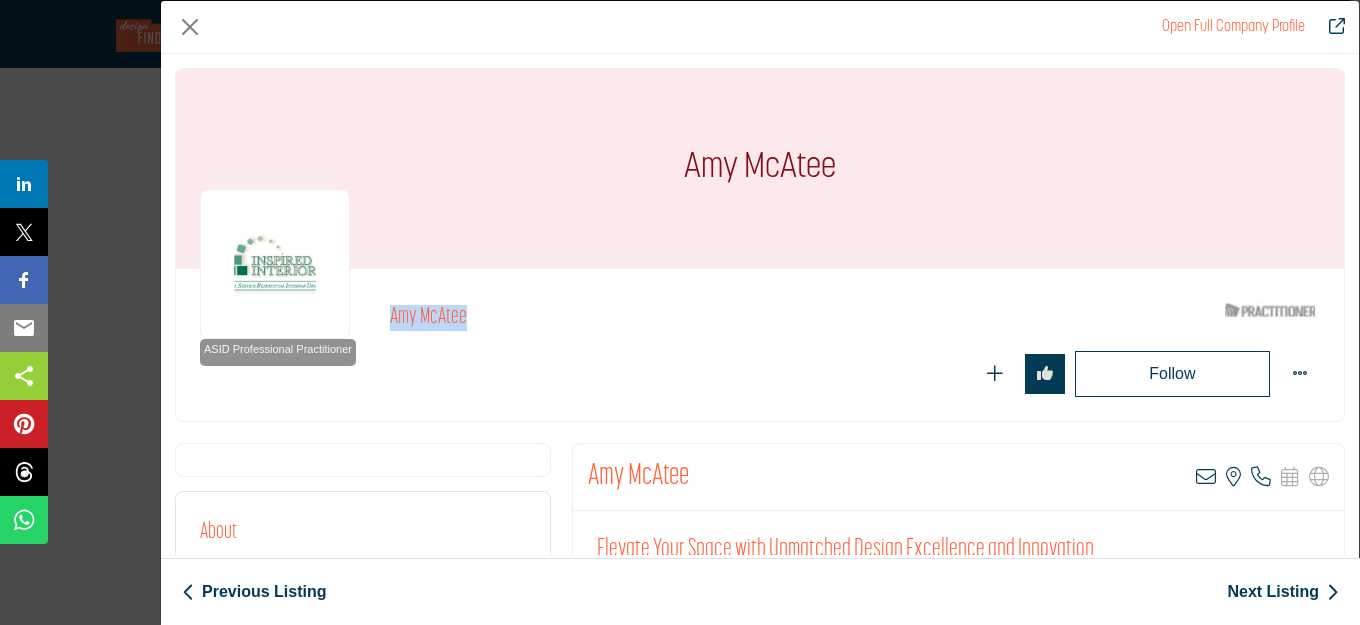drag, startPoint x: 479, startPoint y: 313, endPoint x: 378, endPoint y: 315, distance: 101.0198 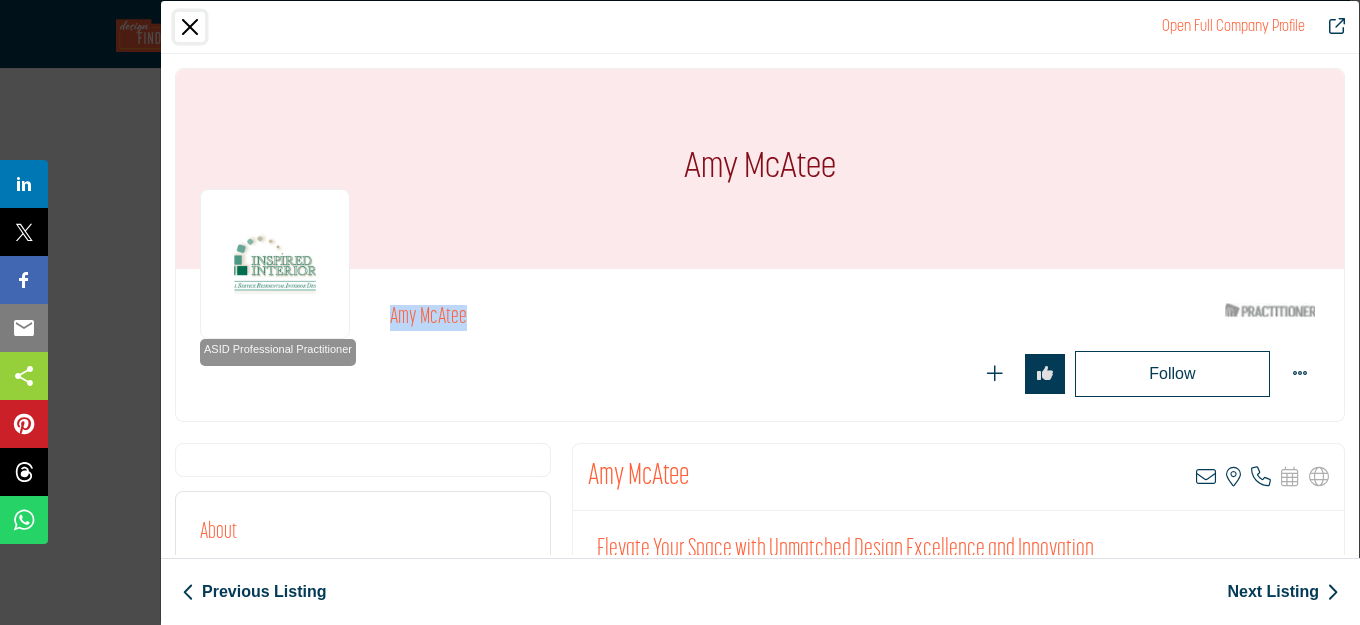 click at bounding box center (190, 27) 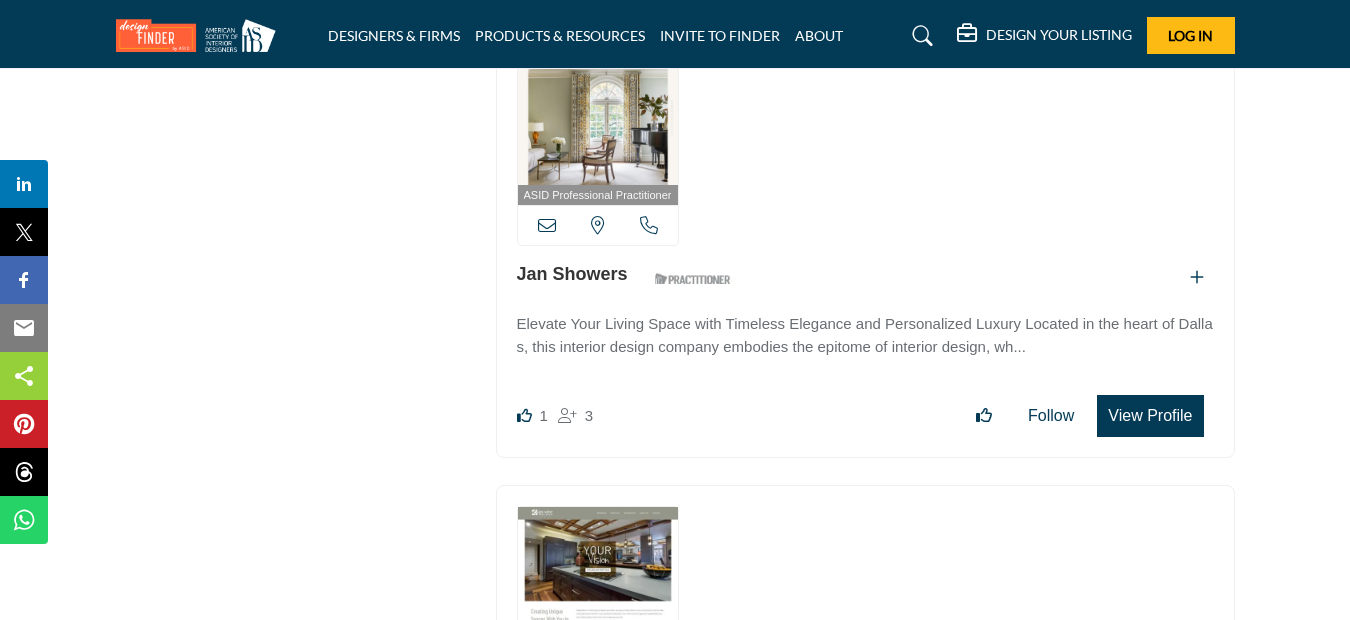 scroll, scrollTop: 9248, scrollLeft: 0, axis: vertical 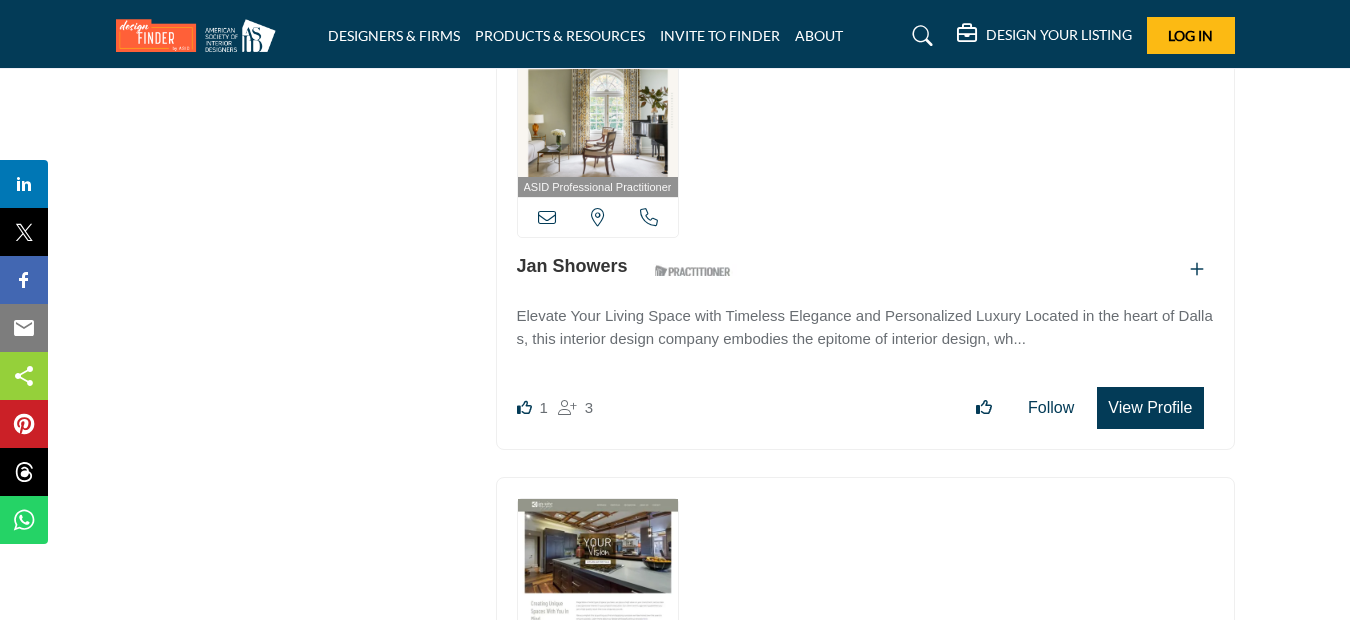 click on "View Profile" at bounding box center (1150, 408) 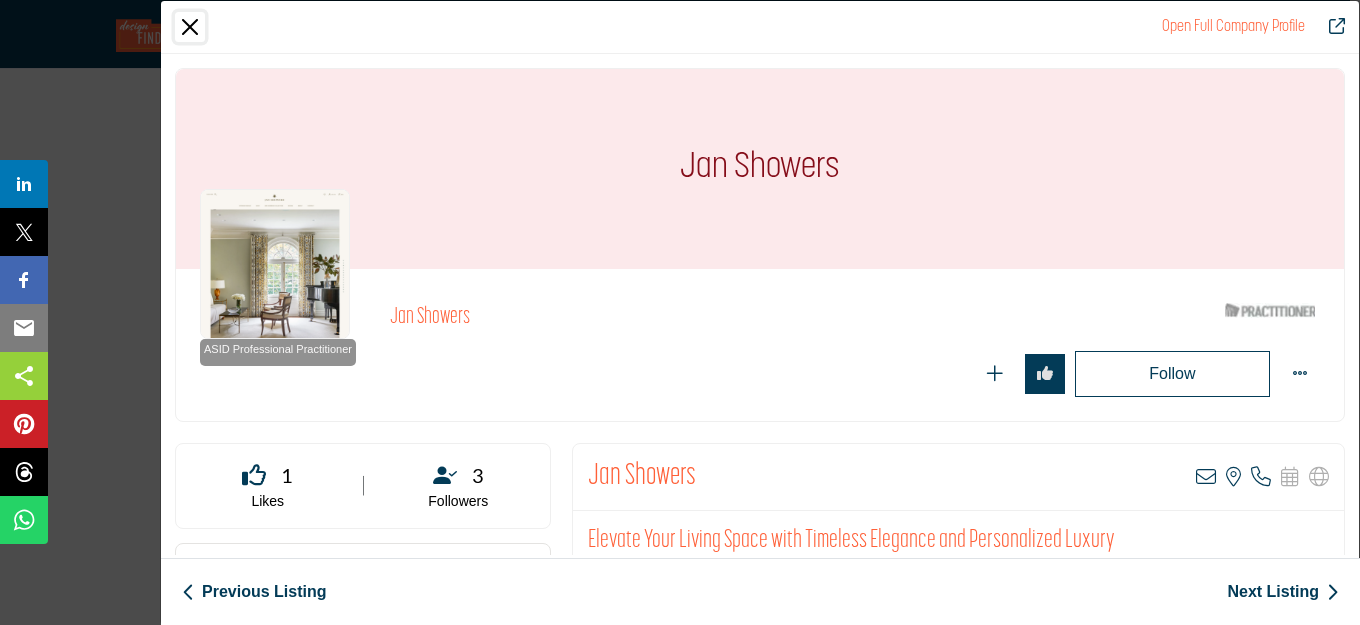 click at bounding box center (190, 27) 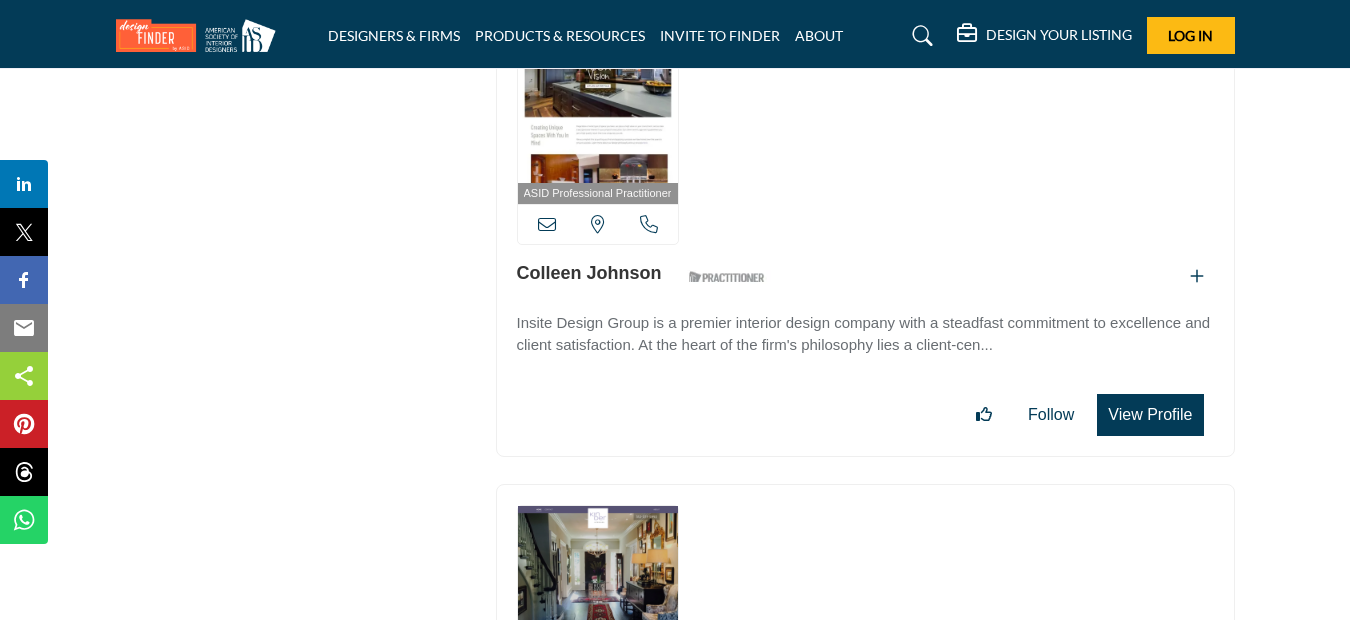 scroll, scrollTop: 9748, scrollLeft: 0, axis: vertical 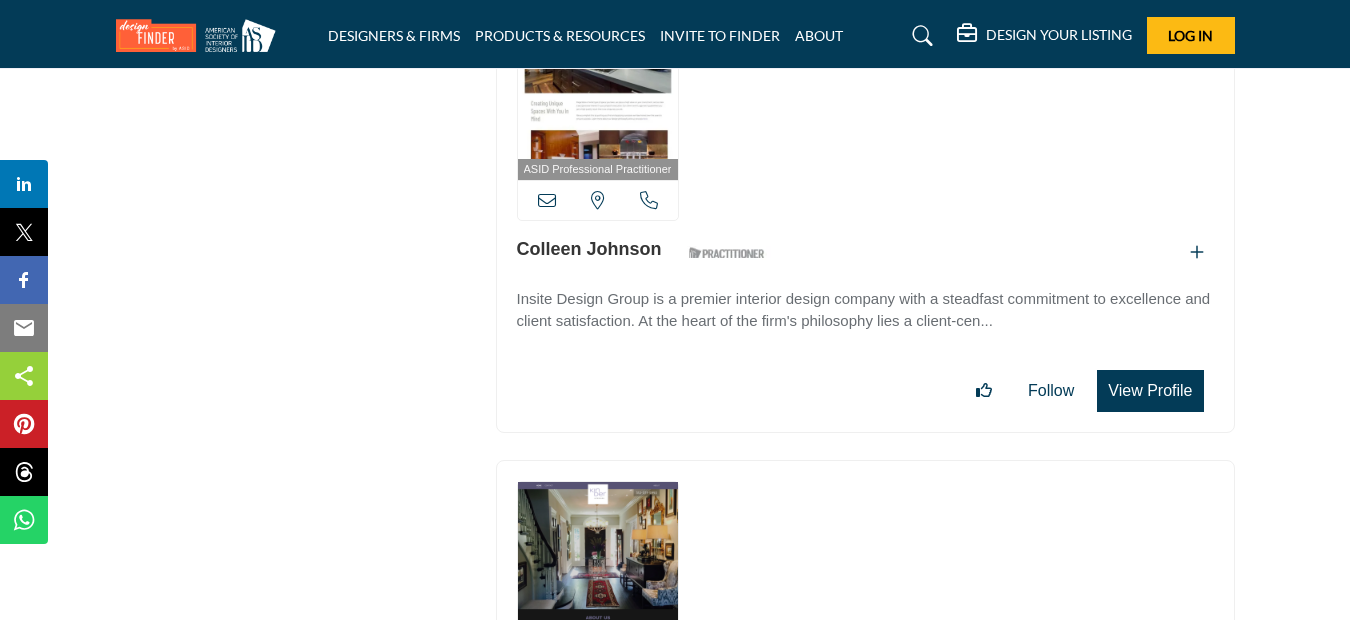 click on "View Profile" at bounding box center [1150, 391] 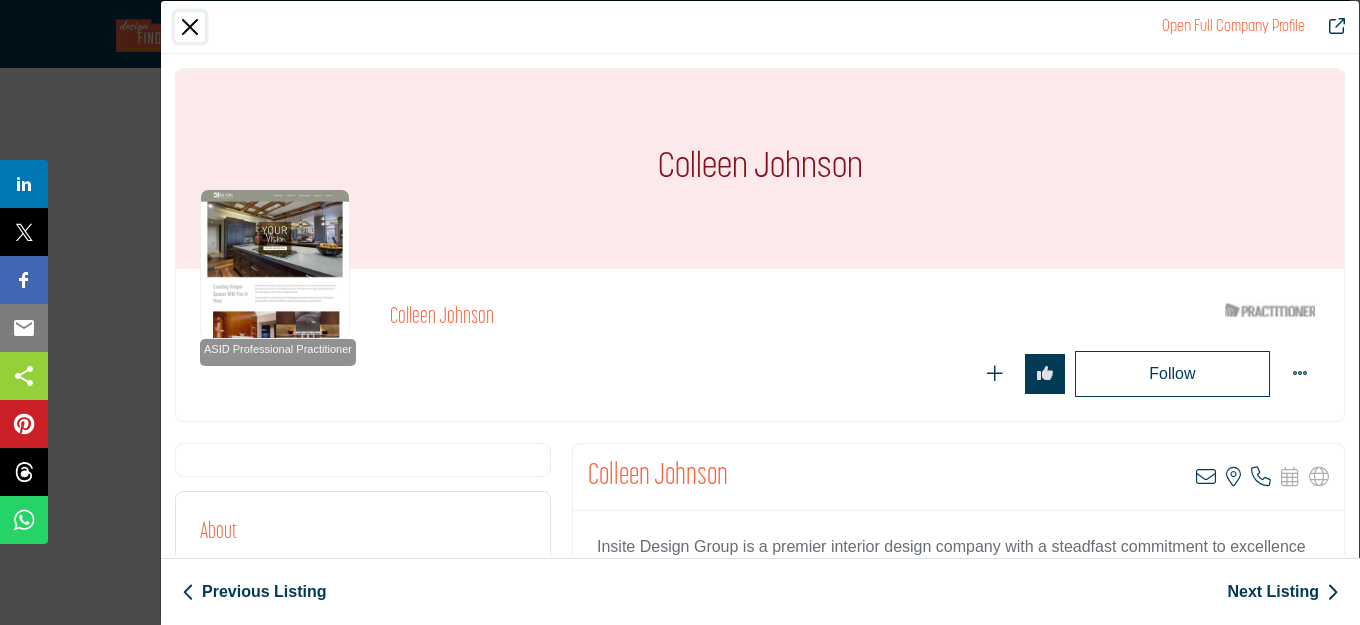 click at bounding box center [190, 27] 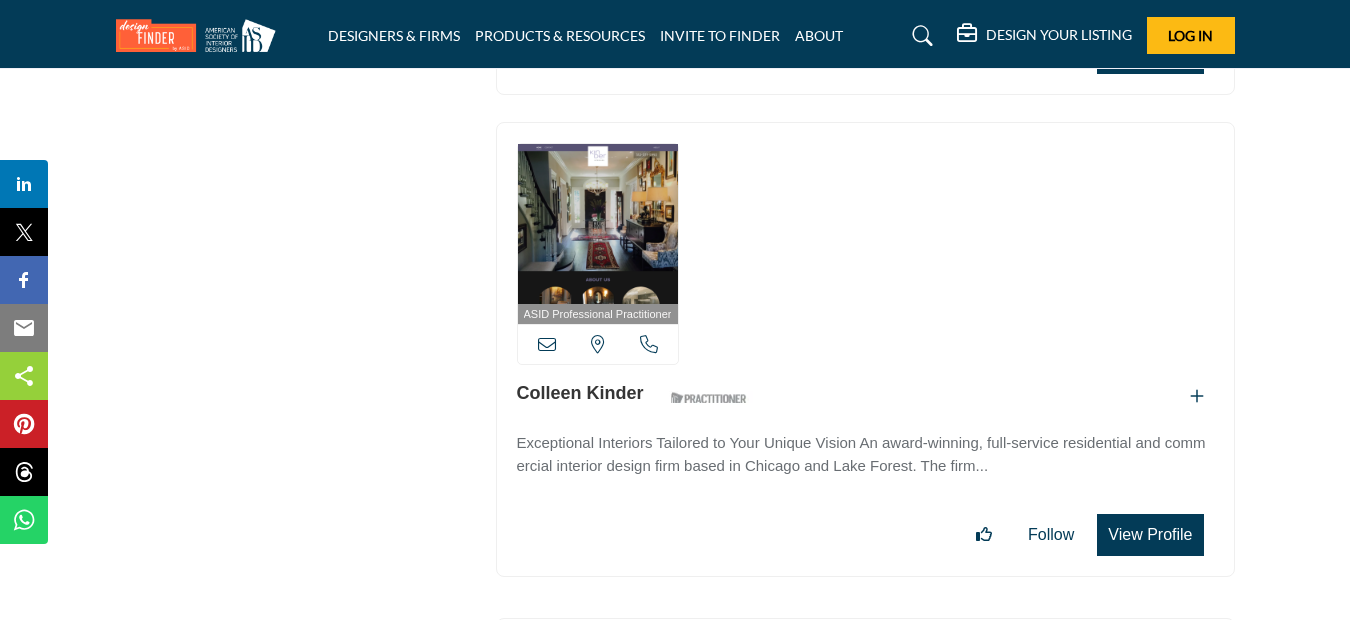 scroll, scrollTop: 10248, scrollLeft: 0, axis: vertical 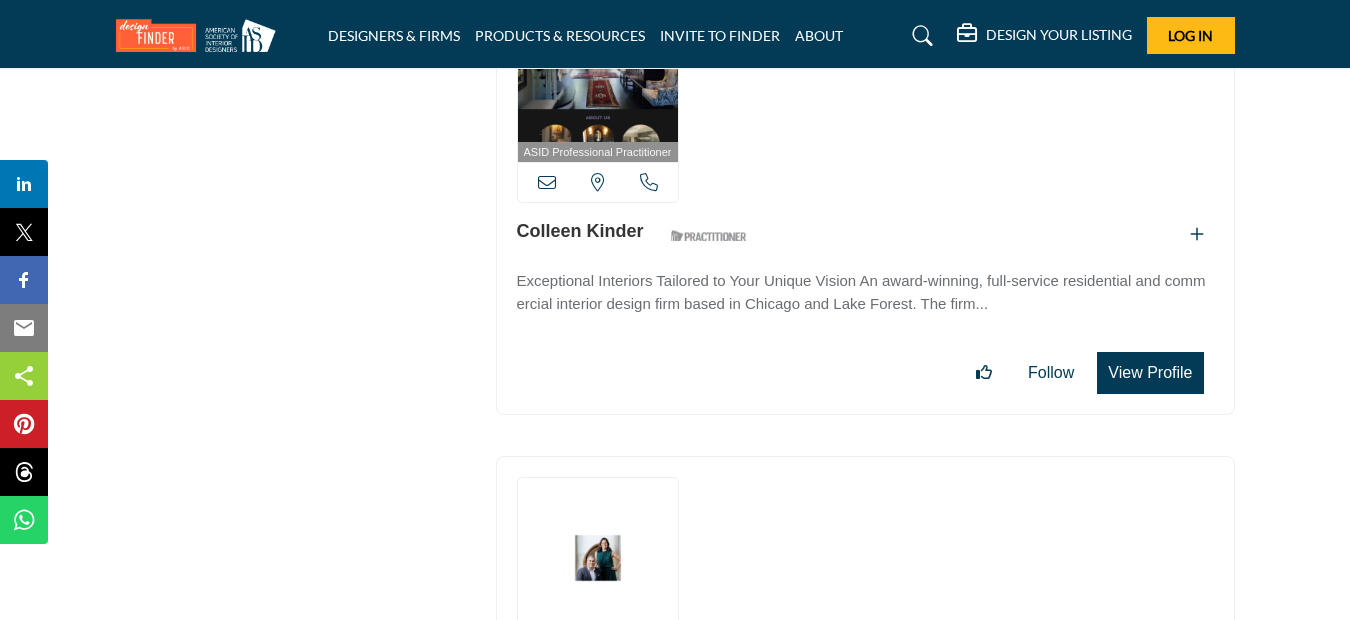 click on "View Profile" at bounding box center [1150, 373] 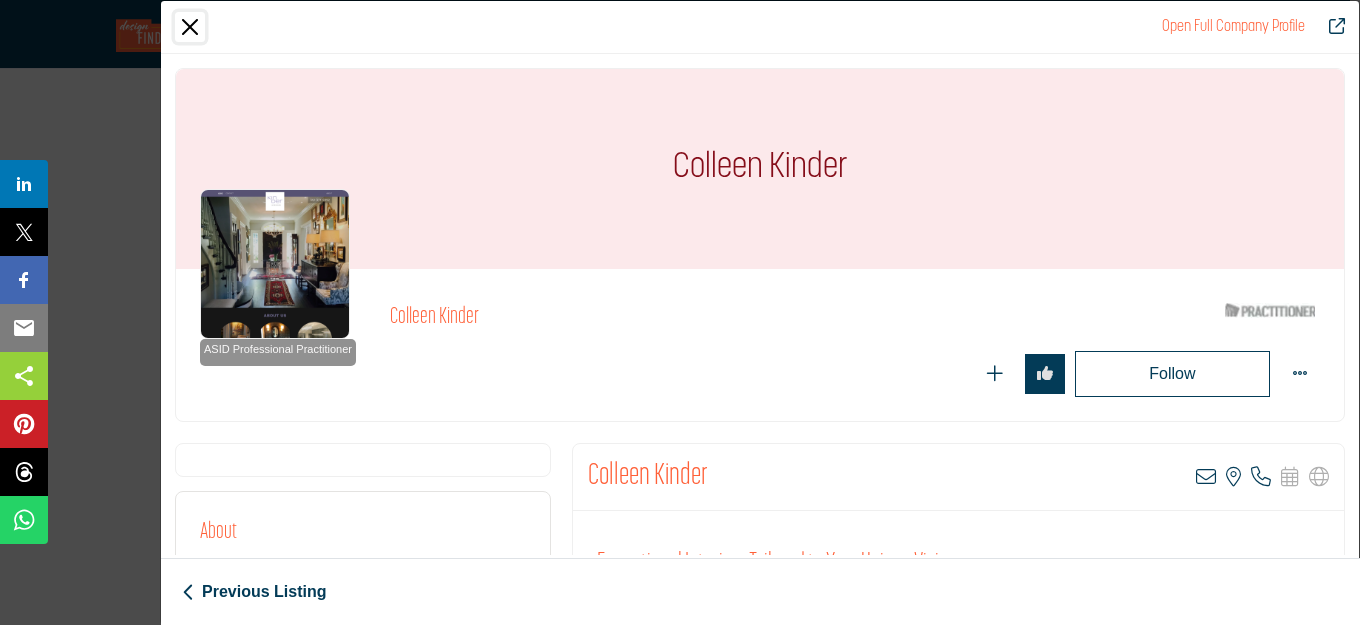 click at bounding box center (190, 27) 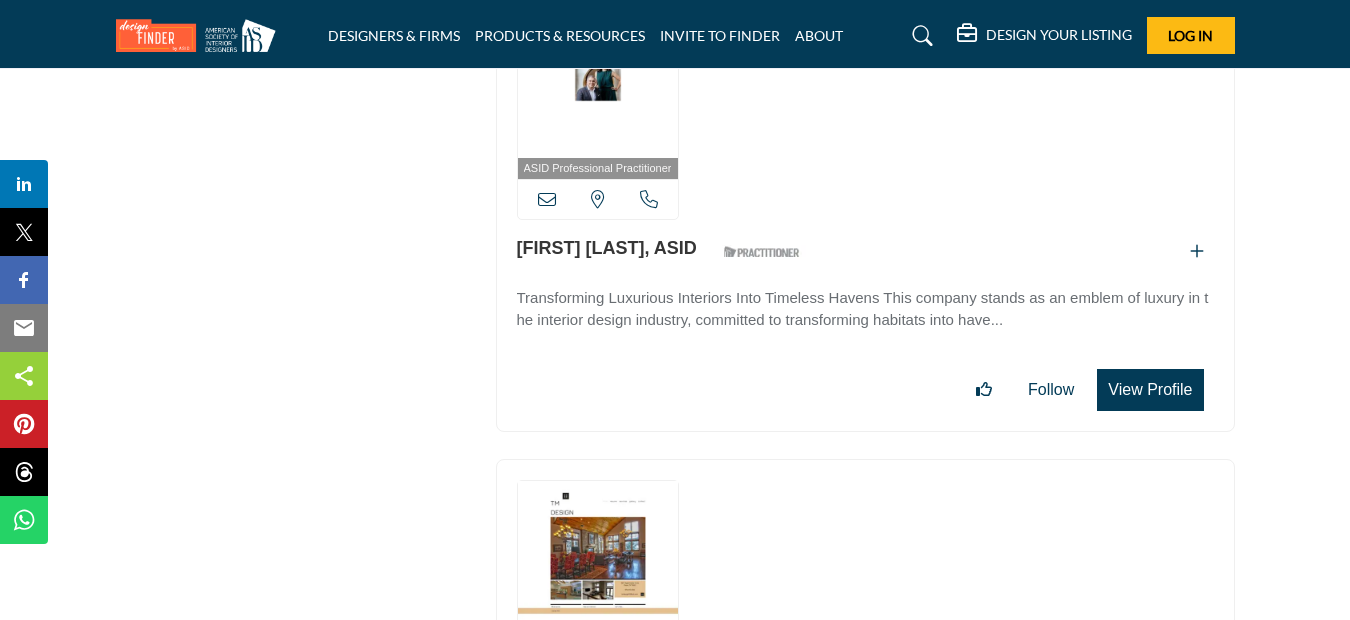 scroll, scrollTop: 10748, scrollLeft: 0, axis: vertical 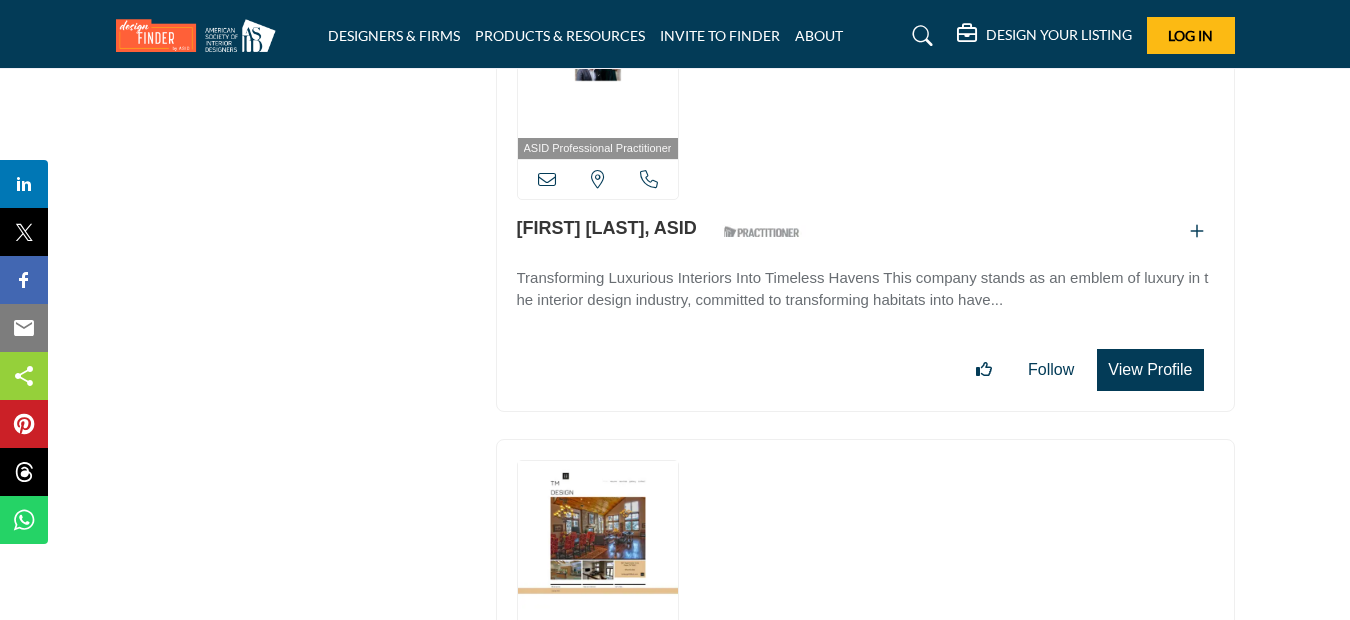 click on "View Profile" at bounding box center (1150, 370) 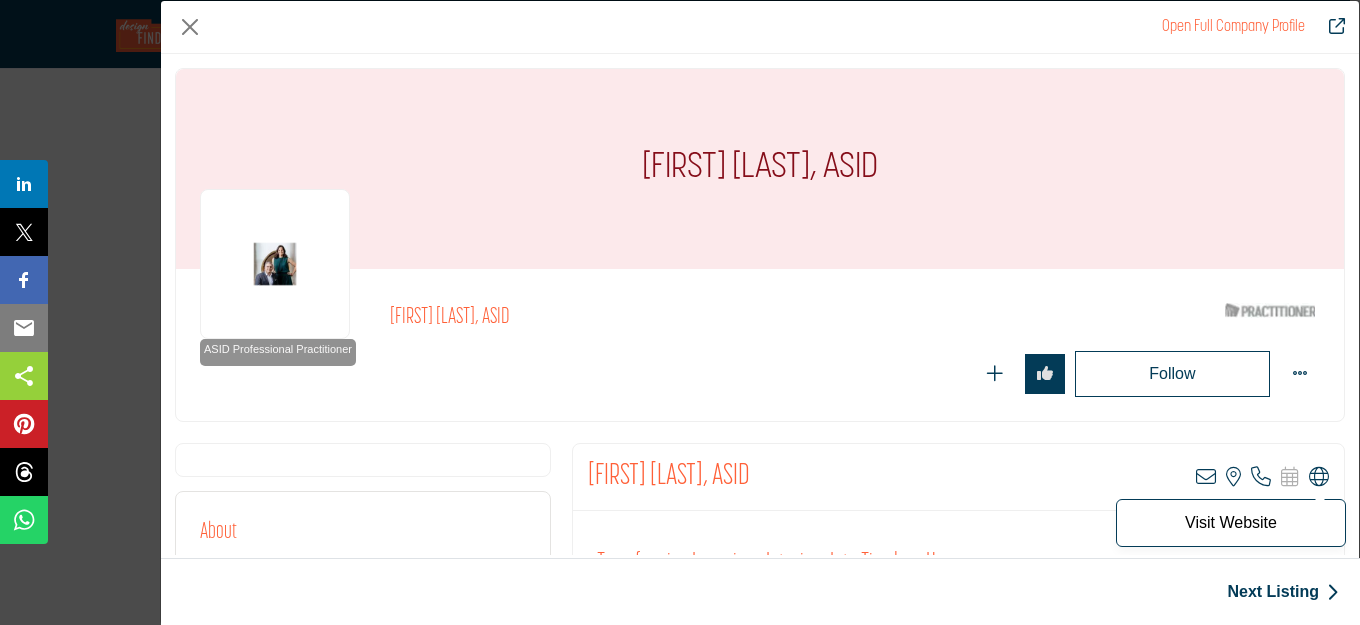 click at bounding box center (1319, 477) 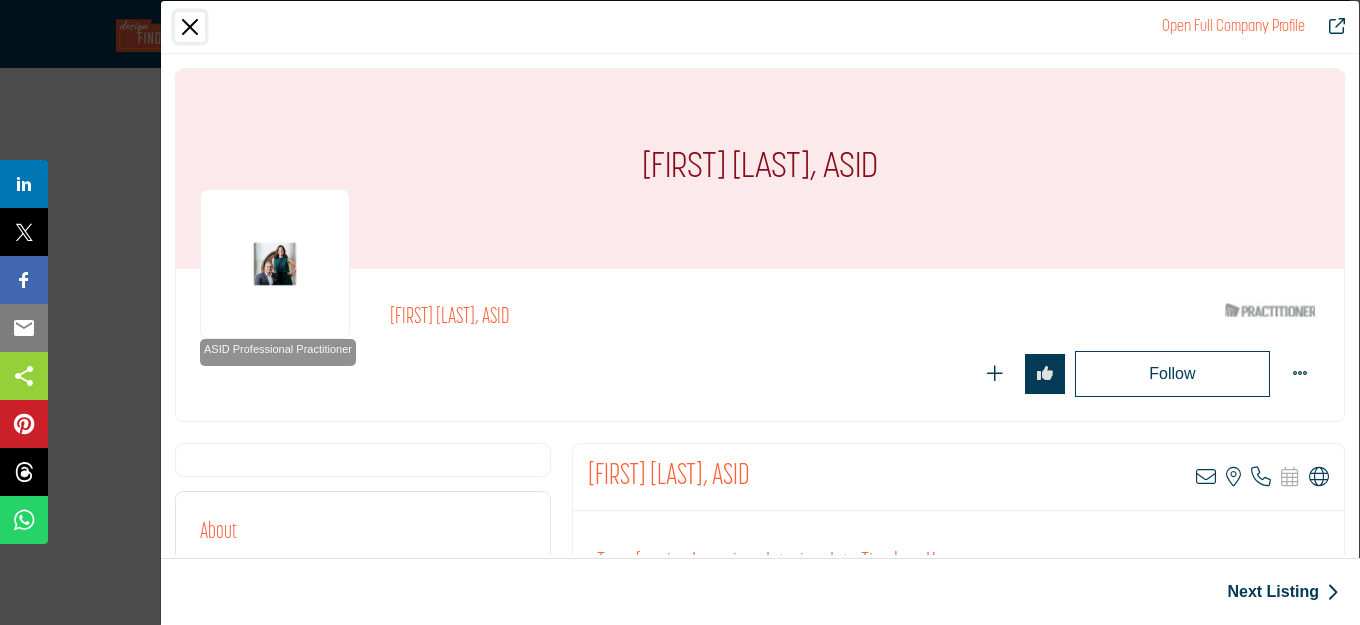 click at bounding box center (190, 27) 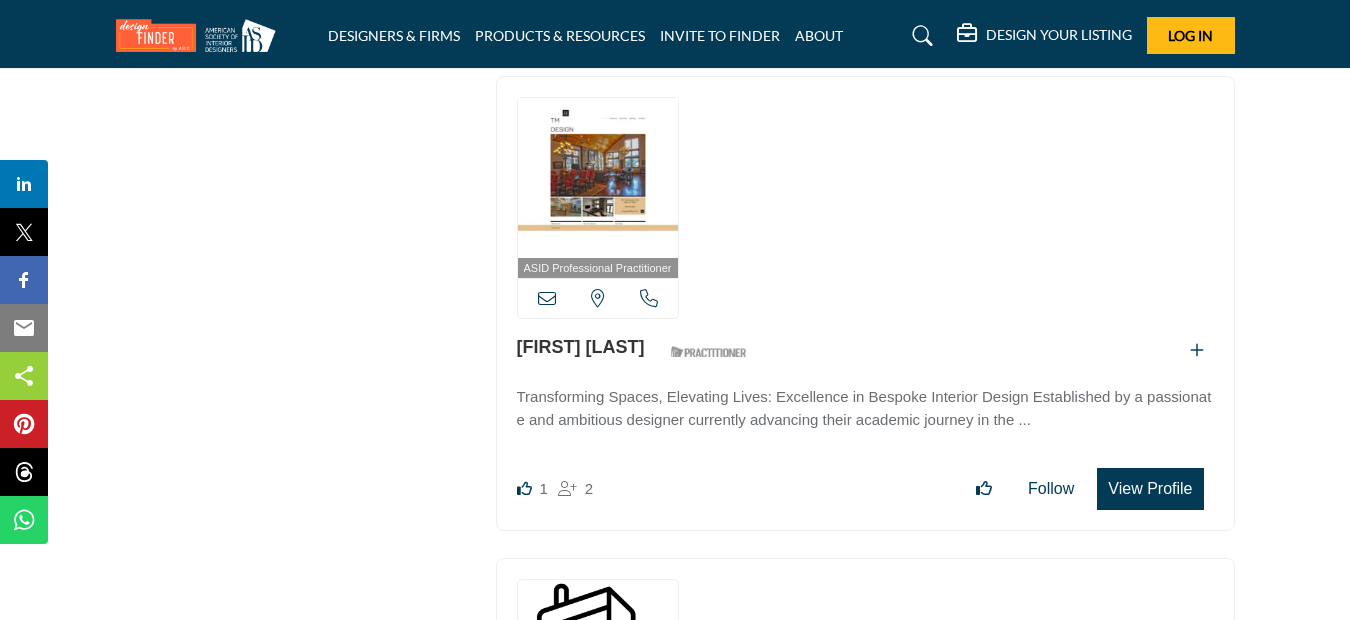 scroll, scrollTop: 11148, scrollLeft: 0, axis: vertical 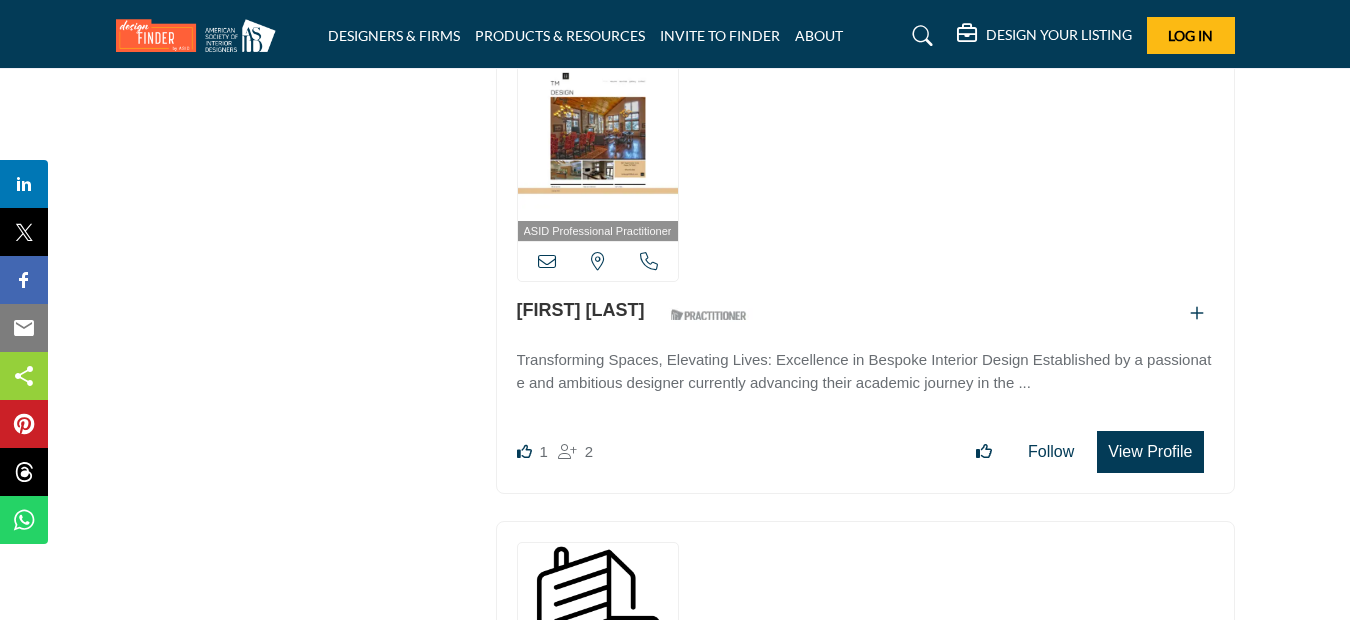 click on "View Profile" at bounding box center (1150, 452) 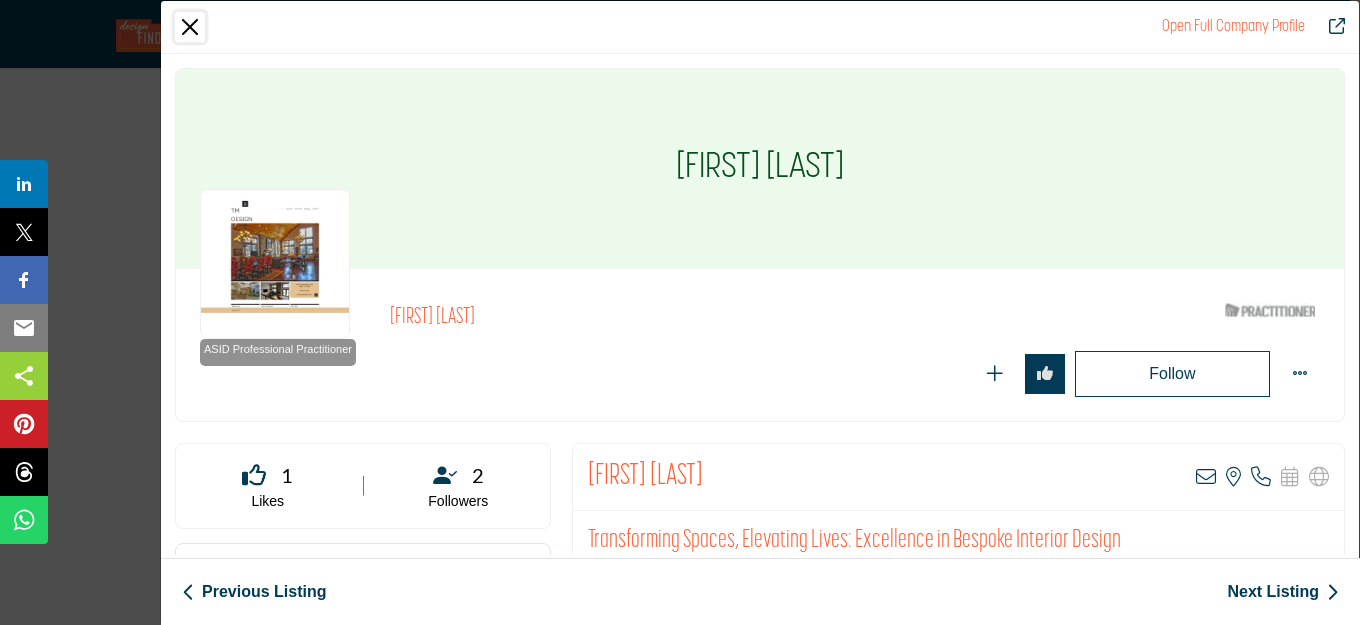 click at bounding box center [190, 27] 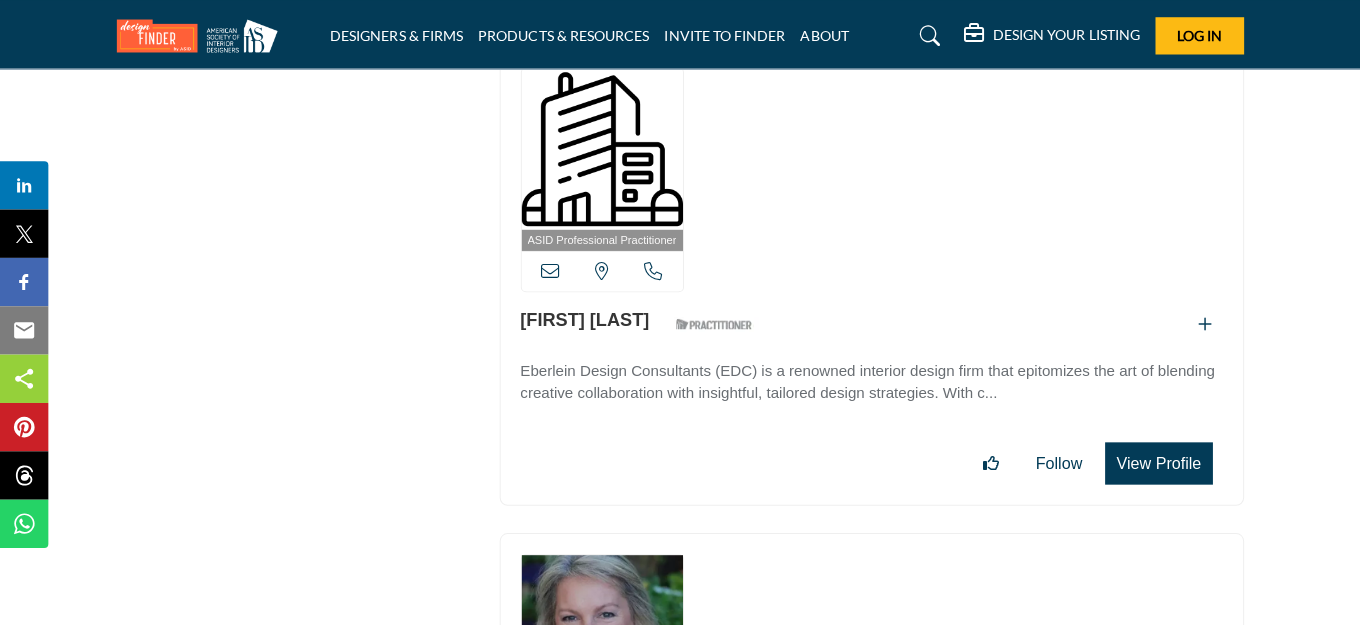 scroll, scrollTop: 11648, scrollLeft: 0, axis: vertical 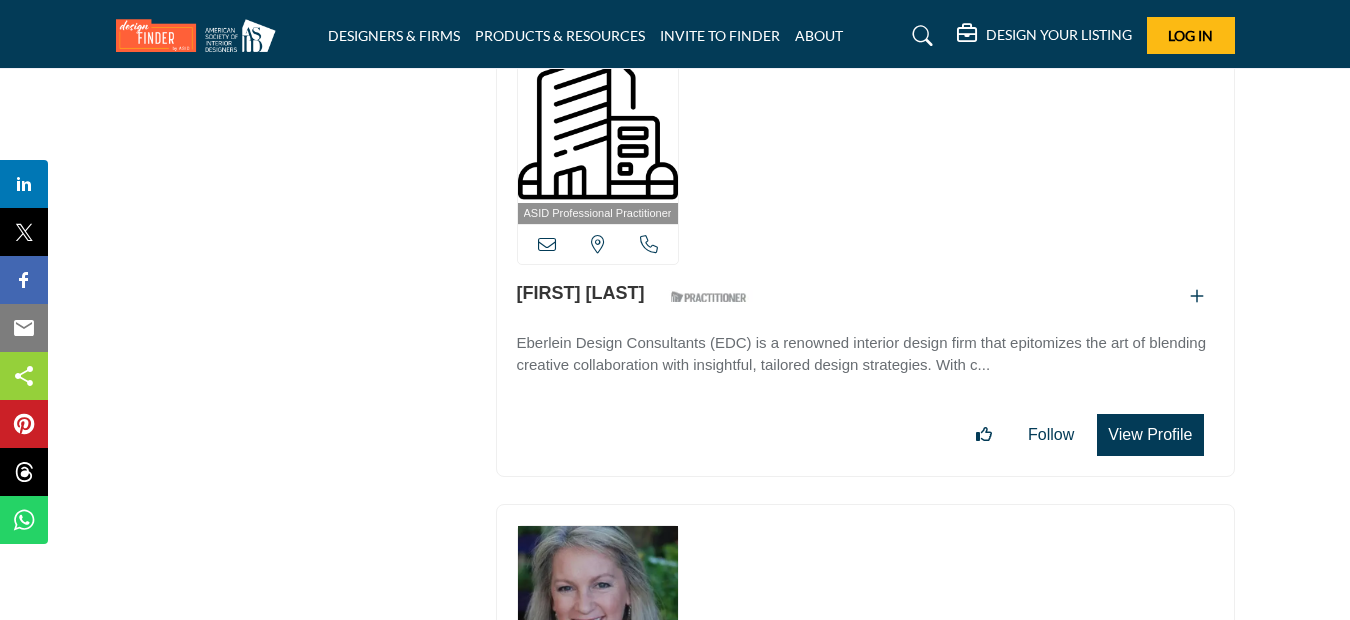 click on "View Profile" at bounding box center (1150, 435) 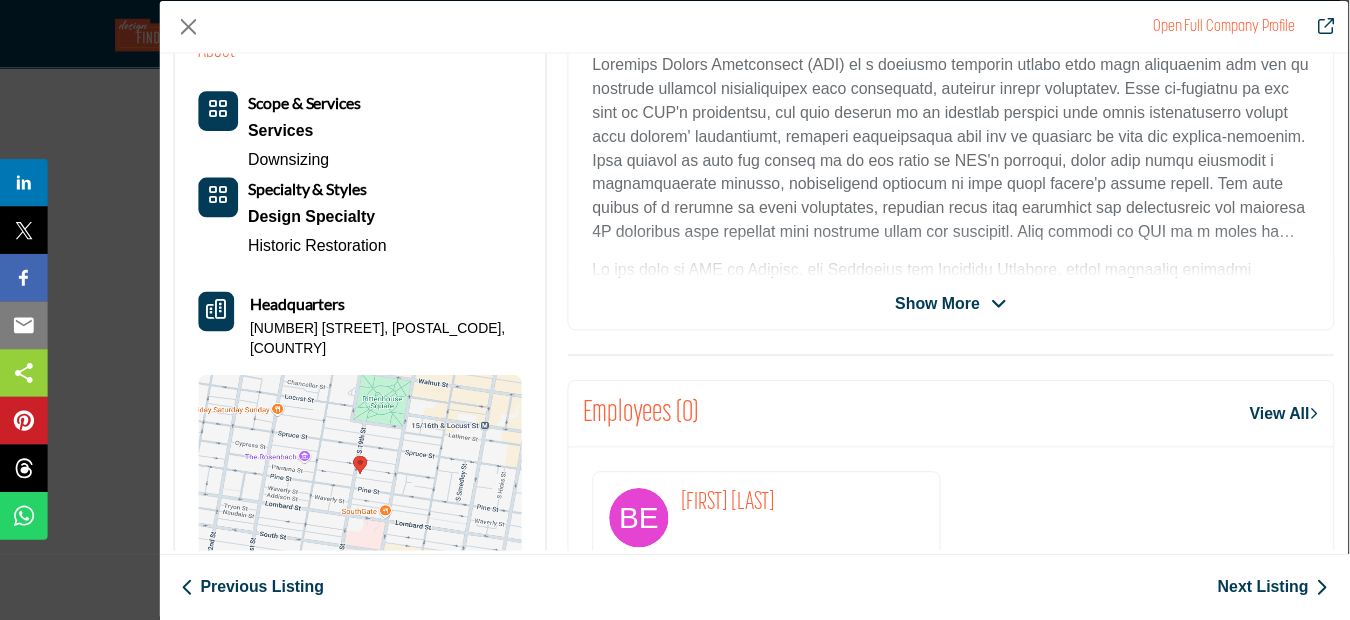 scroll, scrollTop: 0, scrollLeft: 0, axis: both 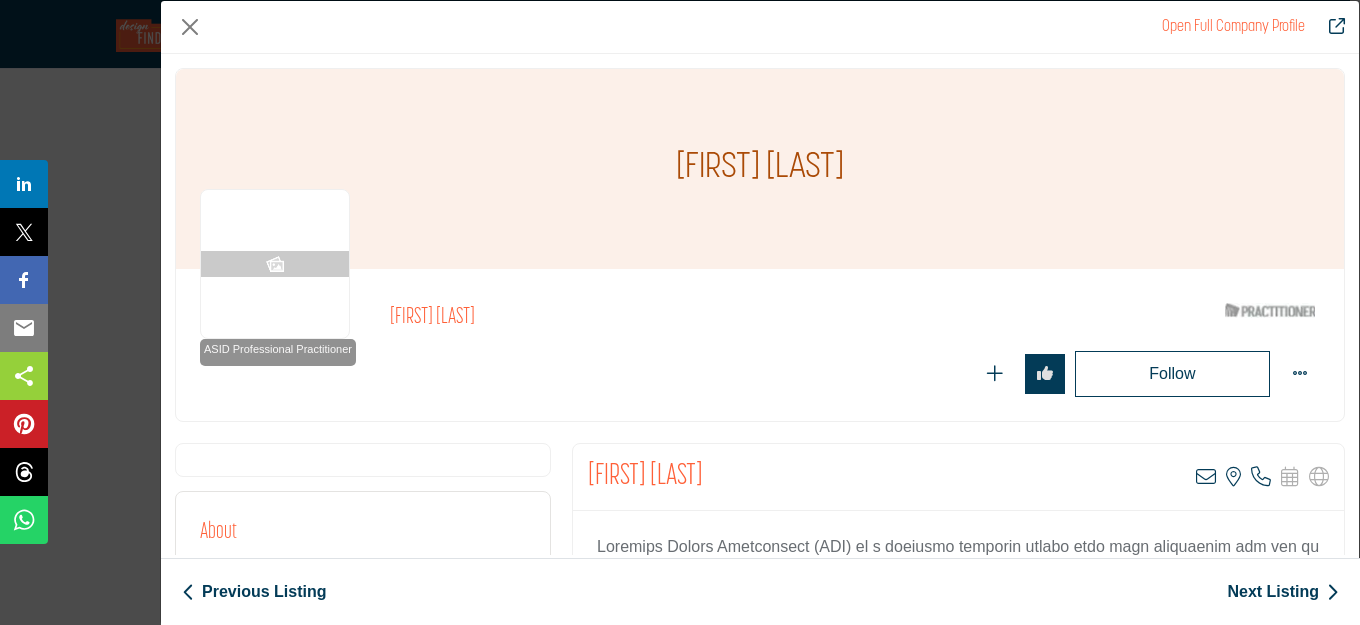 drag, startPoint x: 524, startPoint y: 315, endPoint x: 380, endPoint y: 321, distance: 144.12494 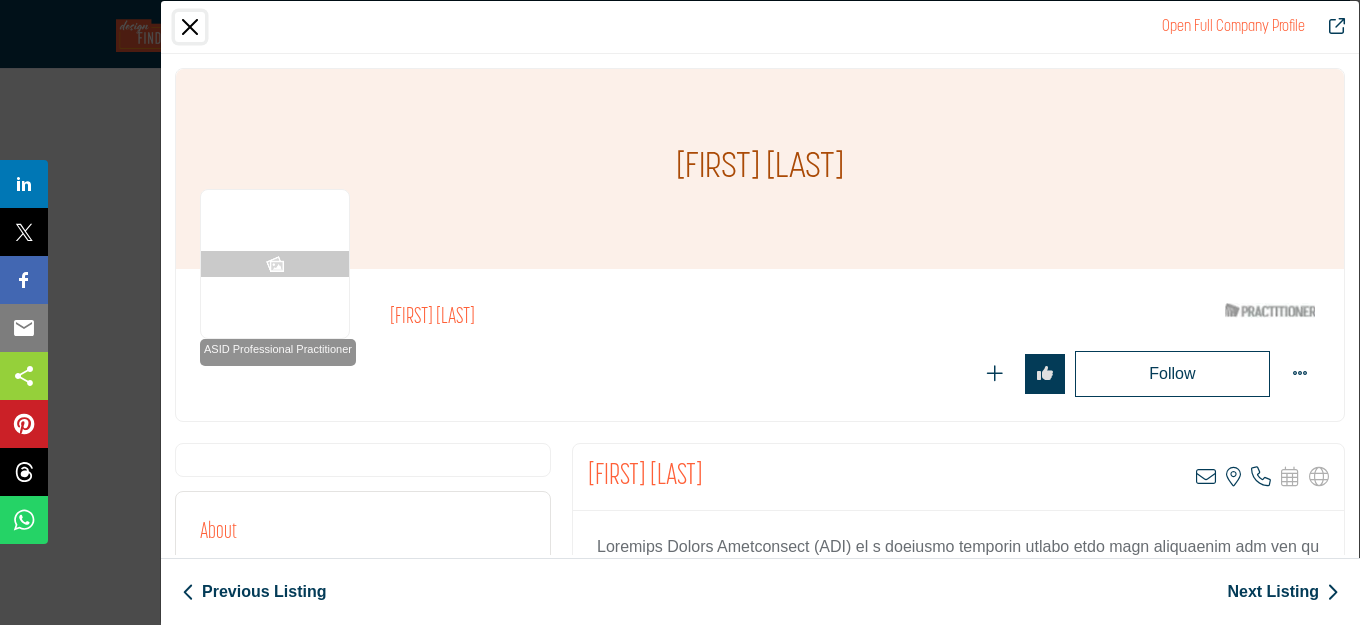 click at bounding box center (190, 27) 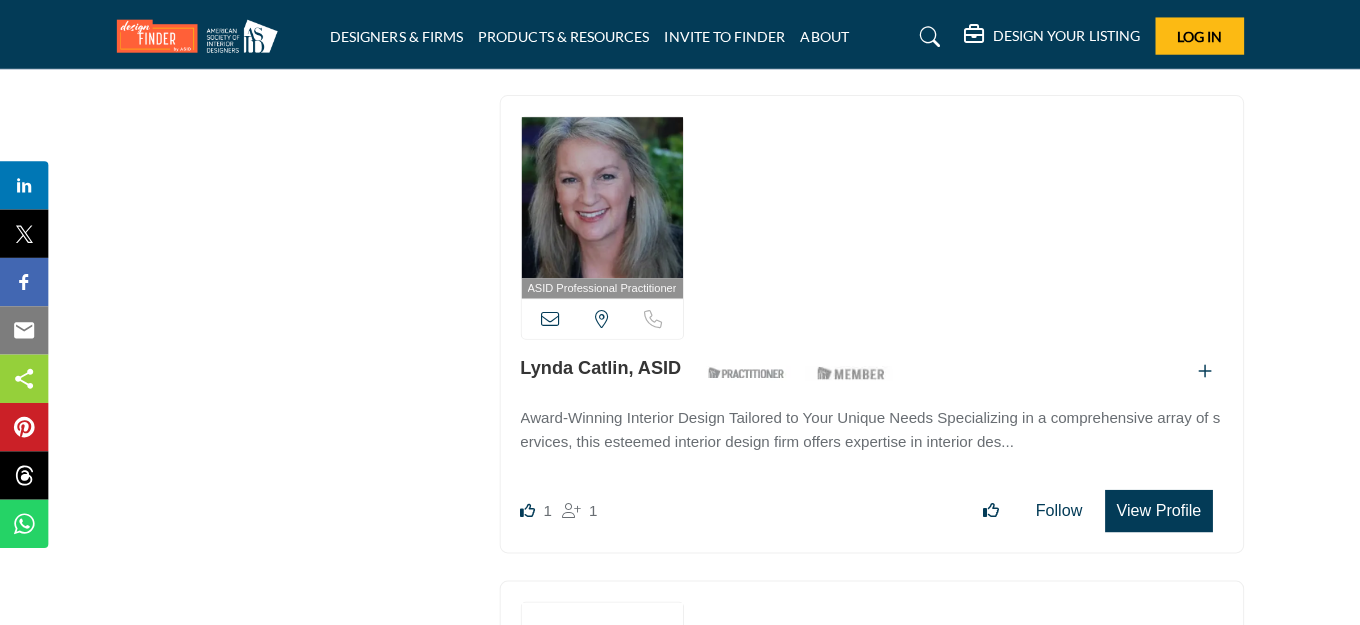 scroll, scrollTop: 12148, scrollLeft: 0, axis: vertical 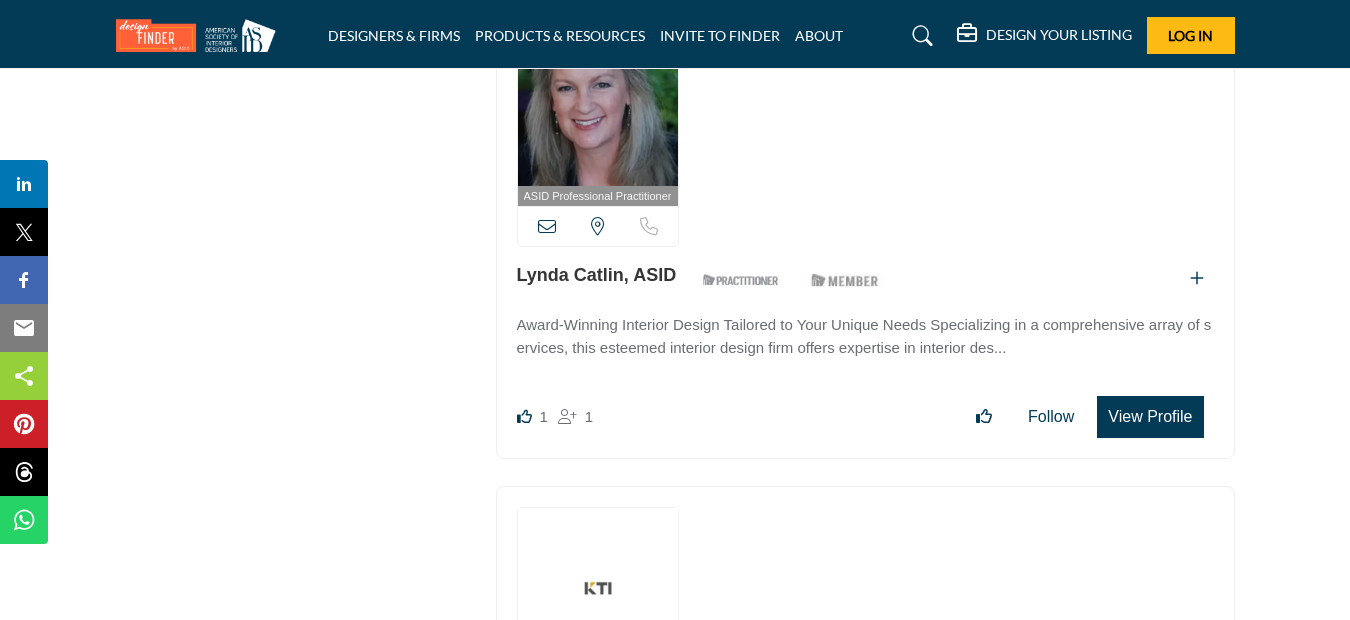 click on "View Profile" at bounding box center (1150, 417) 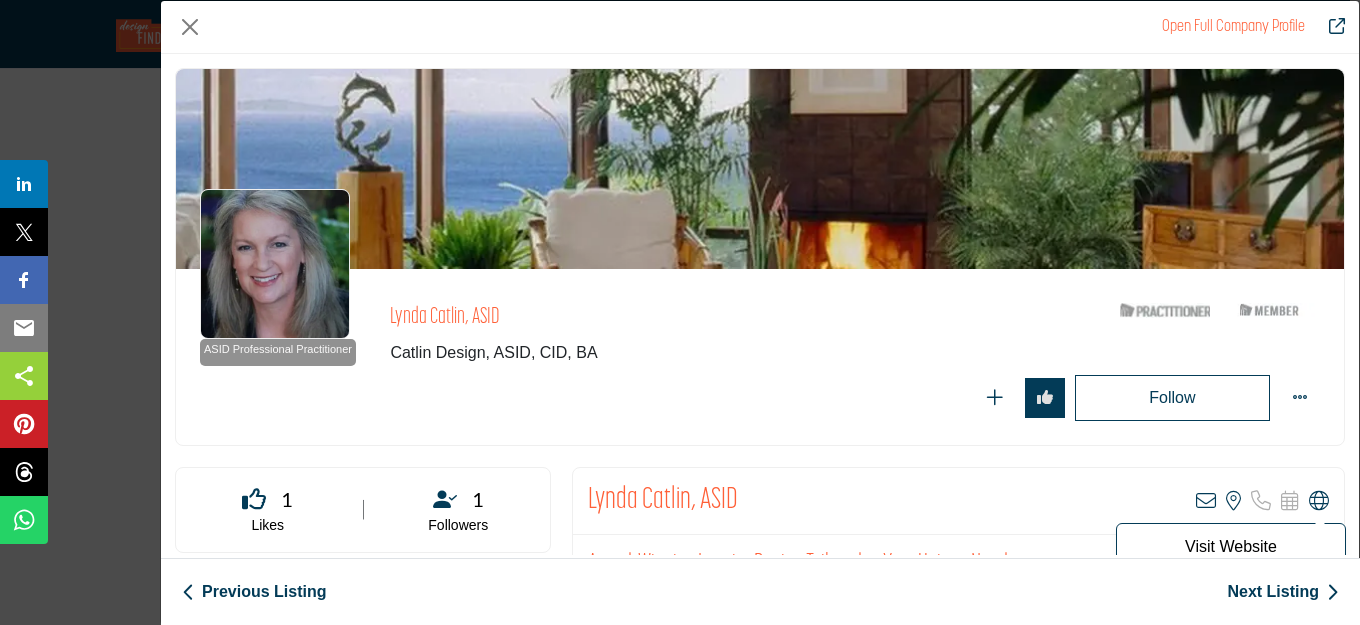 click at bounding box center (1319, 501) 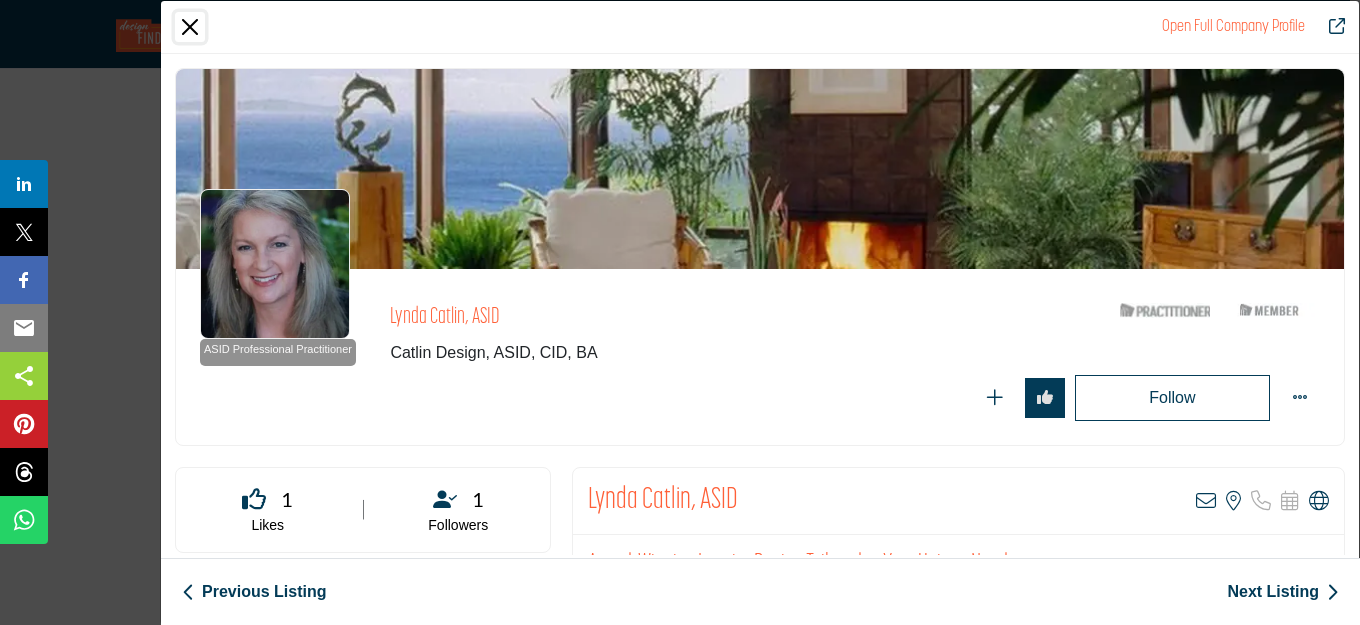 click at bounding box center (190, 27) 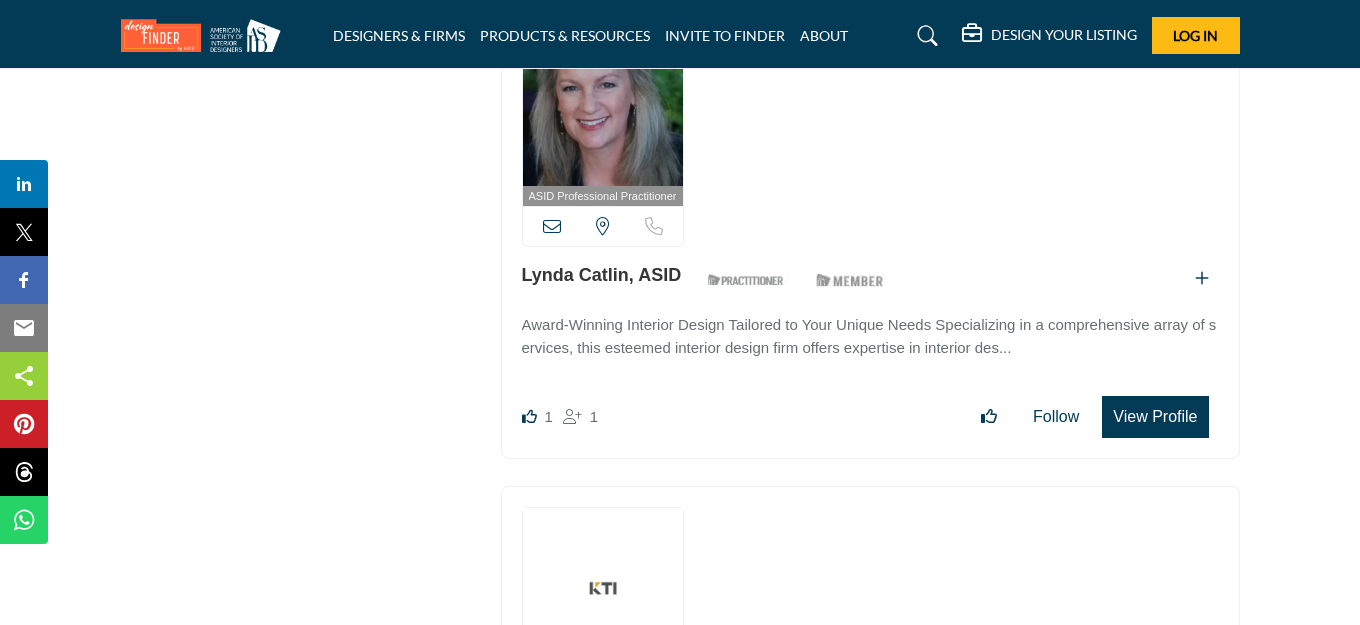scroll, scrollTop: 12548, scrollLeft: 0, axis: vertical 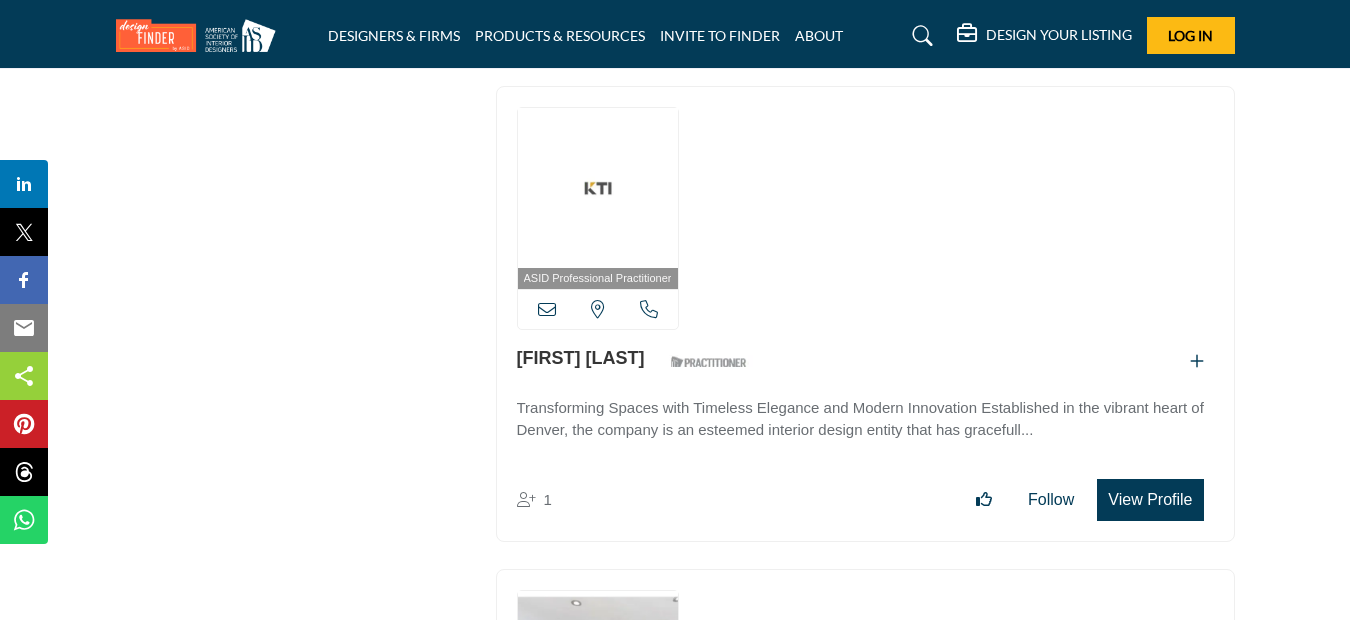 click on "View Profile" at bounding box center (1150, 500) 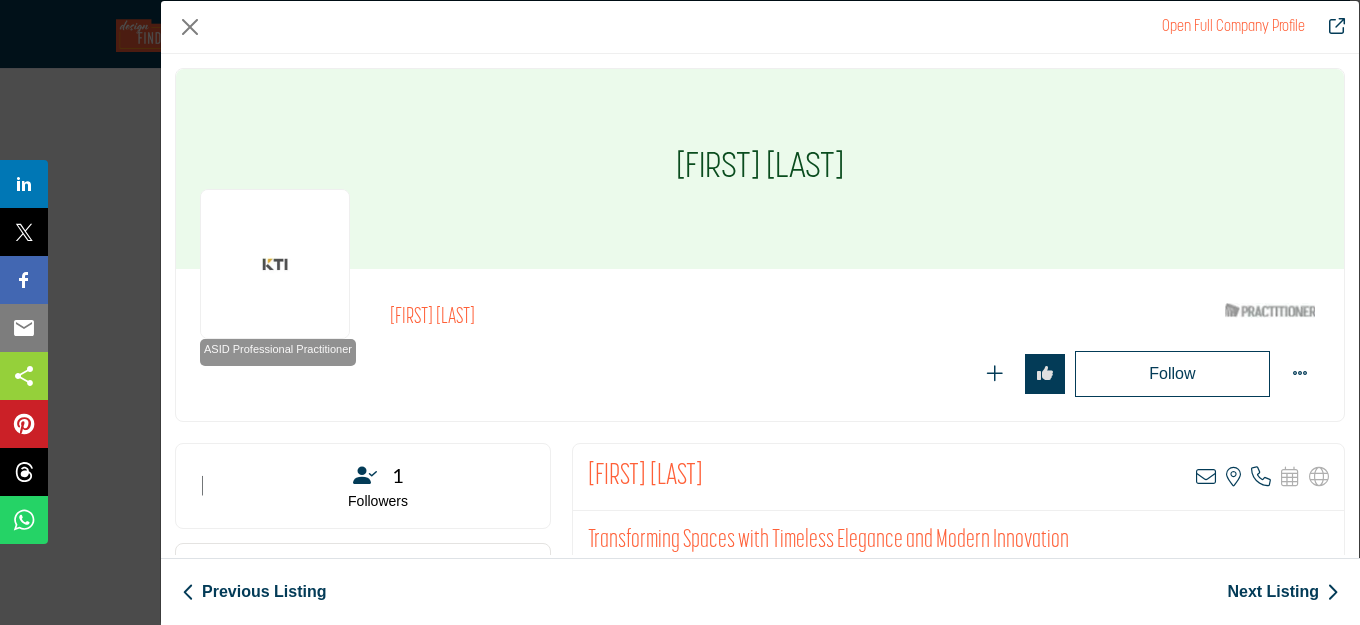 drag, startPoint x: 573, startPoint y: 315, endPoint x: 367, endPoint y: 325, distance: 206.24257 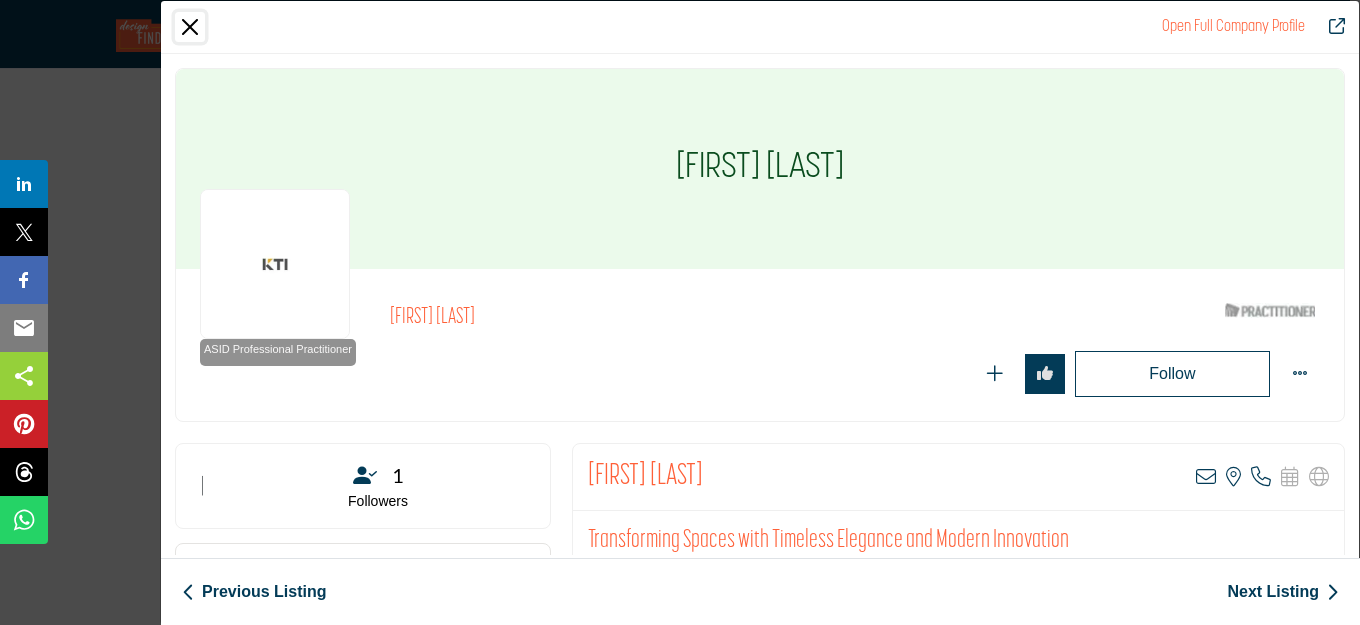 click at bounding box center [190, 27] 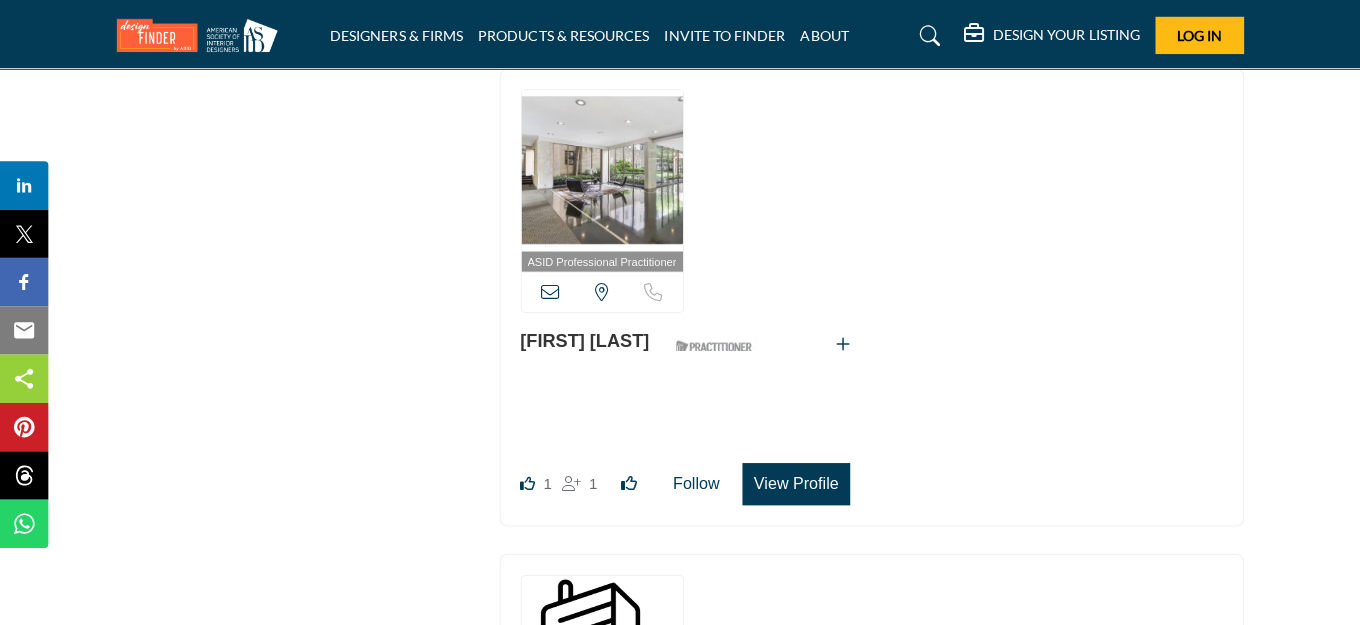 scroll, scrollTop: 13048, scrollLeft: 0, axis: vertical 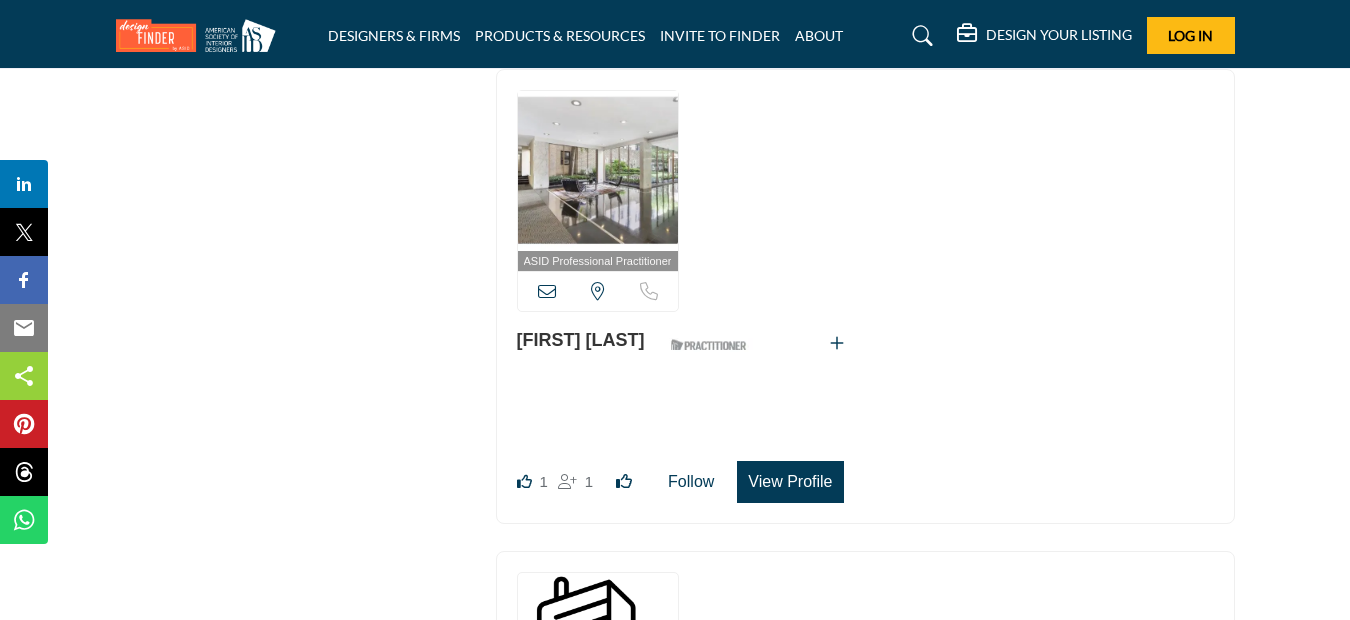 click on "View Profile" at bounding box center (790, 482) 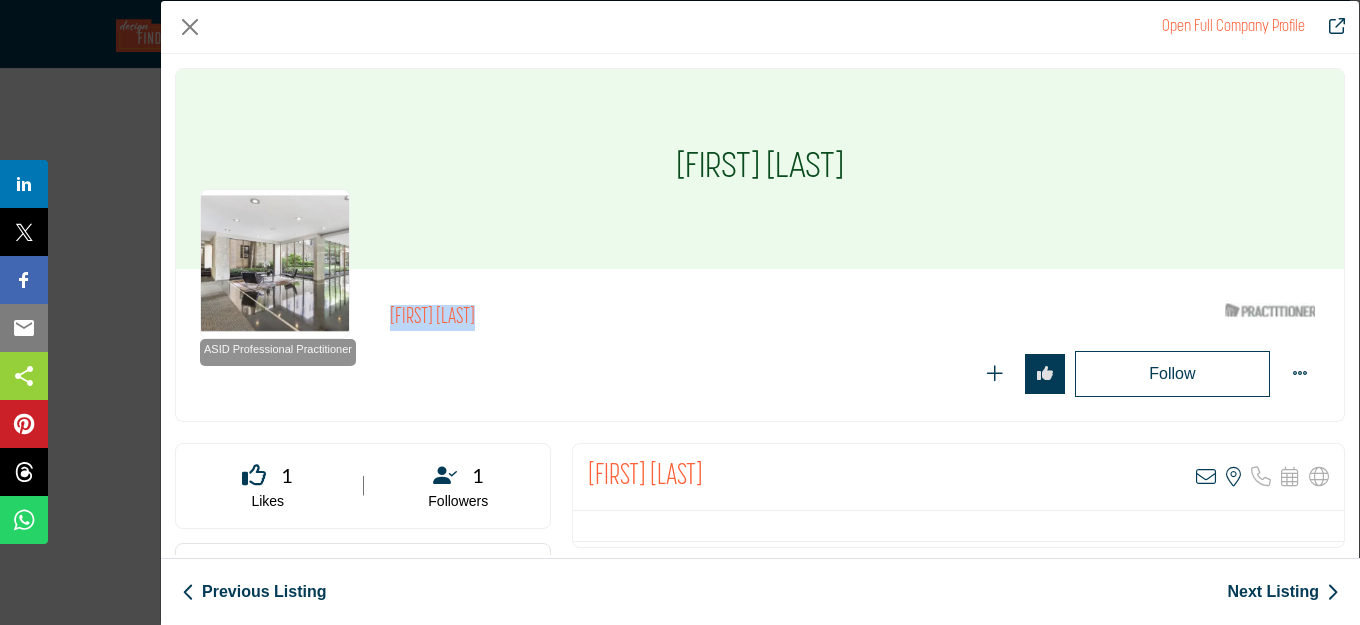 drag, startPoint x: 573, startPoint y: 324, endPoint x: 382, endPoint y: 325, distance: 191.00262 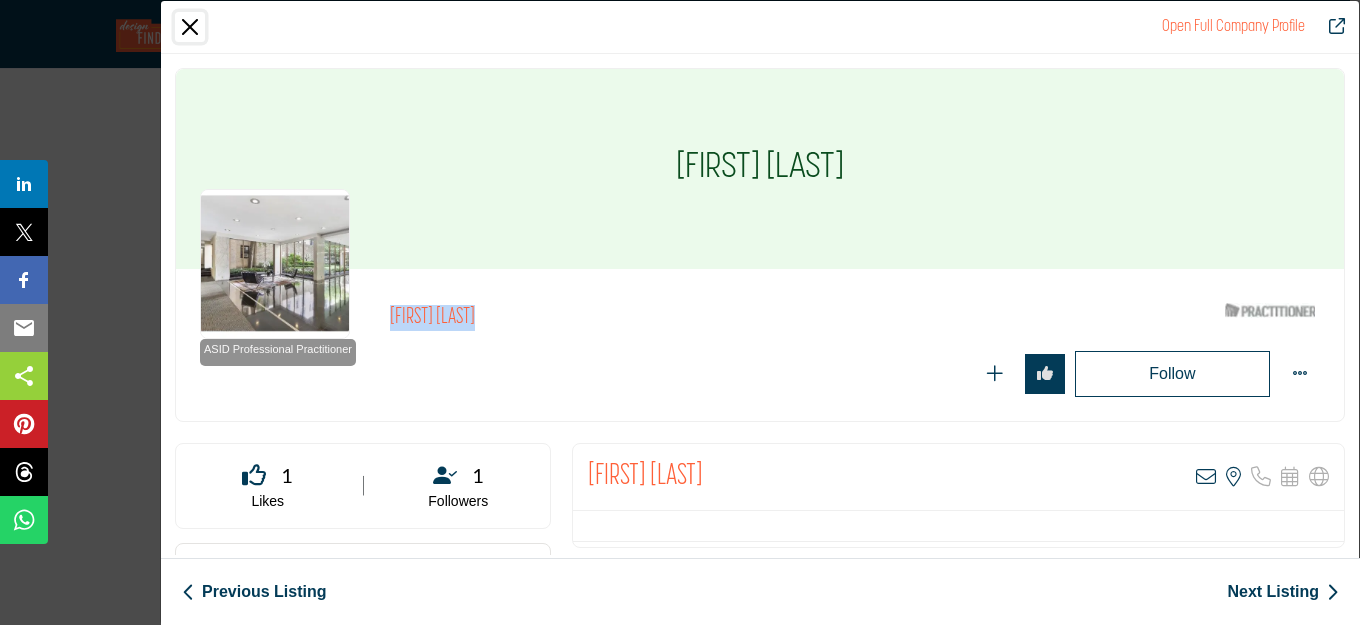 click at bounding box center (190, 27) 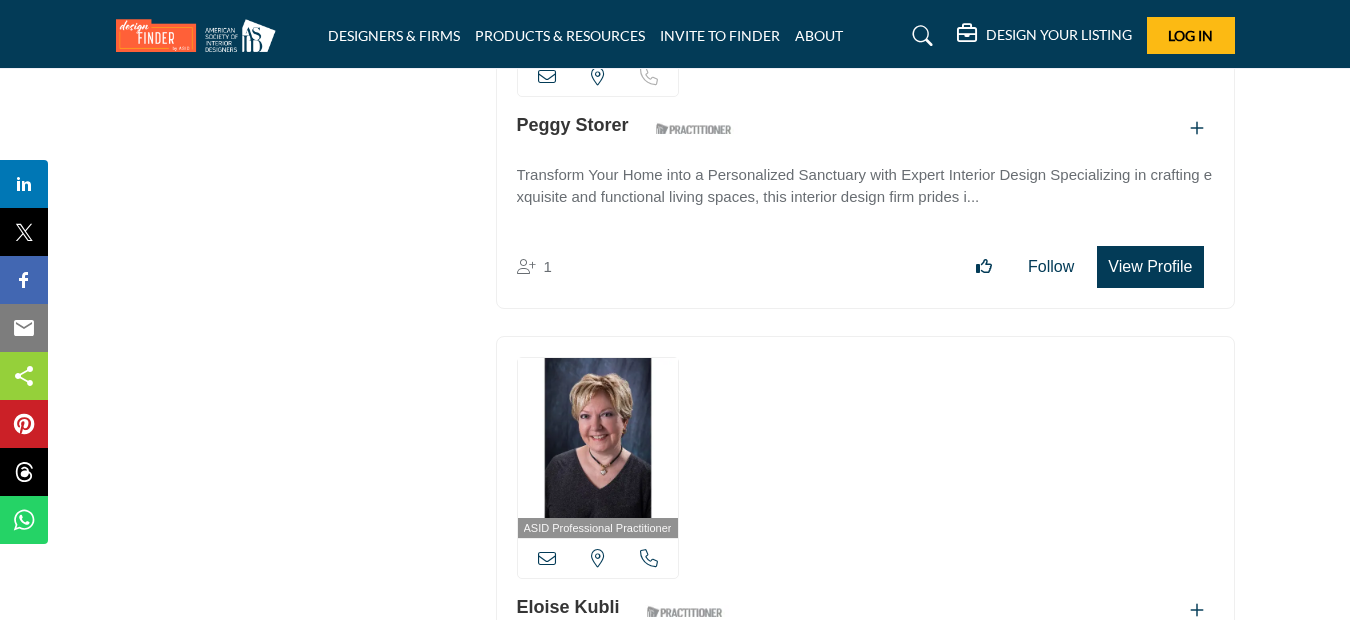 scroll, scrollTop: 13748, scrollLeft: 0, axis: vertical 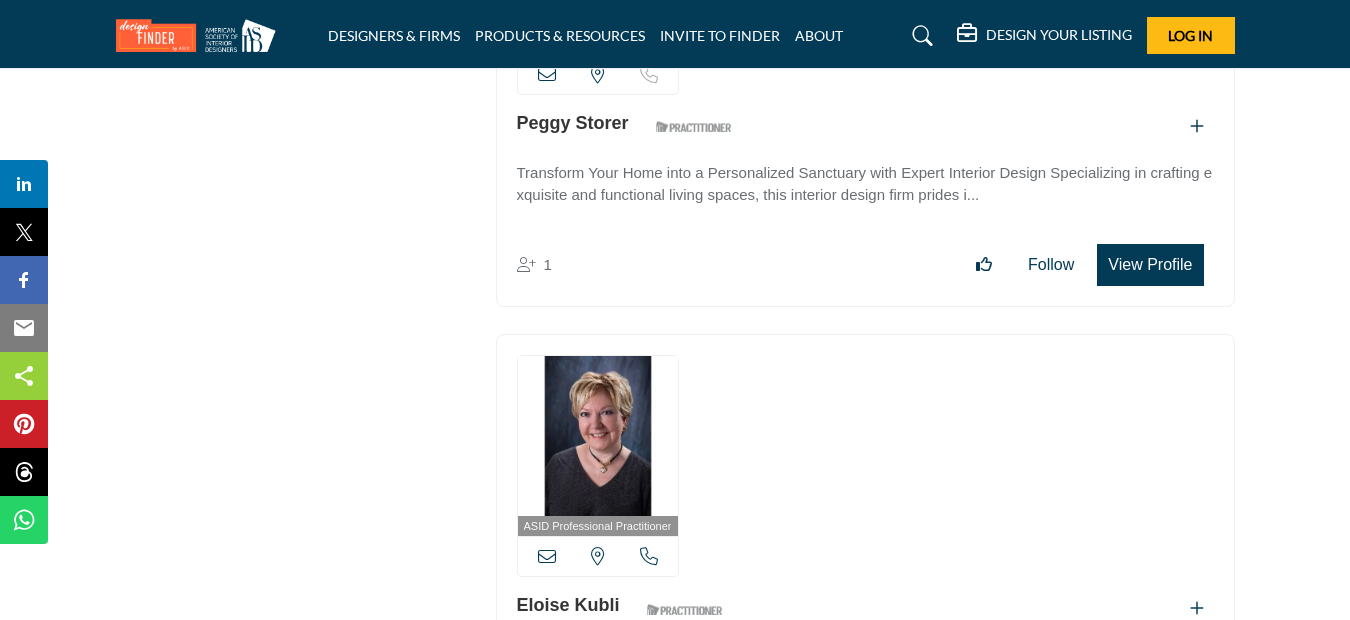 click on "View Profile" at bounding box center [1150, 265] 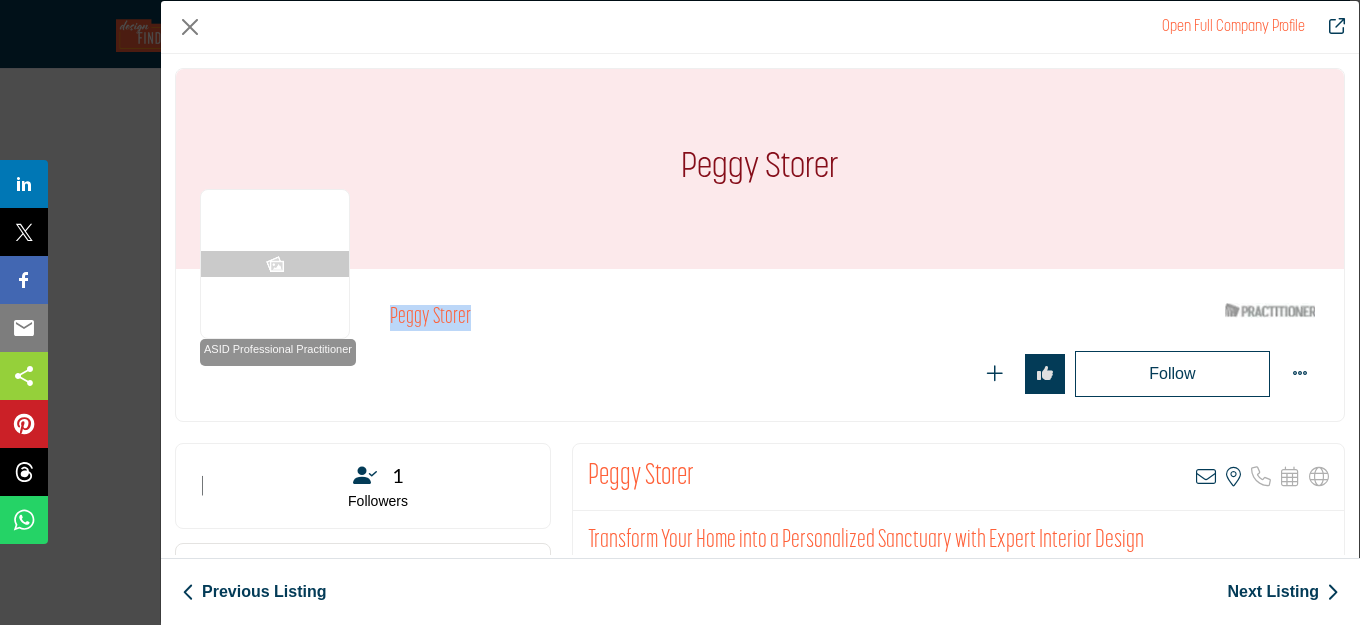 drag, startPoint x: 502, startPoint y: 316, endPoint x: 378, endPoint y: 323, distance: 124.197426 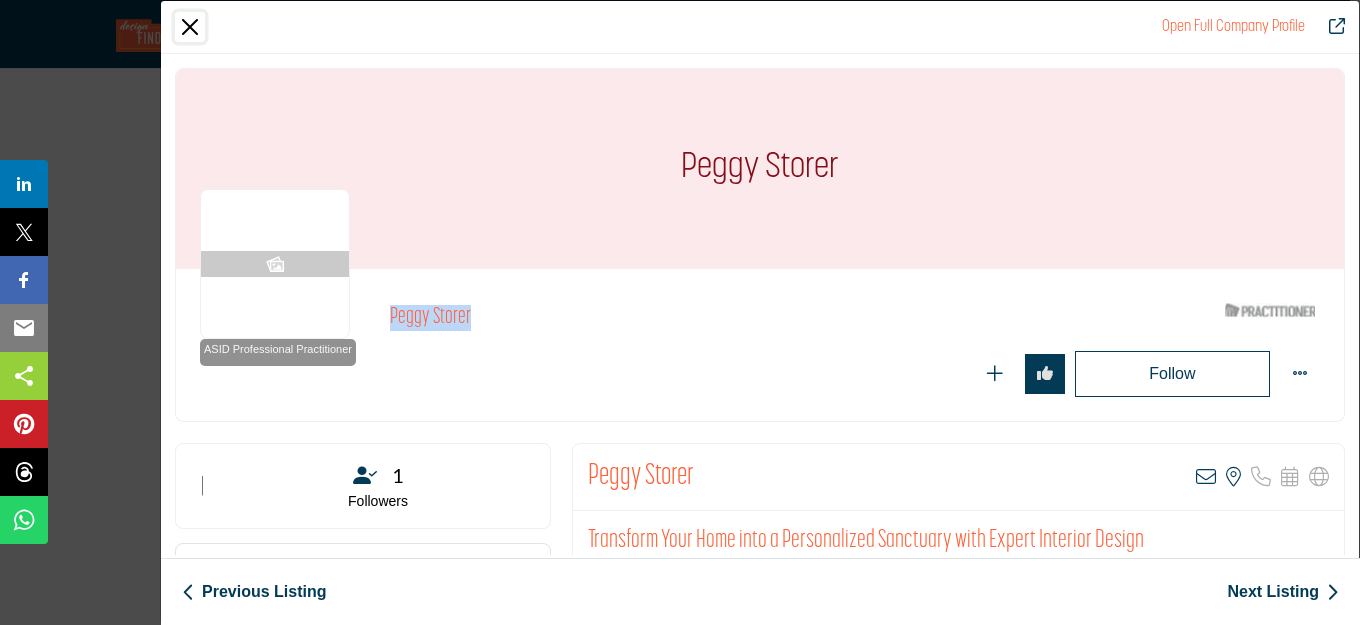 click at bounding box center (190, 27) 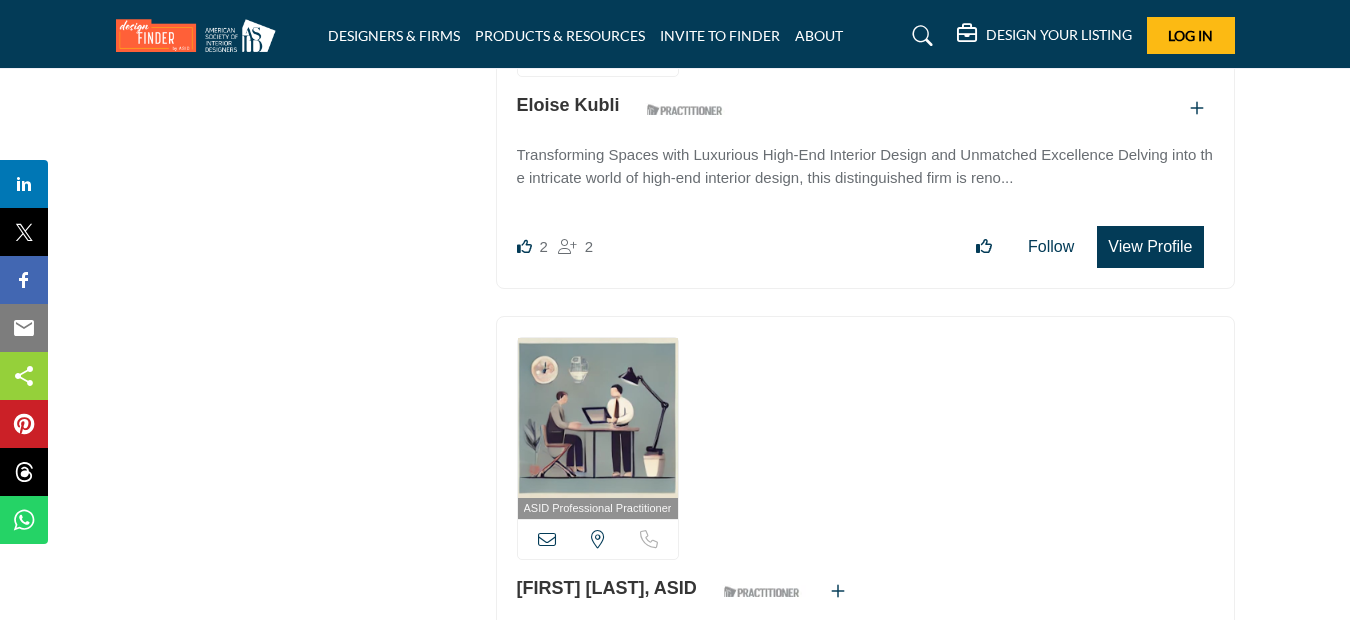 scroll, scrollTop: 14148, scrollLeft: 0, axis: vertical 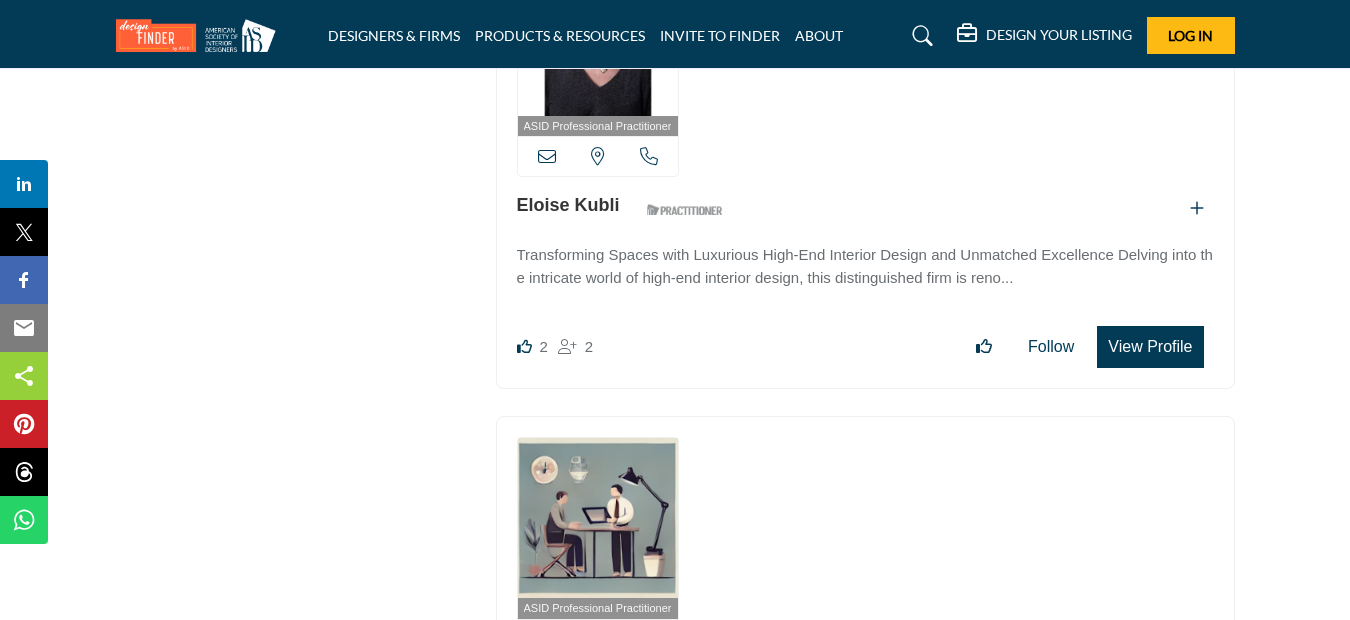 click on "View Profile" at bounding box center (1150, 347) 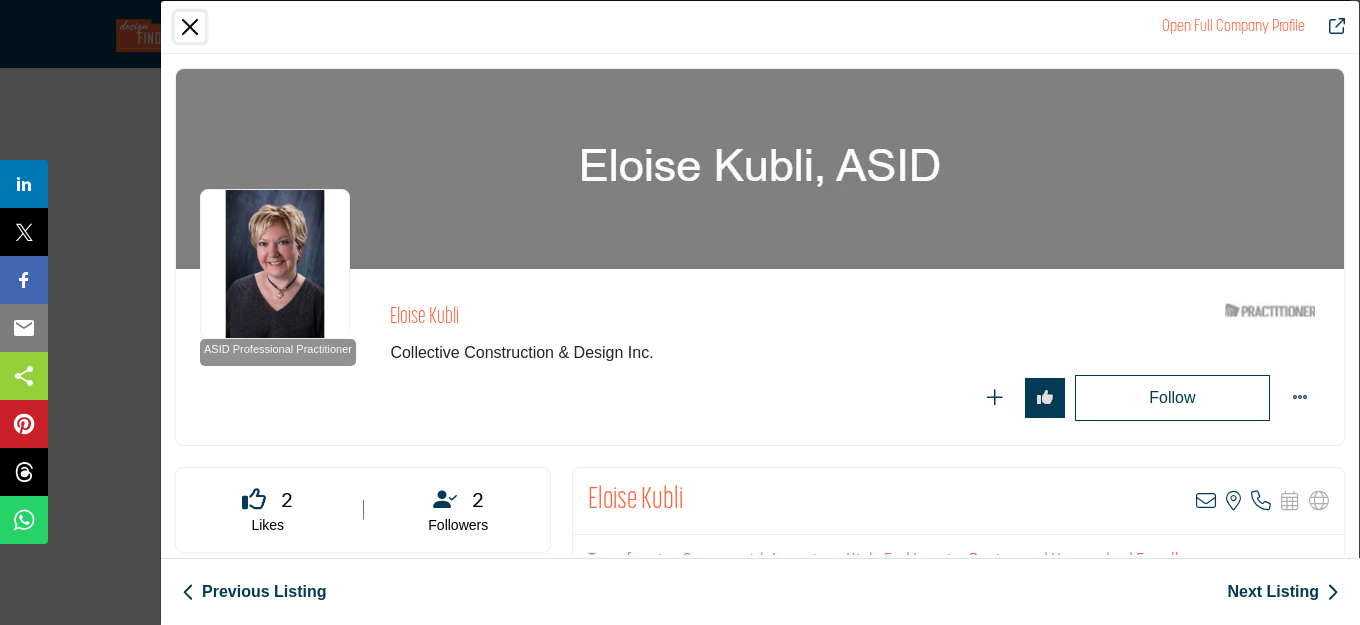click at bounding box center (190, 27) 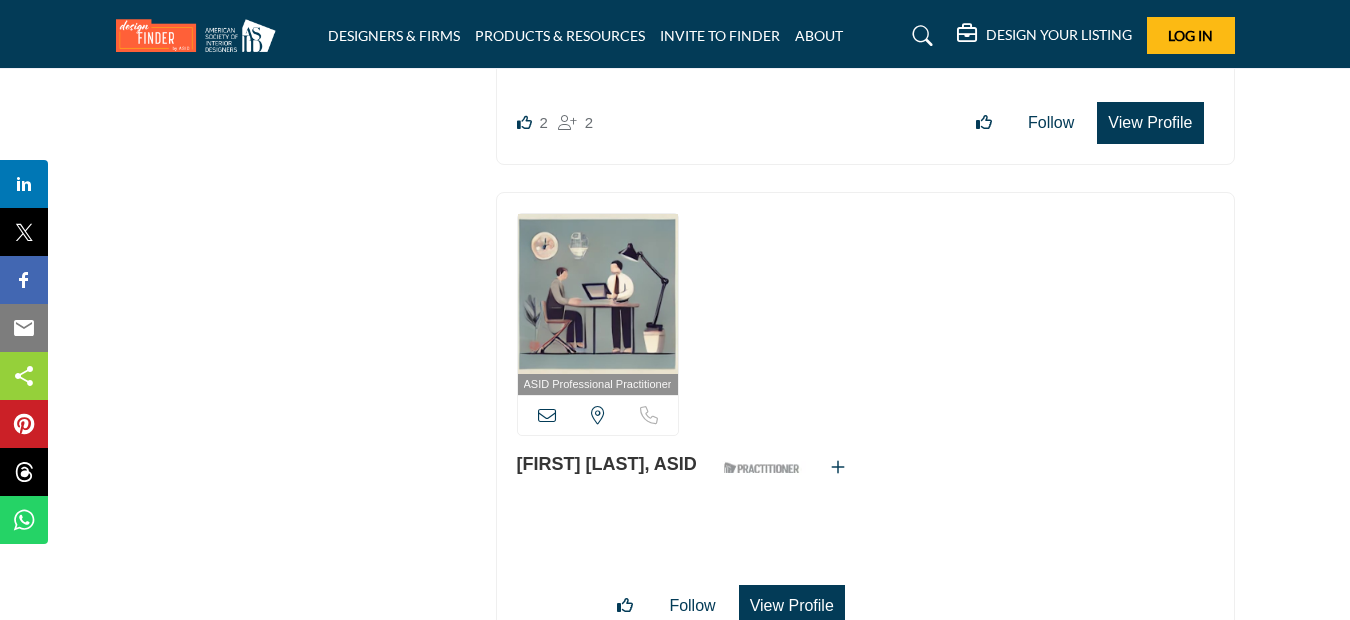 scroll, scrollTop: 14548, scrollLeft: 0, axis: vertical 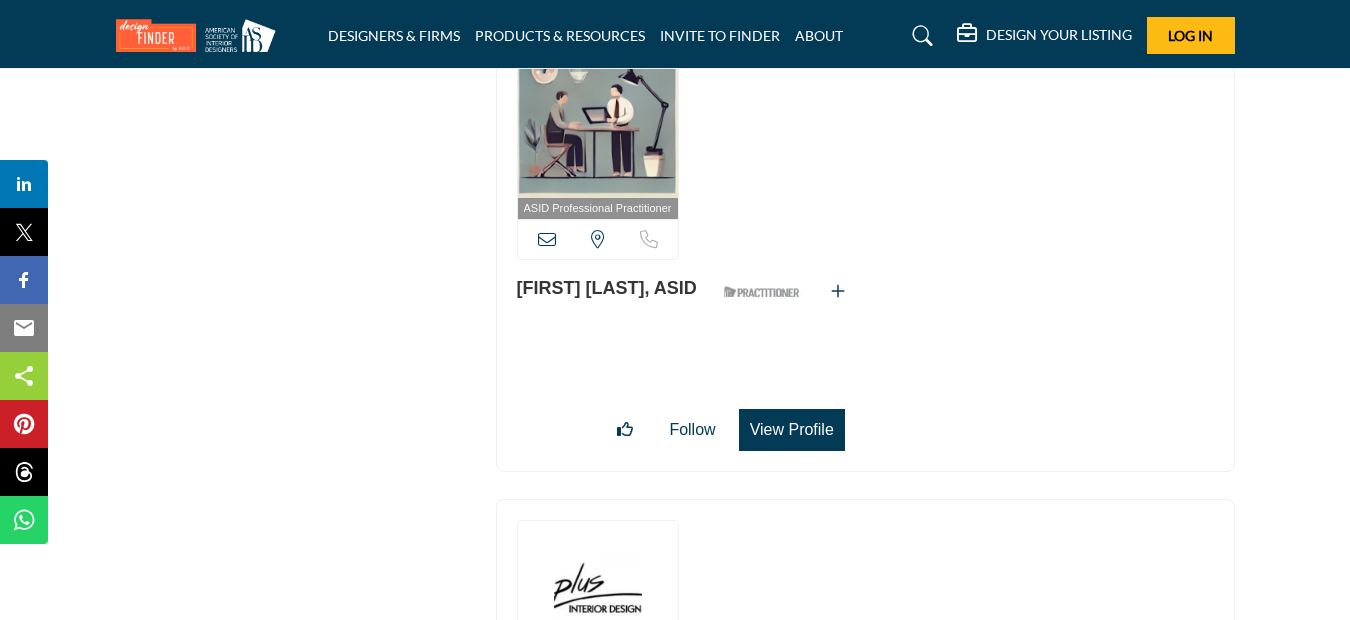 click on "View Profile" at bounding box center (792, 430) 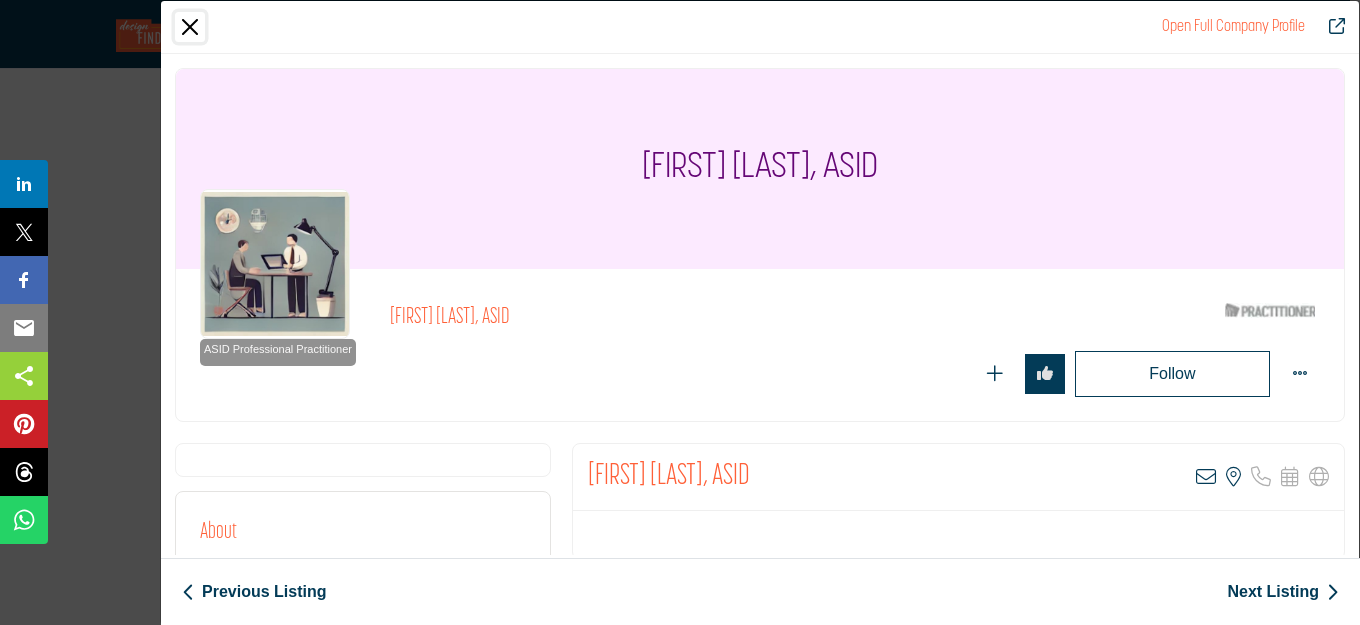 click at bounding box center (190, 27) 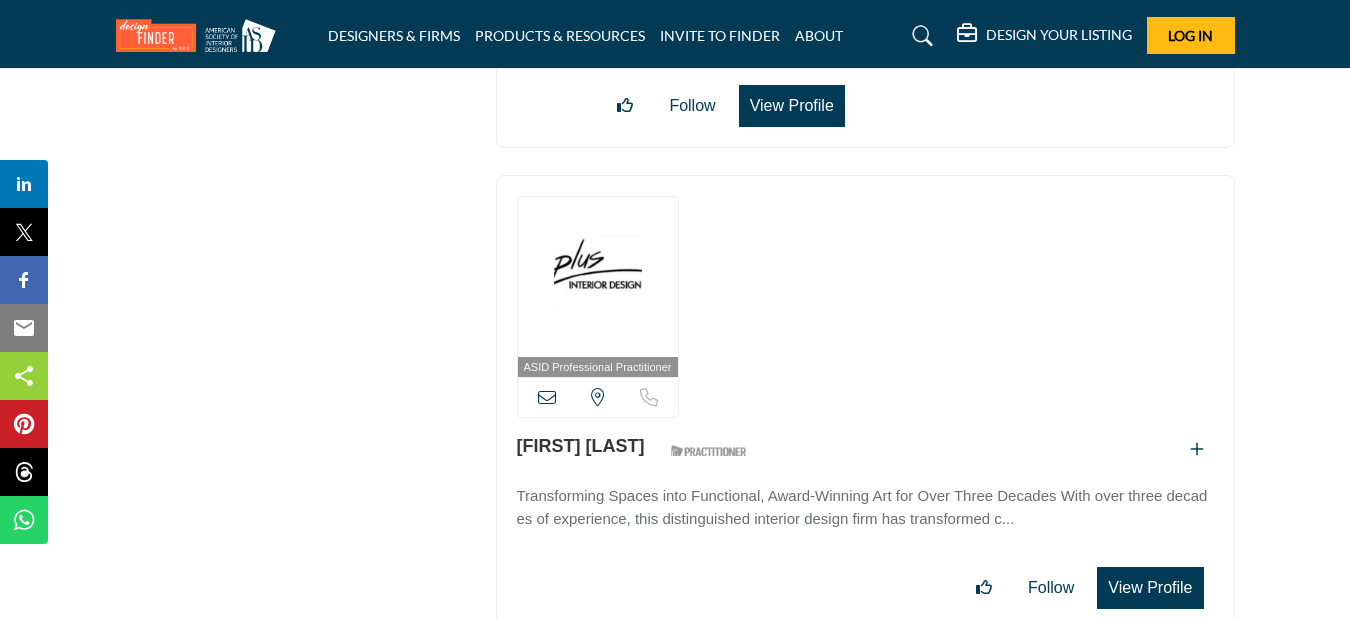 scroll, scrollTop: 15248, scrollLeft: 0, axis: vertical 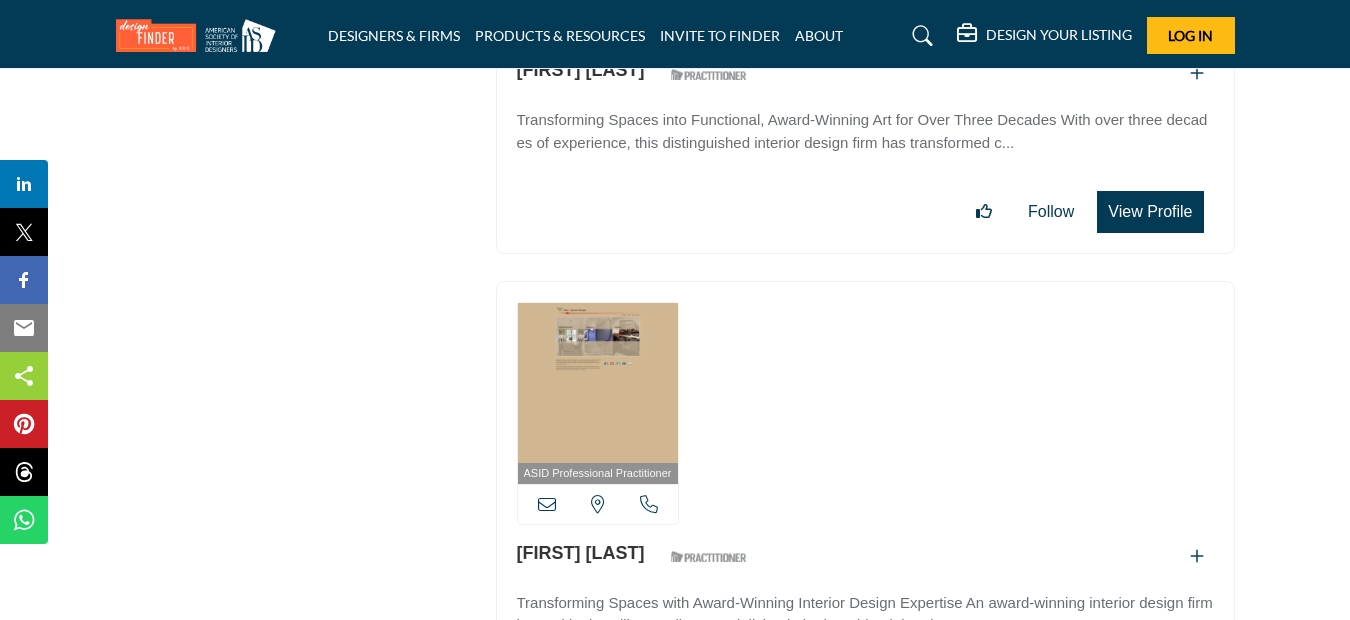 click on "View Profile" at bounding box center [1150, 212] 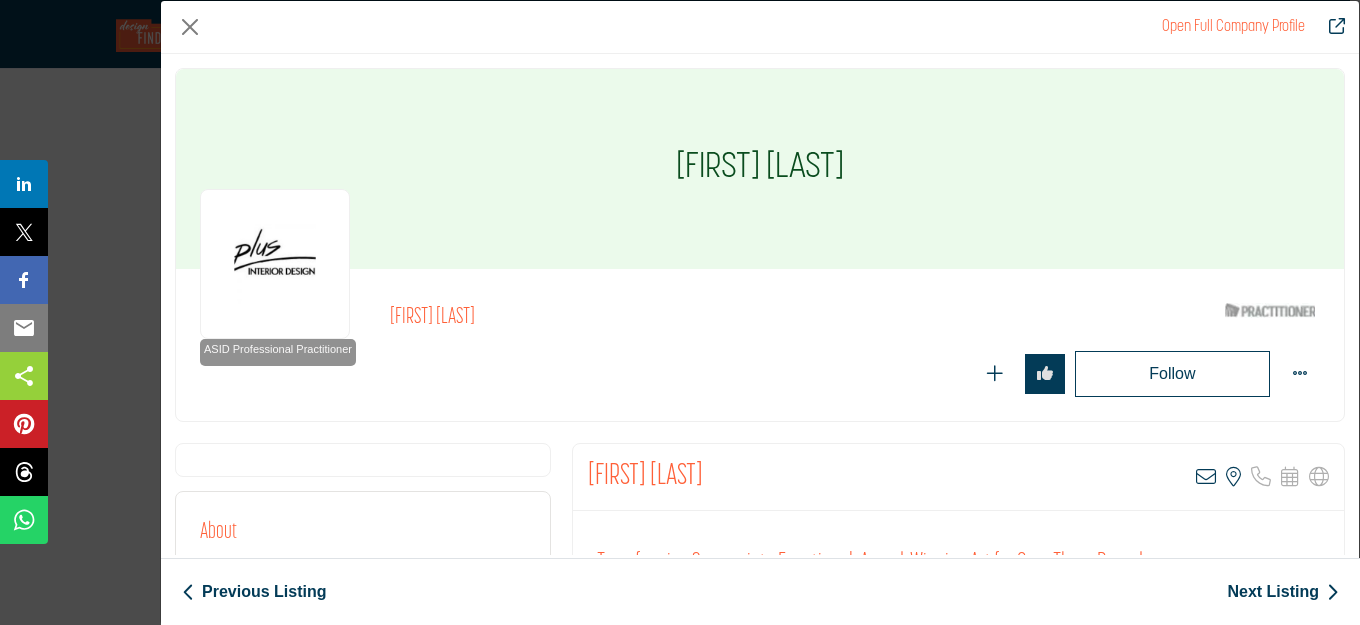 drag, startPoint x: 556, startPoint y: 316, endPoint x: 417, endPoint y: 314, distance: 139.01439 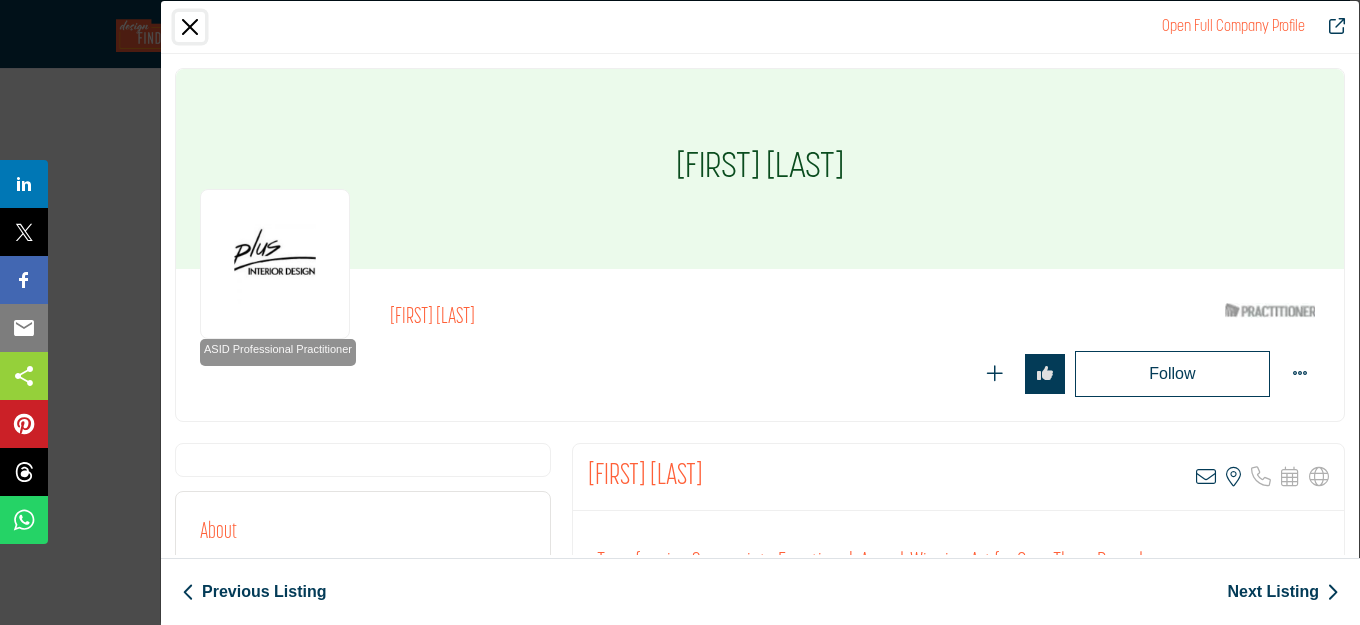 click at bounding box center [190, 27] 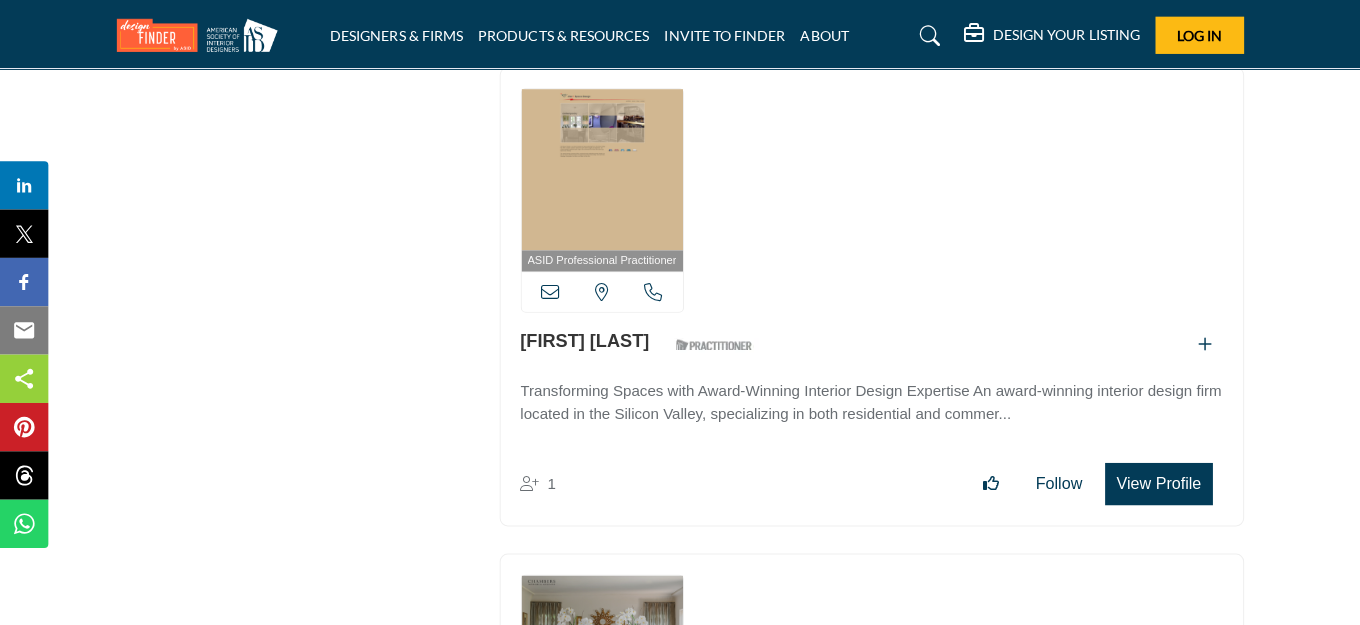 scroll, scrollTop: 15548, scrollLeft: 0, axis: vertical 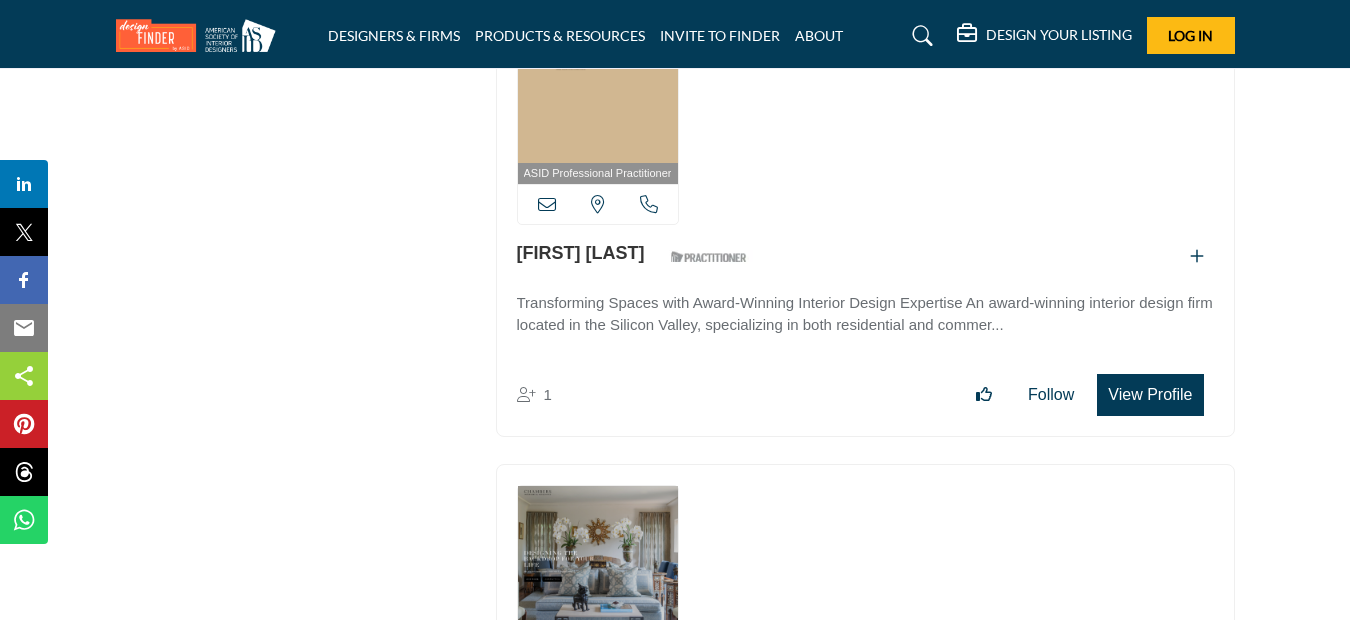 click on "View Profile" at bounding box center (1150, 395) 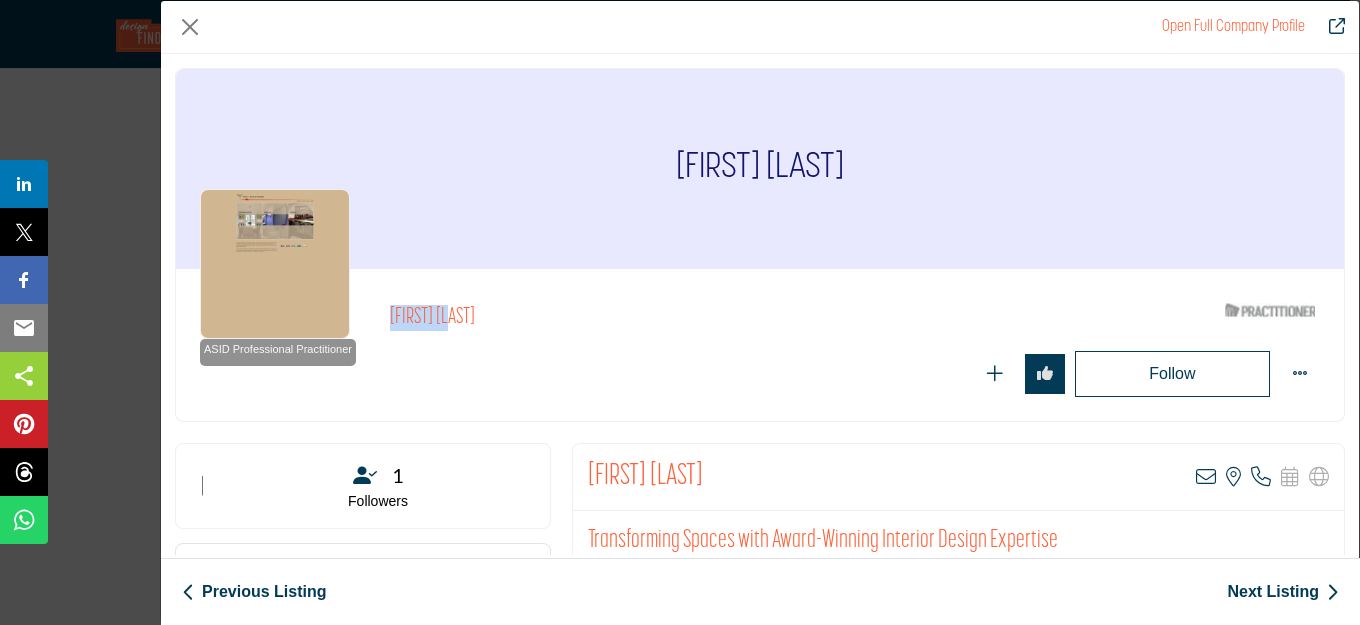 drag, startPoint x: 479, startPoint y: 318, endPoint x: 391, endPoint y: 314, distance: 88.09086 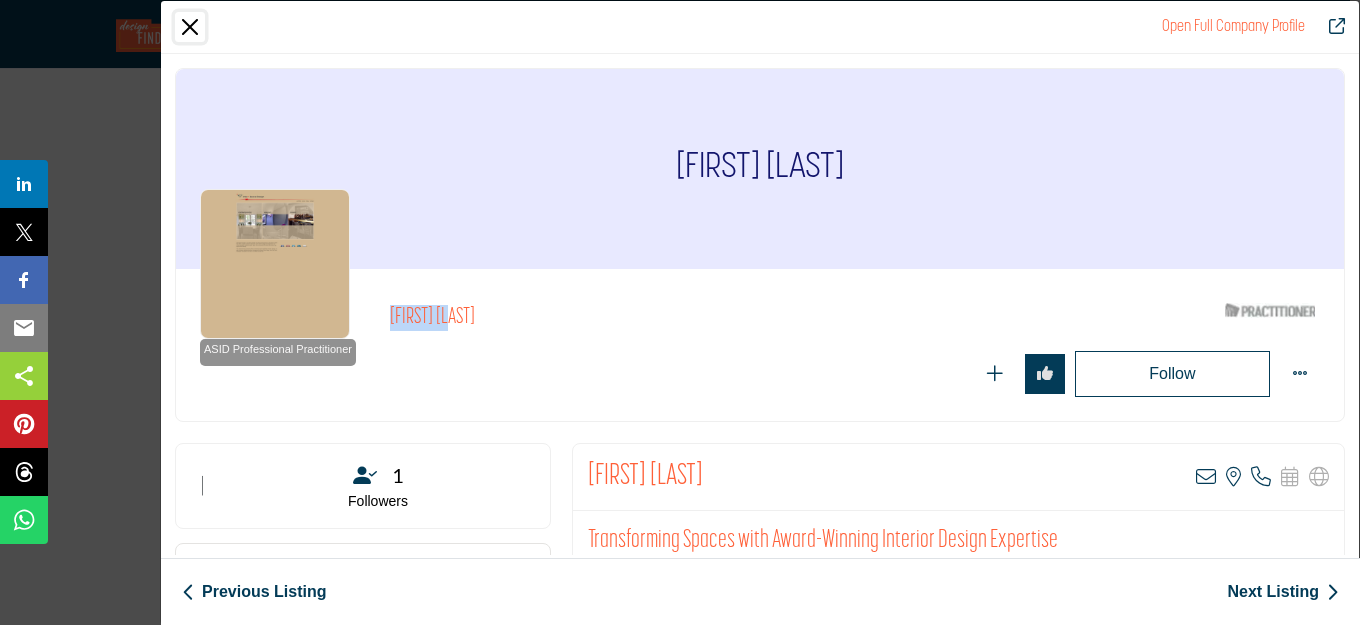 click at bounding box center (190, 27) 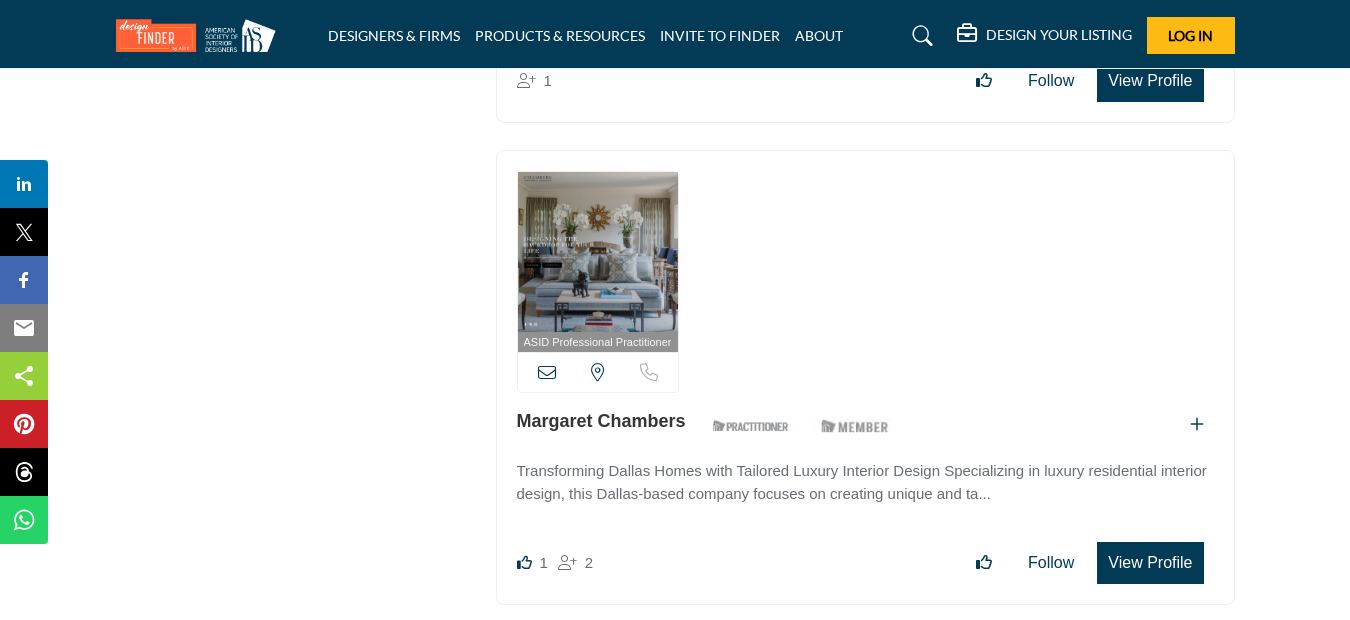 scroll, scrollTop: 15948, scrollLeft: 0, axis: vertical 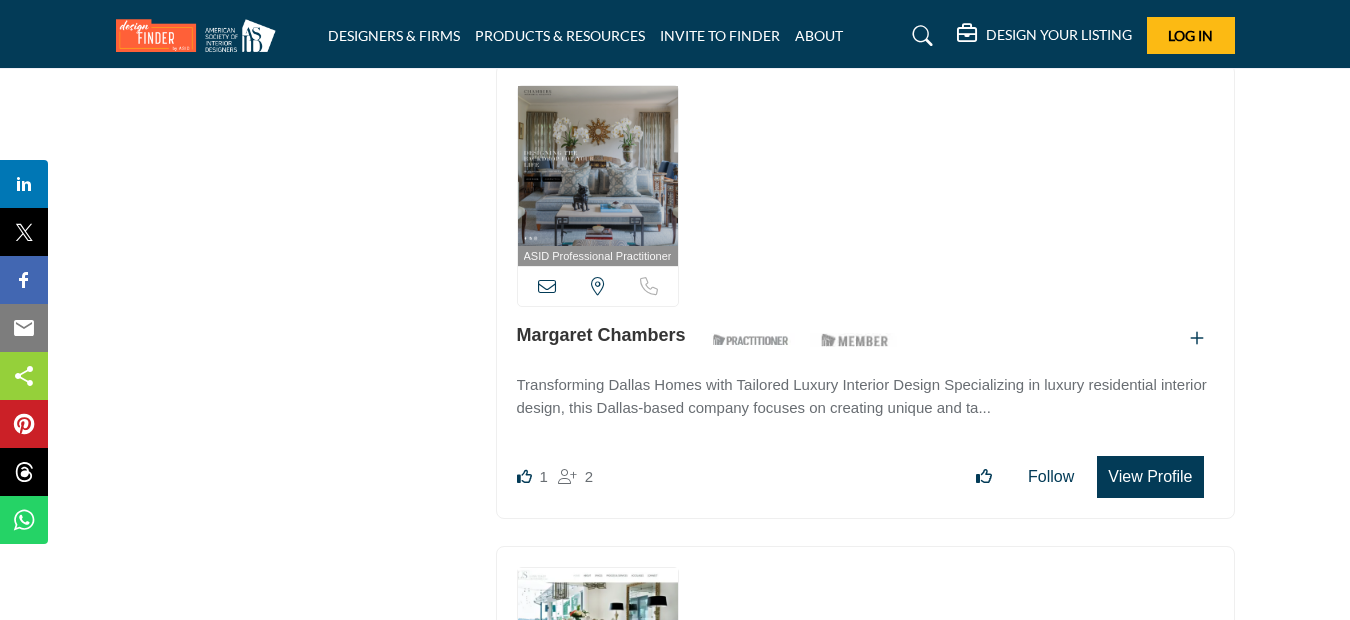 click on "View Profile" at bounding box center [1150, 477] 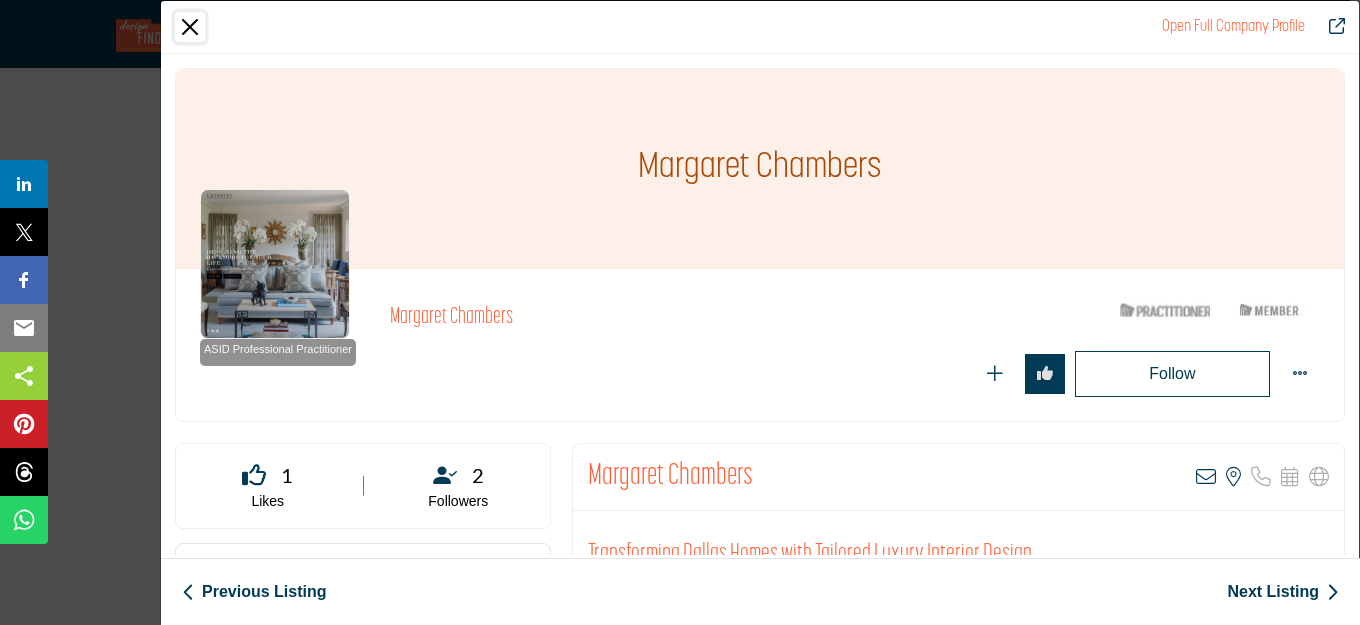 click at bounding box center [190, 27] 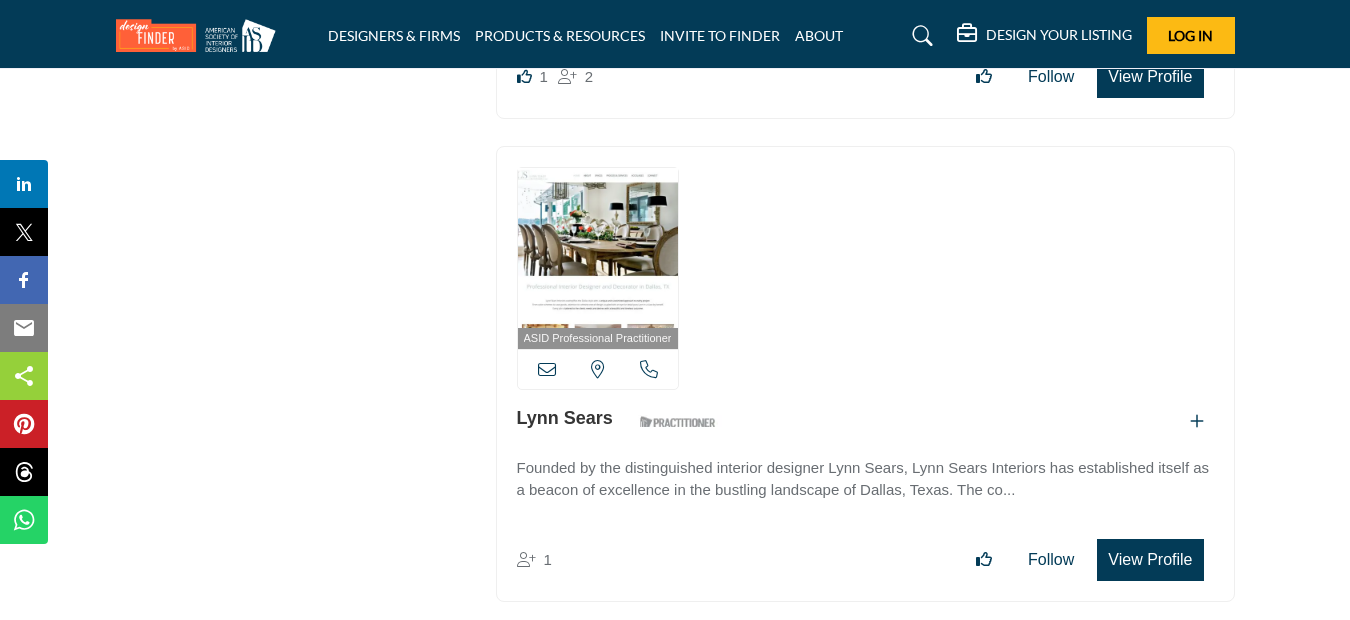 scroll, scrollTop: 16448, scrollLeft: 0, axis: vertical 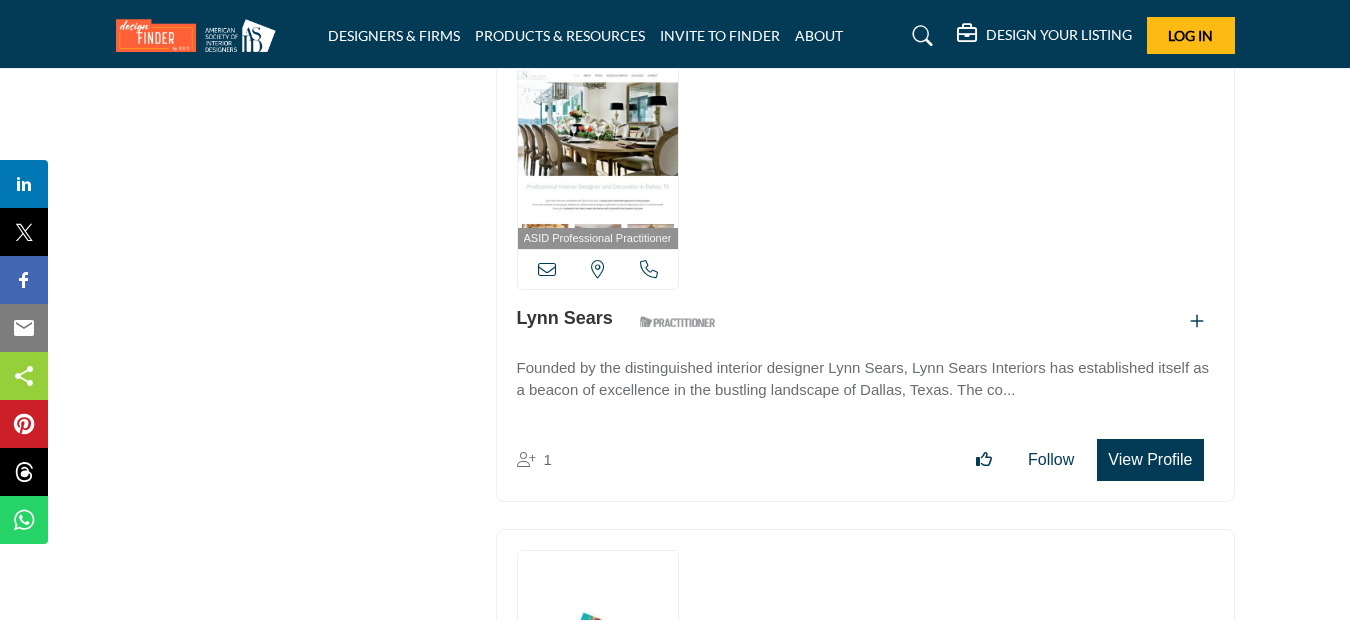 click on "View Profile" at bounding box center [1150, 460] 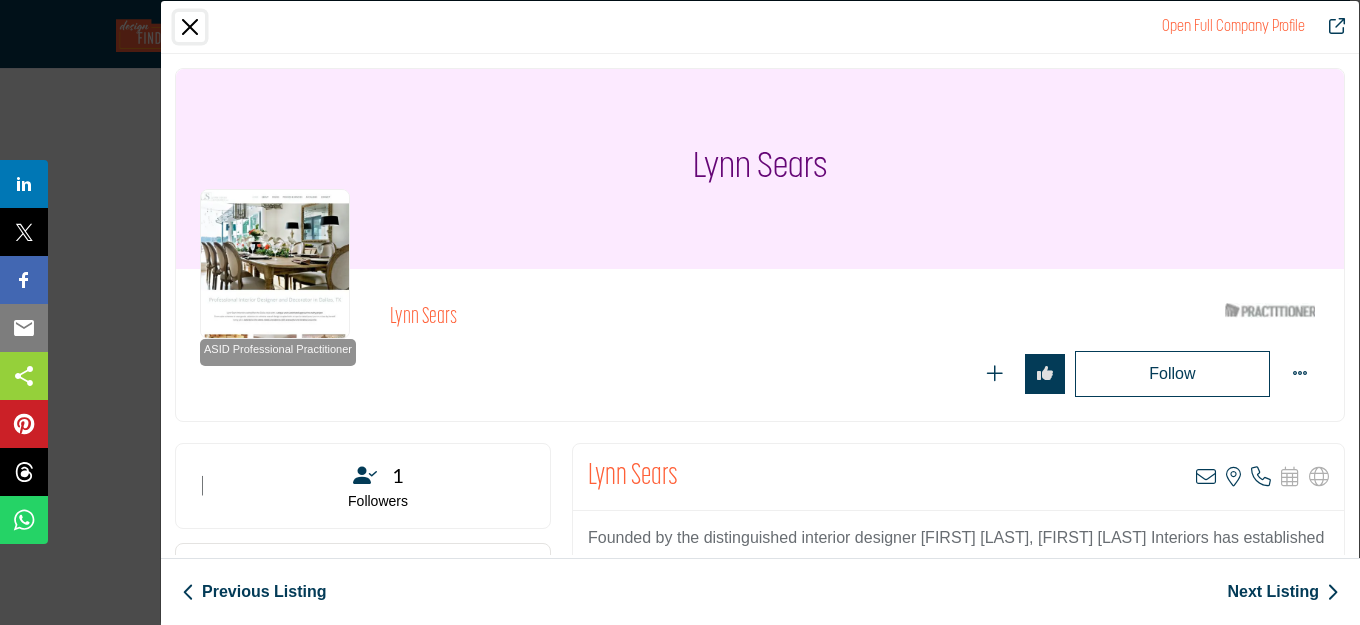 click at bounding box center (190, 27) 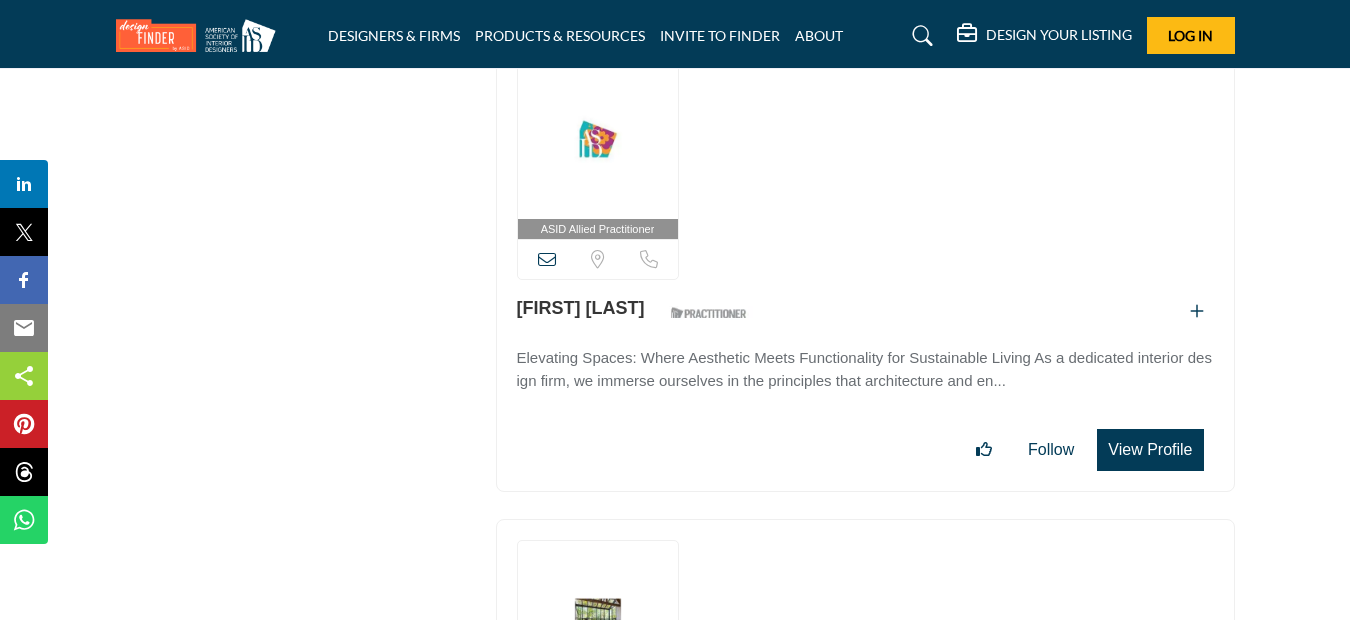 scroll, scrollTop: 16948, scrollLeft: 0, axis: vertical 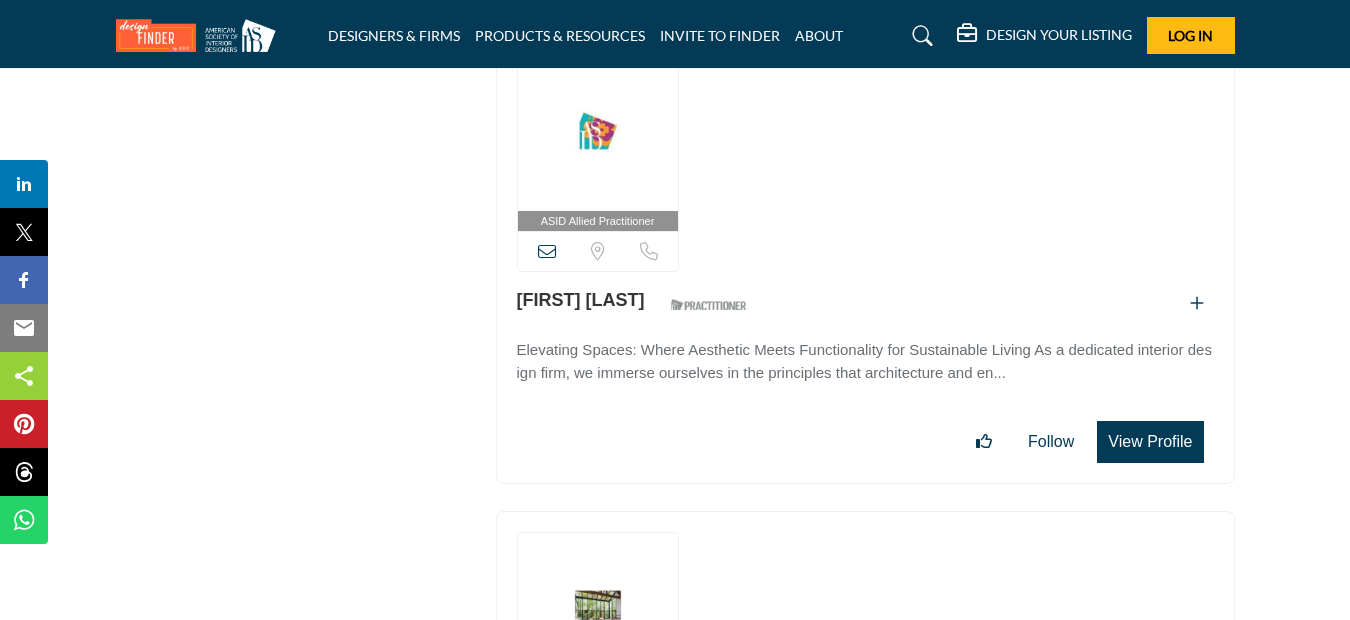 click on "View Profile" at bounding box center [1150, 442] 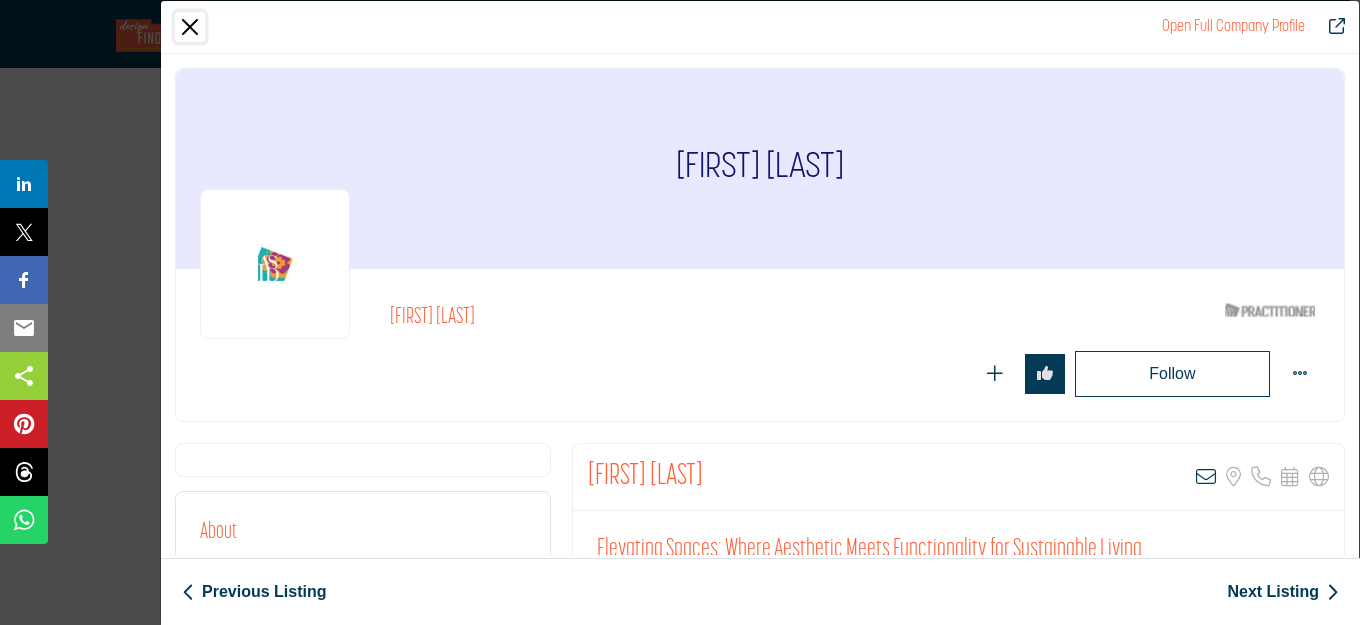 click at bounding box center (190, 27) 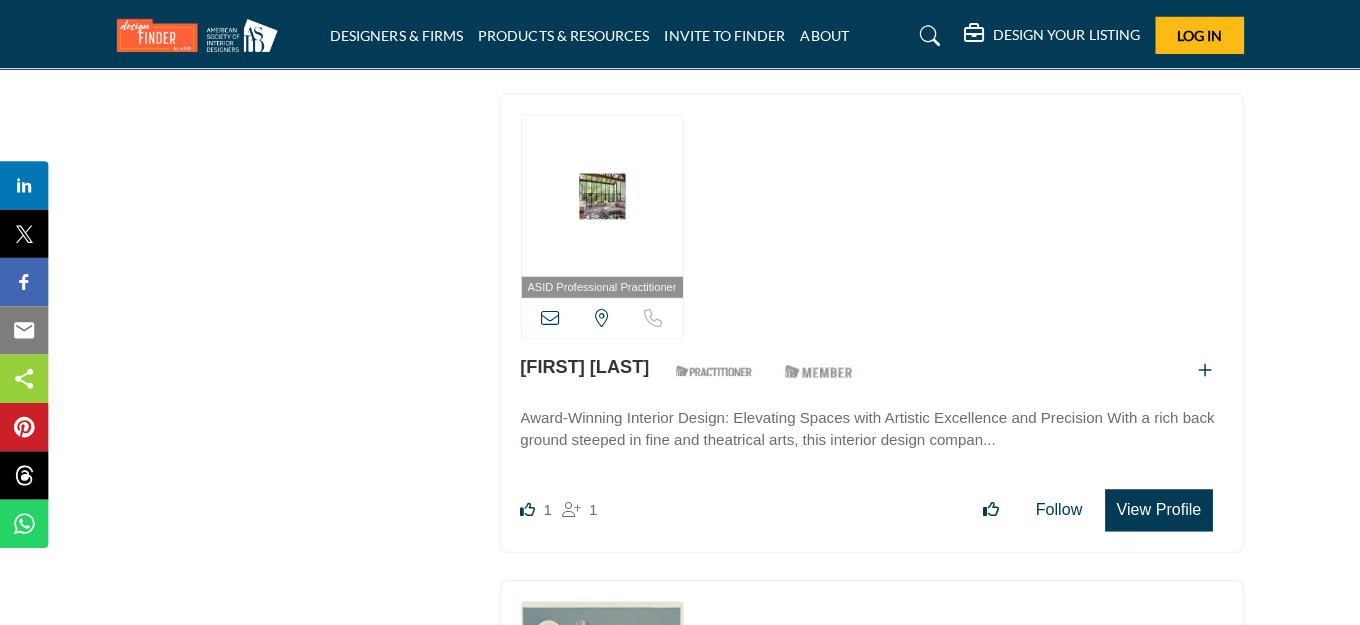 scroll, scrollTop: 17448, scrollLeft: 0, axis: vertical 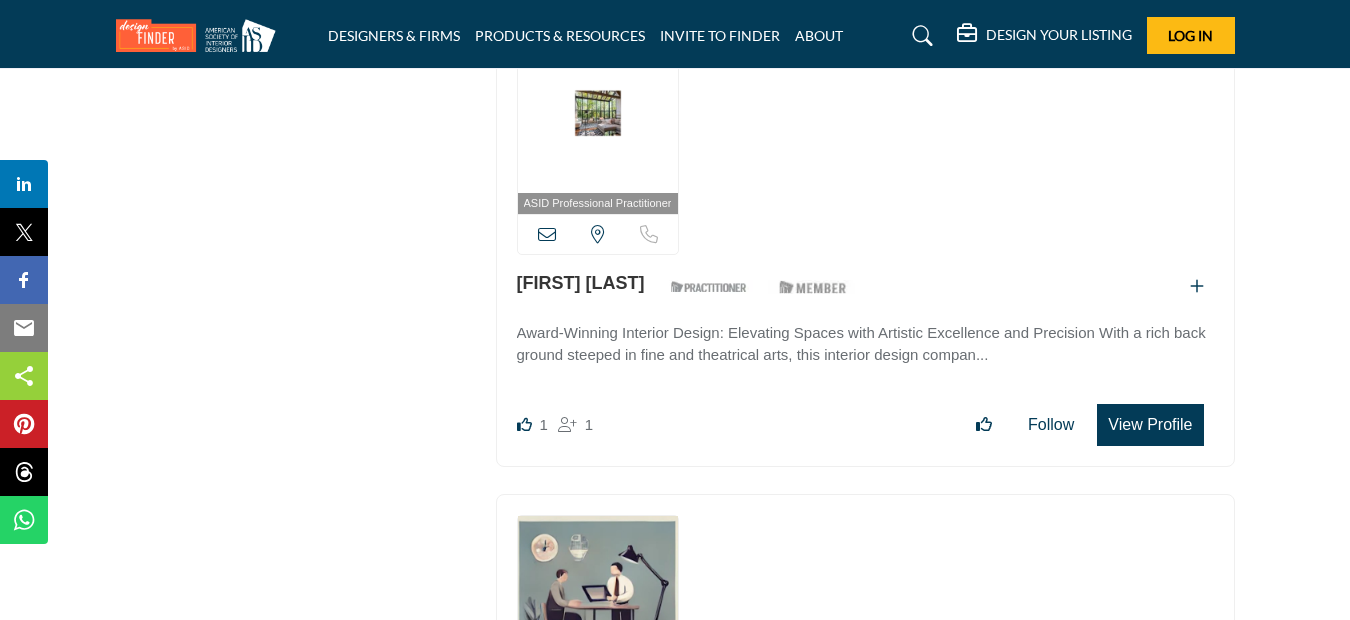 click on "View Profile" at bounding box center [1150, 425] 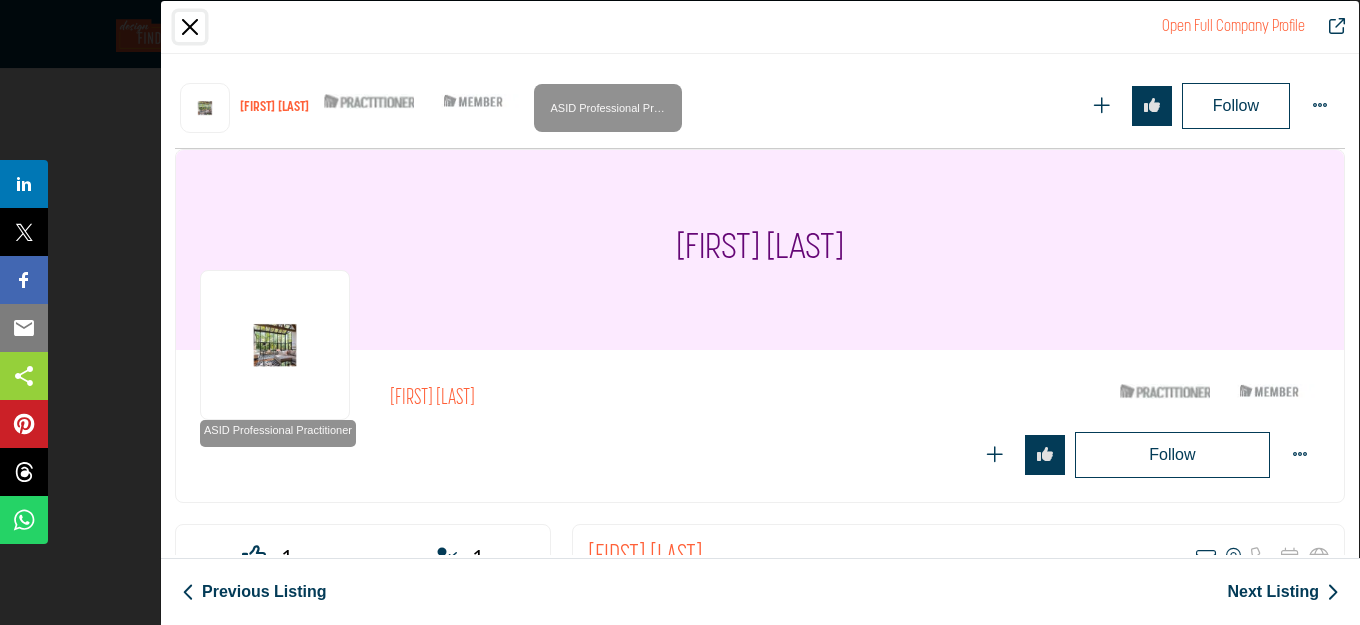 click at bounding box center (190, 27) 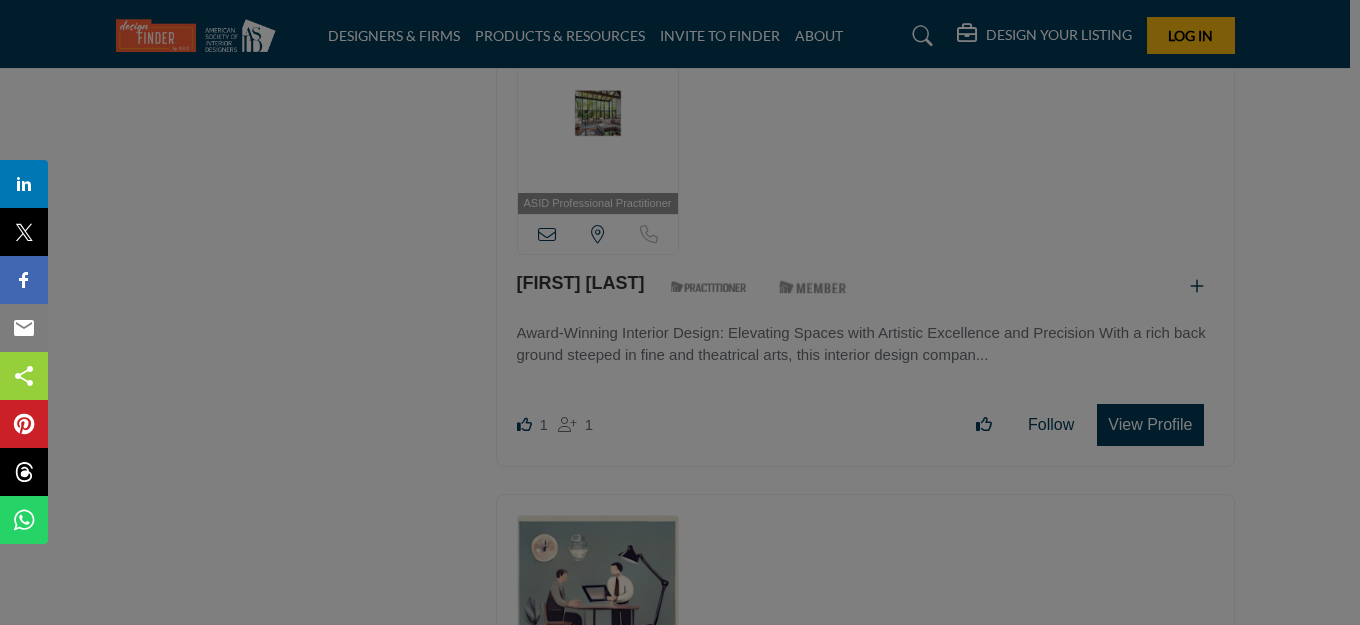 scroll, scrollTop: 481, scrollLeft: 0, axis: vertical 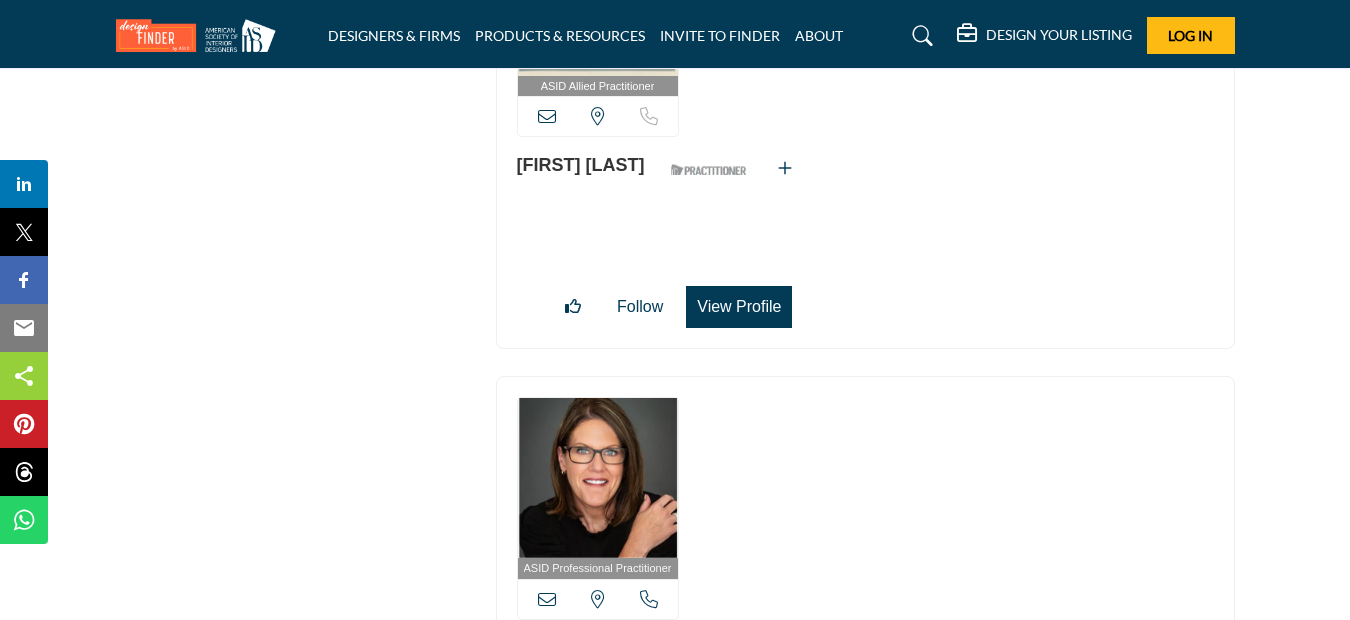 click on "View Profile" at bounding box center (739, 307) 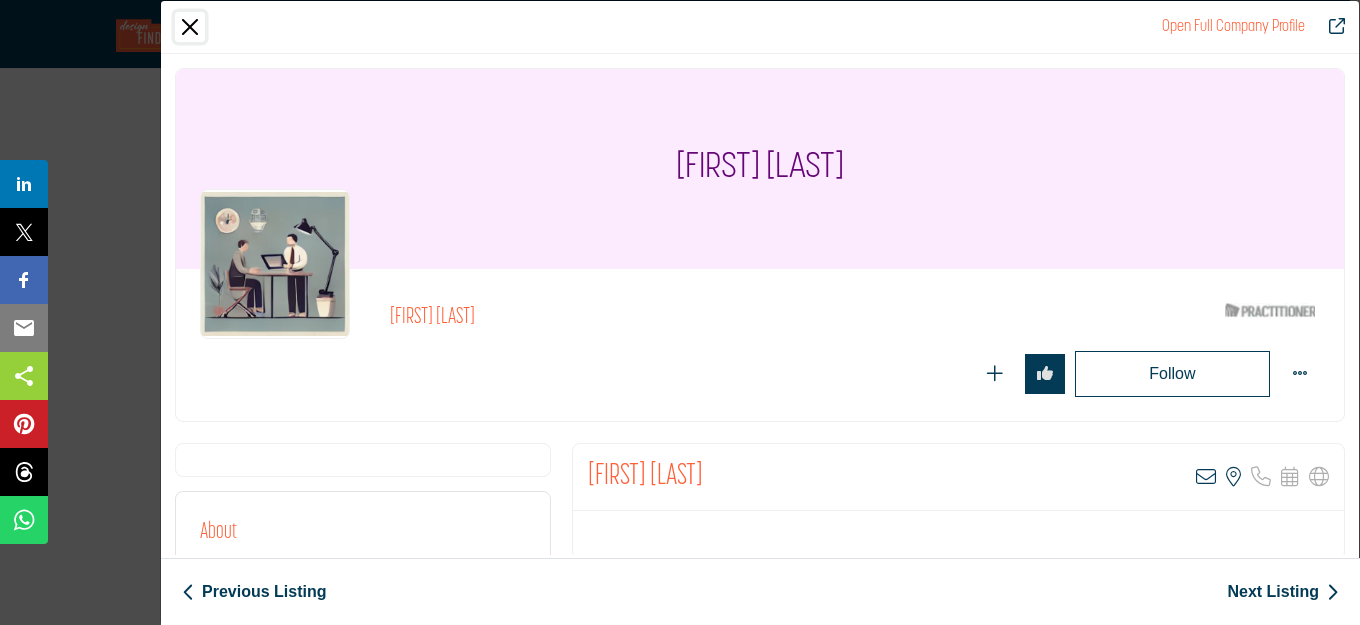 click at bounding box center (190, 27) 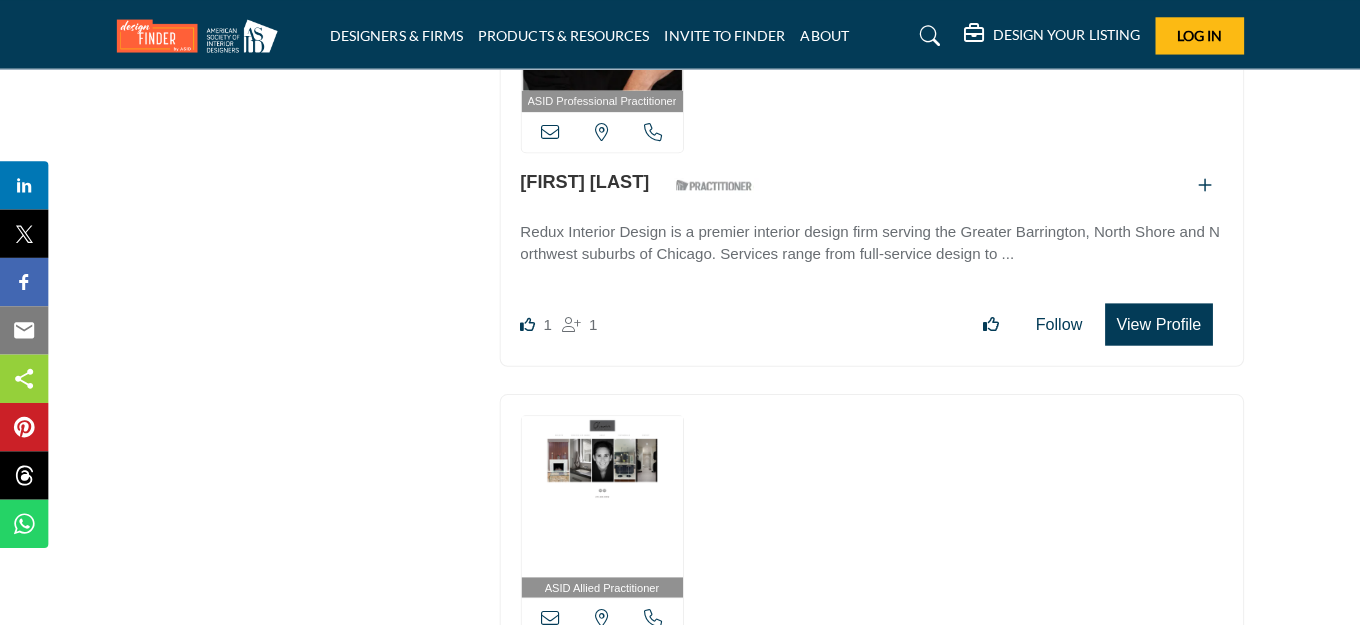 scroll, scrollTop: 18548, scrollLeft: 0, axis: vertical 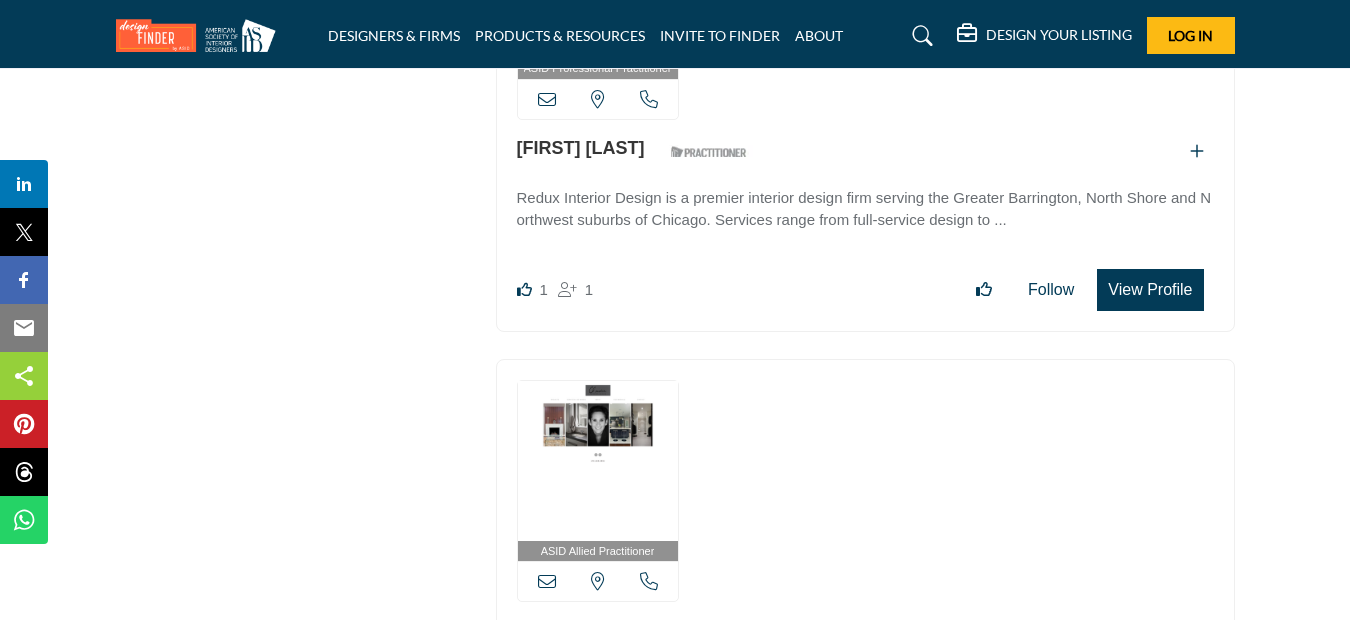 click on "View Profile" at bounding box center (1150, 290) 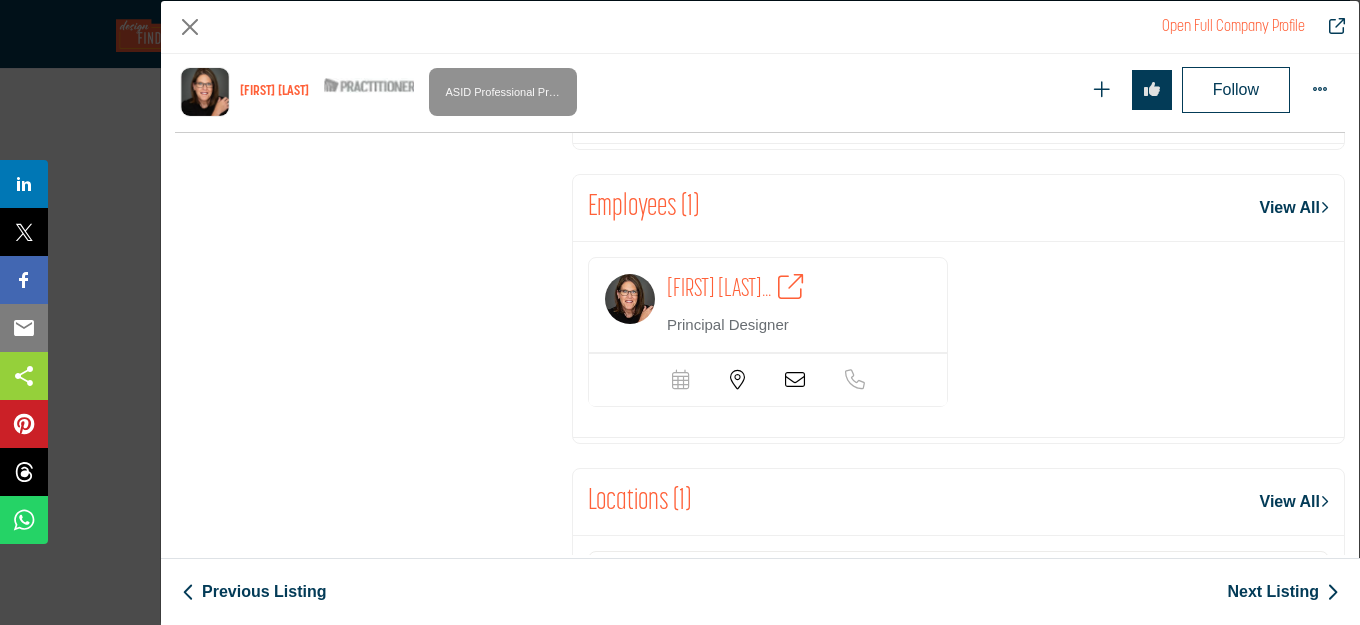 scroll, scrollTop: 2131, scrollLeft: 0, axis: vertical 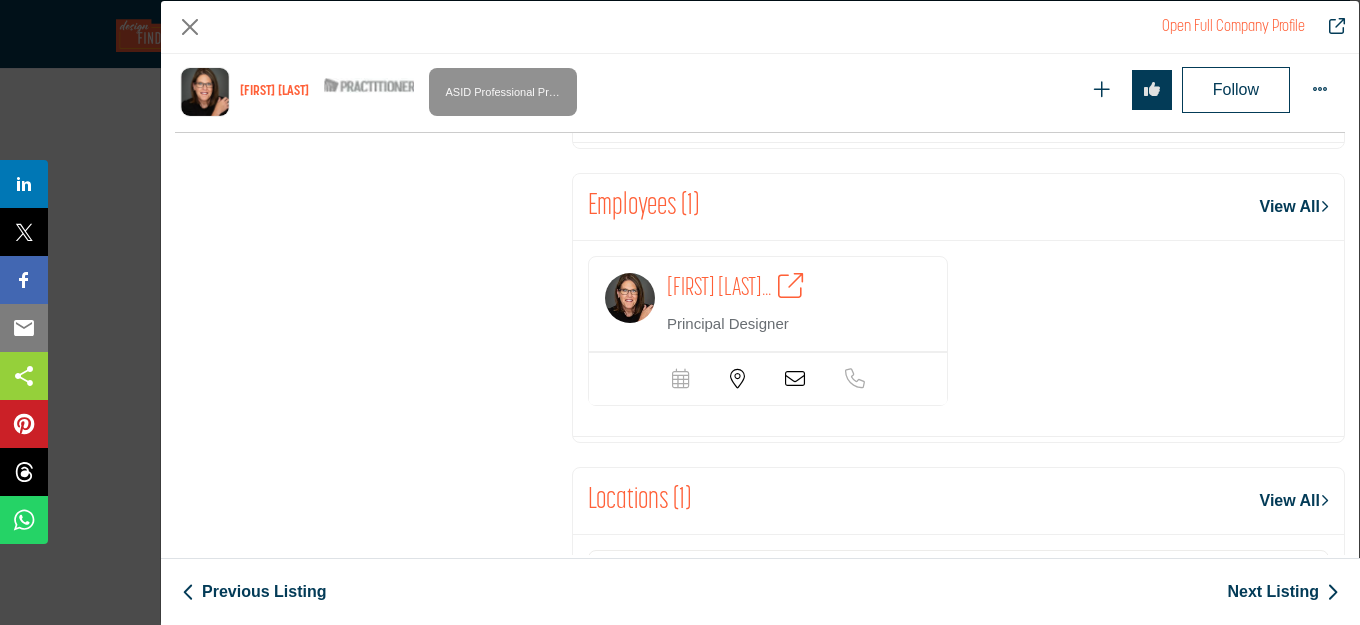 click at bounding box center (795, 379) 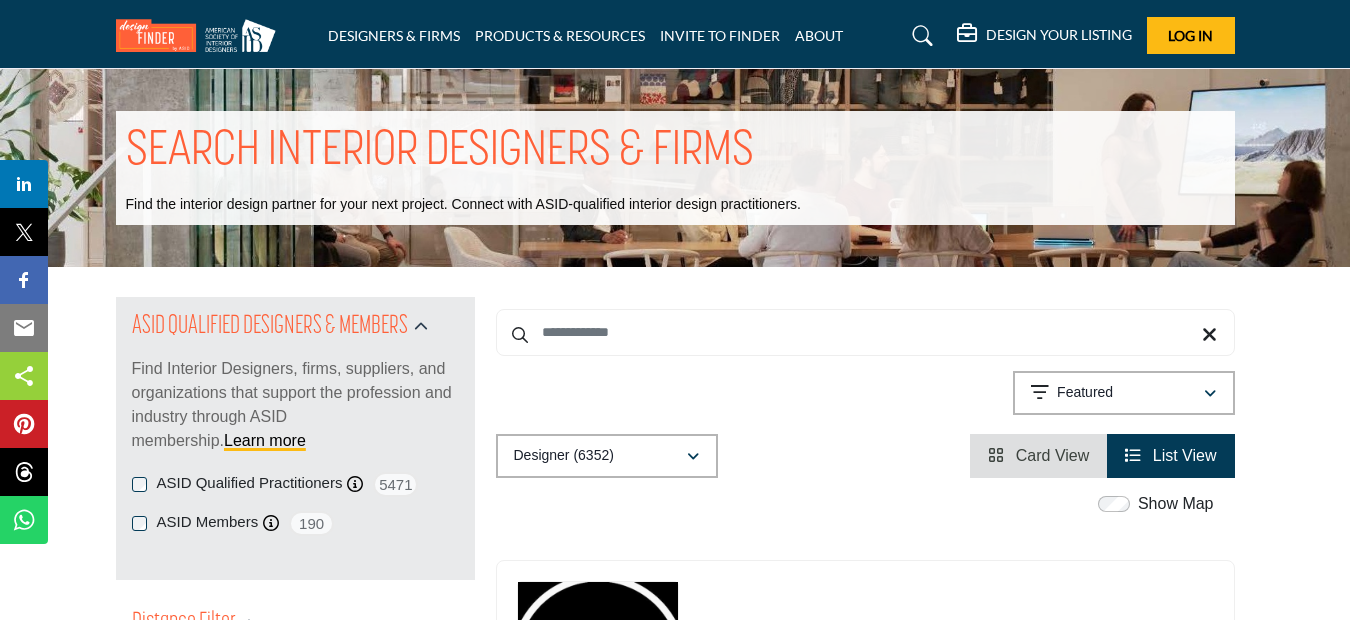 scroll, scrollTop: 10642, scrollLeft: 0, axis: vertical 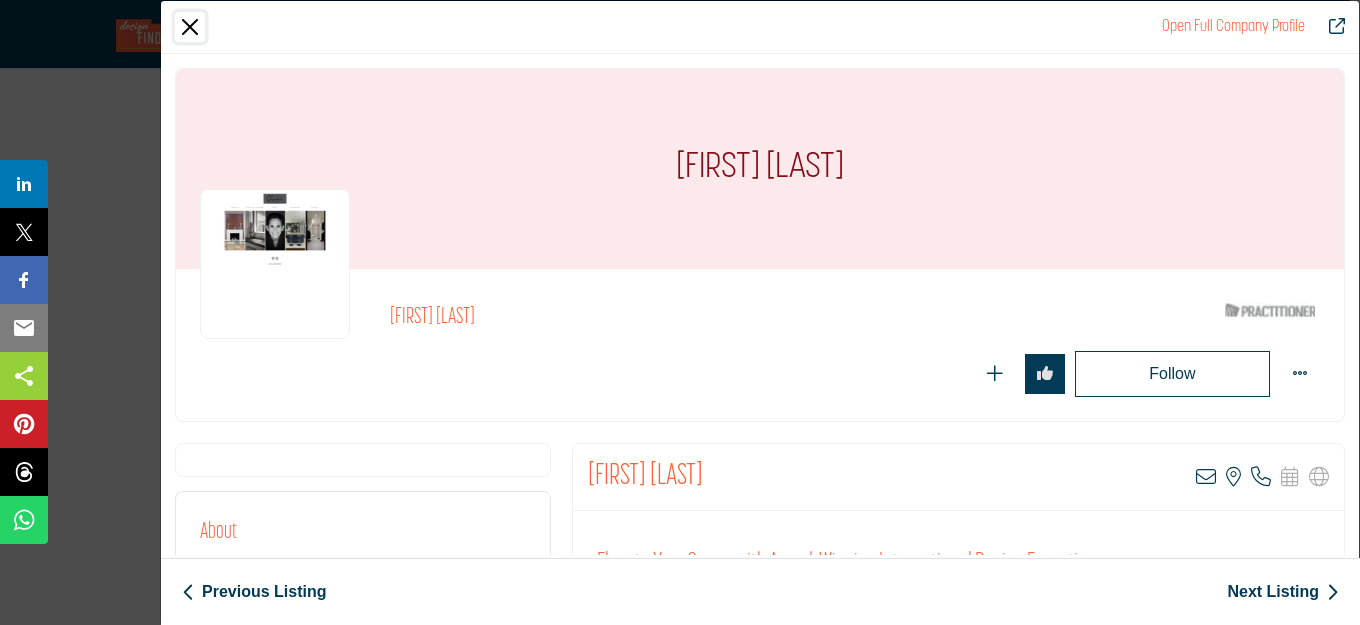 click at bounding box center [190, 27] 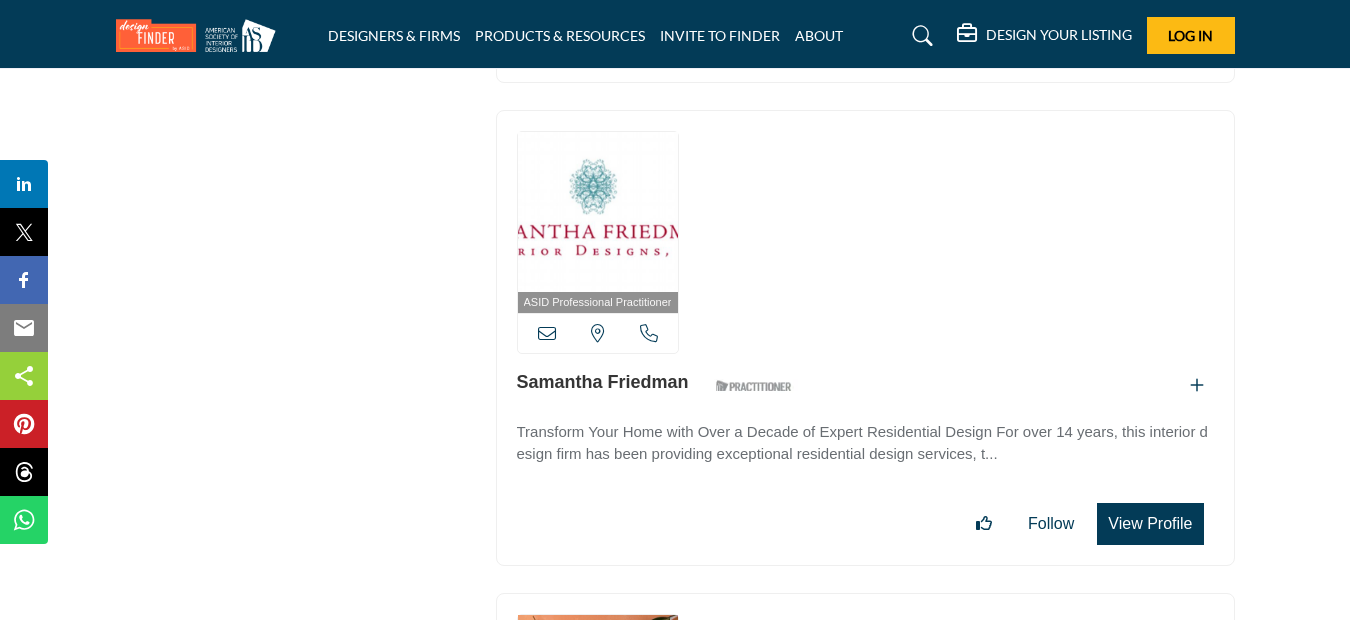 scroll, scrollTop: 19342, scrollLeft: 0, axis: vertical 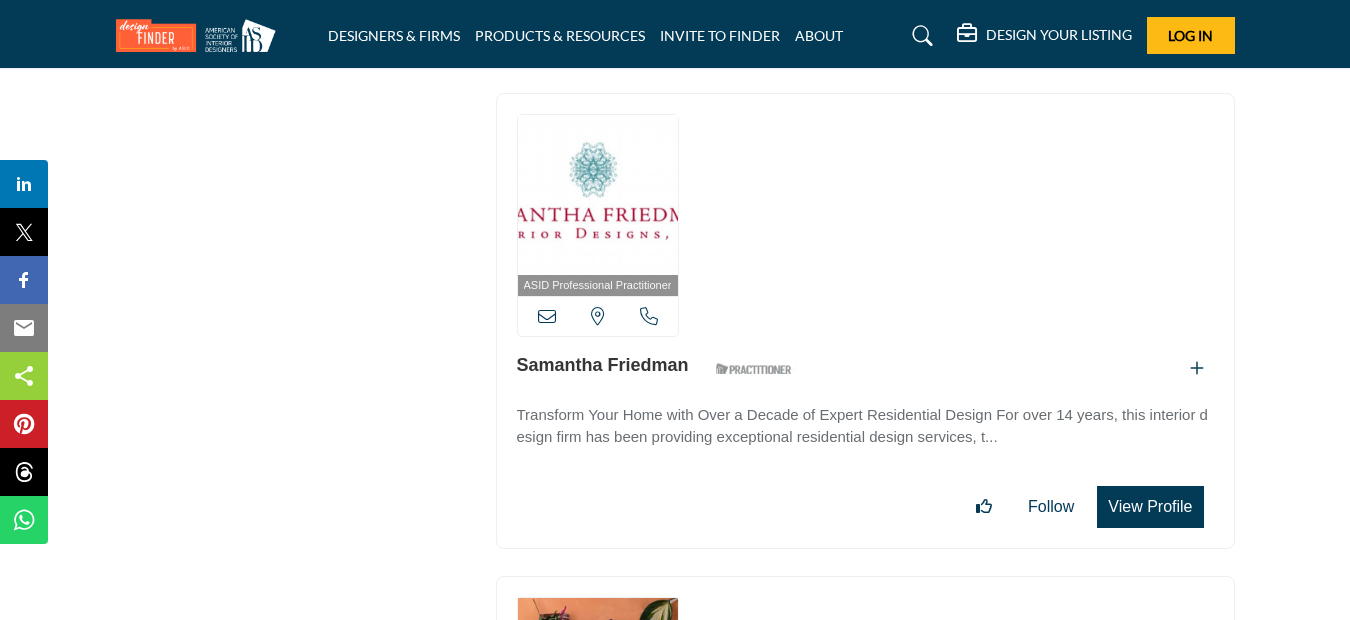 click on "View Profile" at bounding box center (1150, 507) 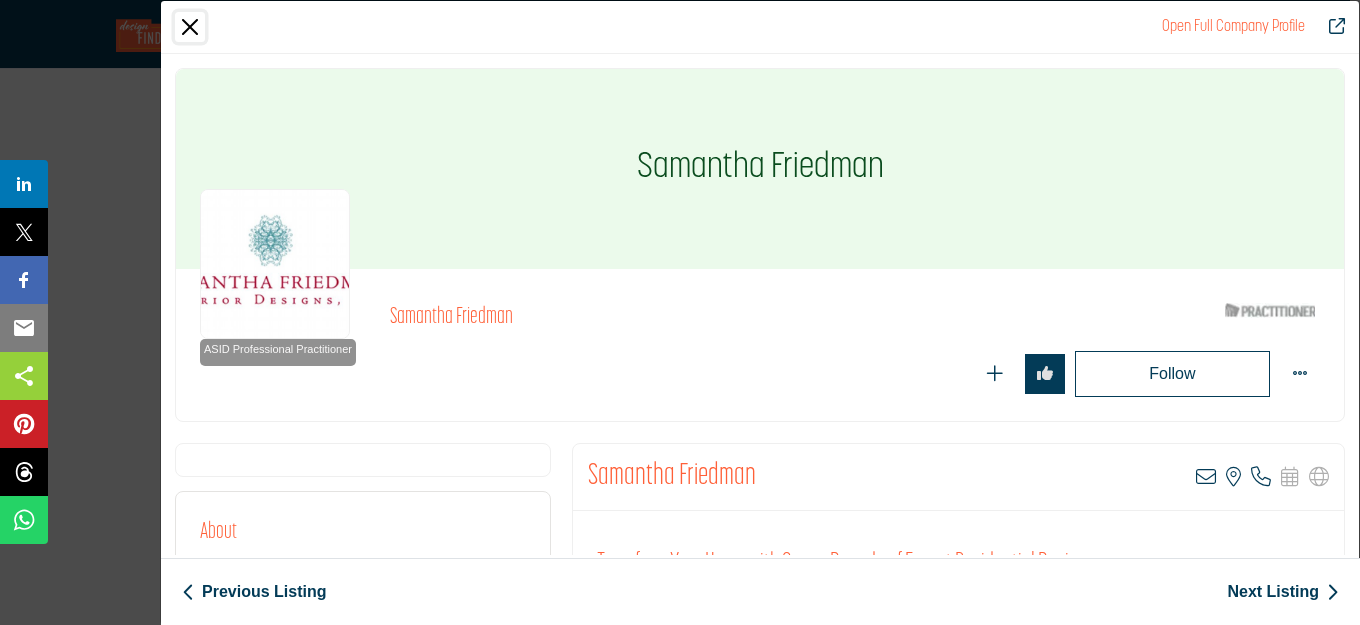 click at bounding box center (190, 27) 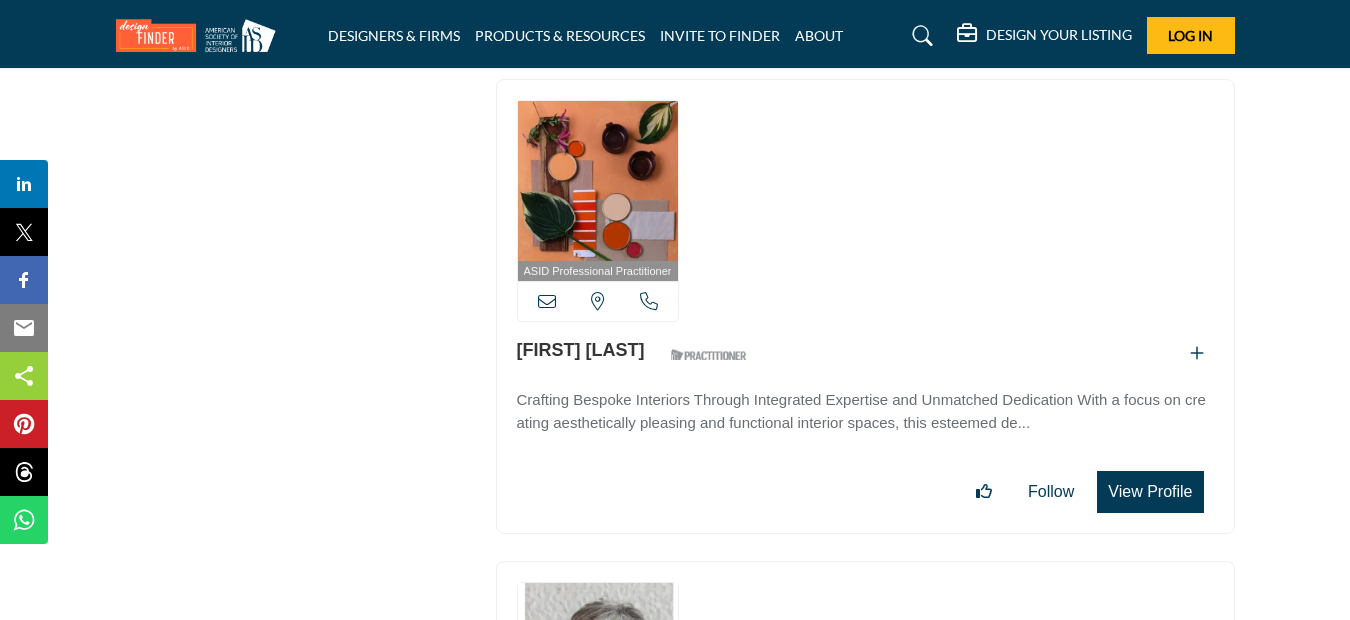 scroll, scrollTop: 19842, scrollLeft: 0, axis: vertical 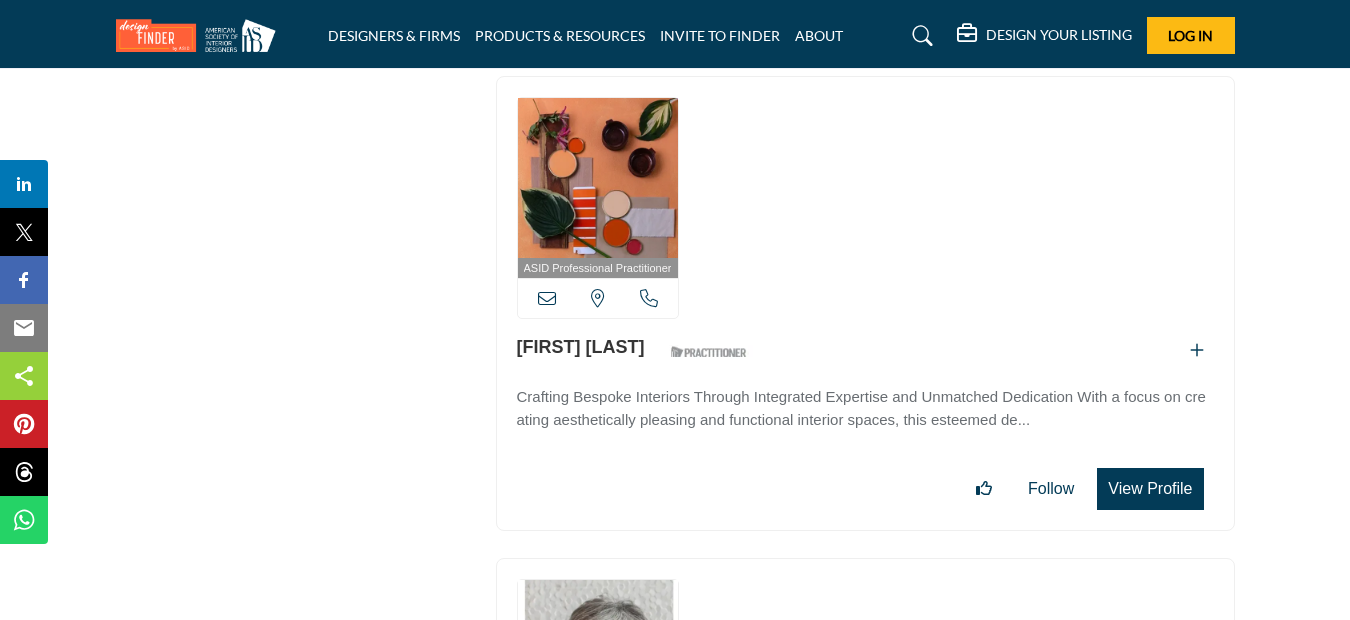 click on "View Profile" at bounding box center (1150, 489) 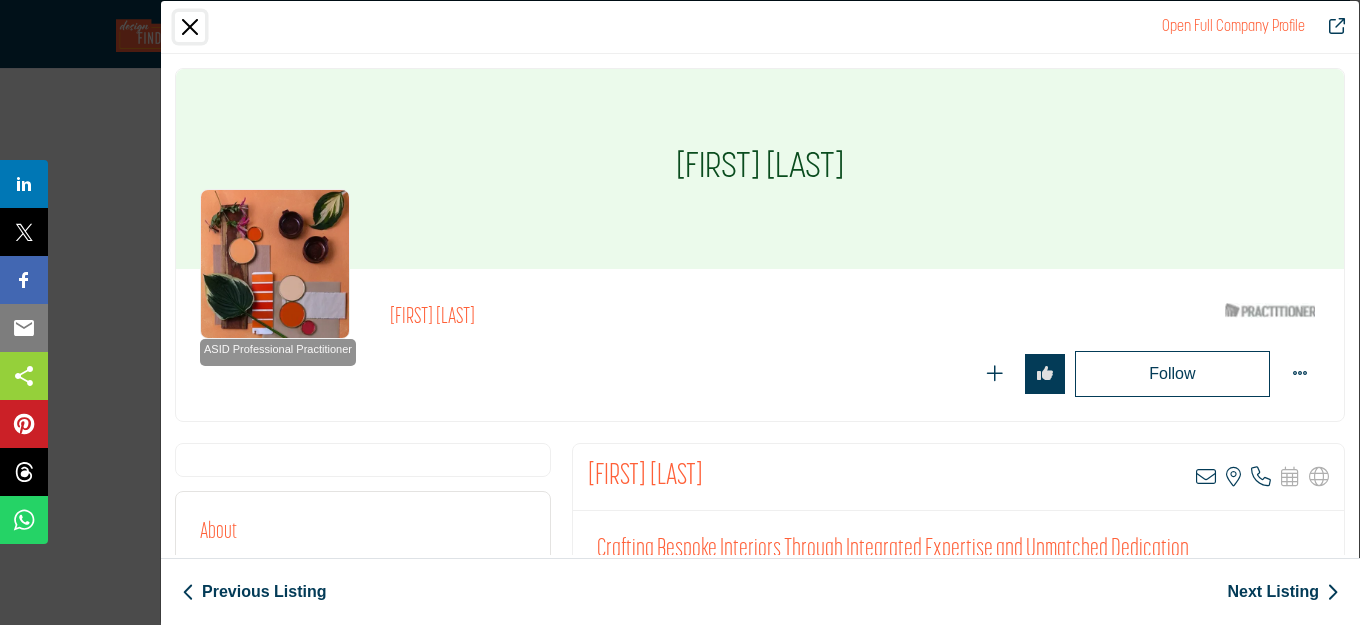 click at bounding box center (190, 27) 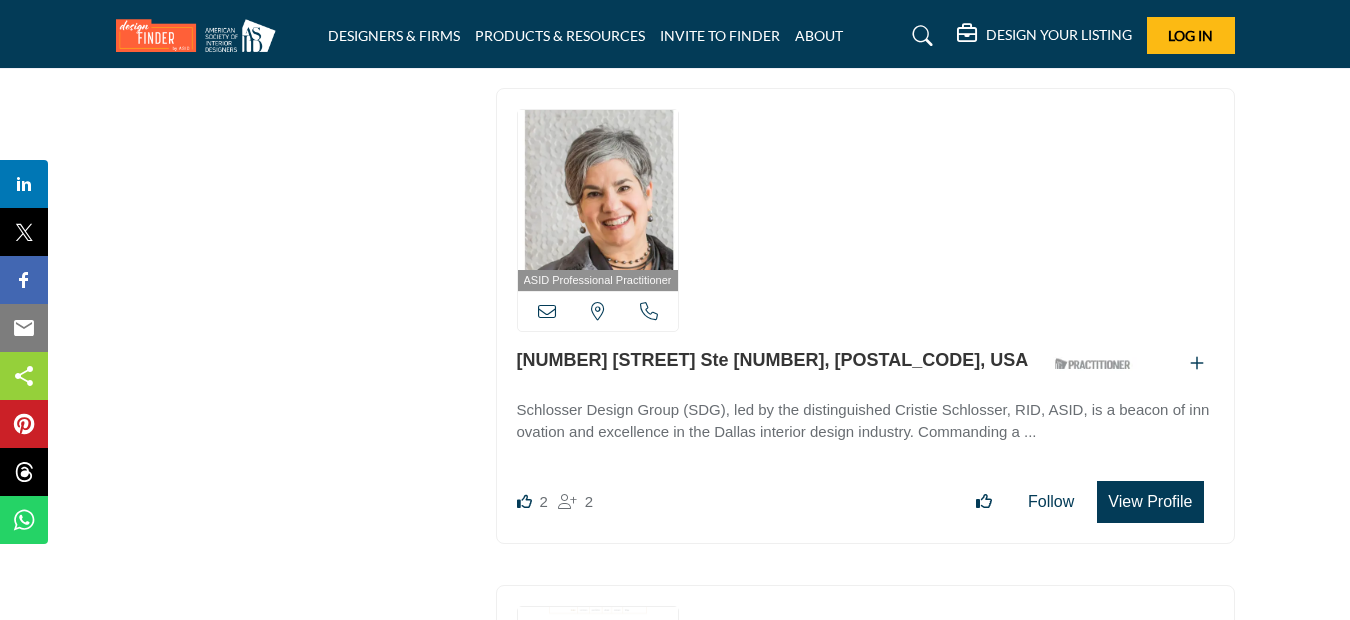 scroll, scrollTop: 20342, scrollLeft: 0, axis: vertical 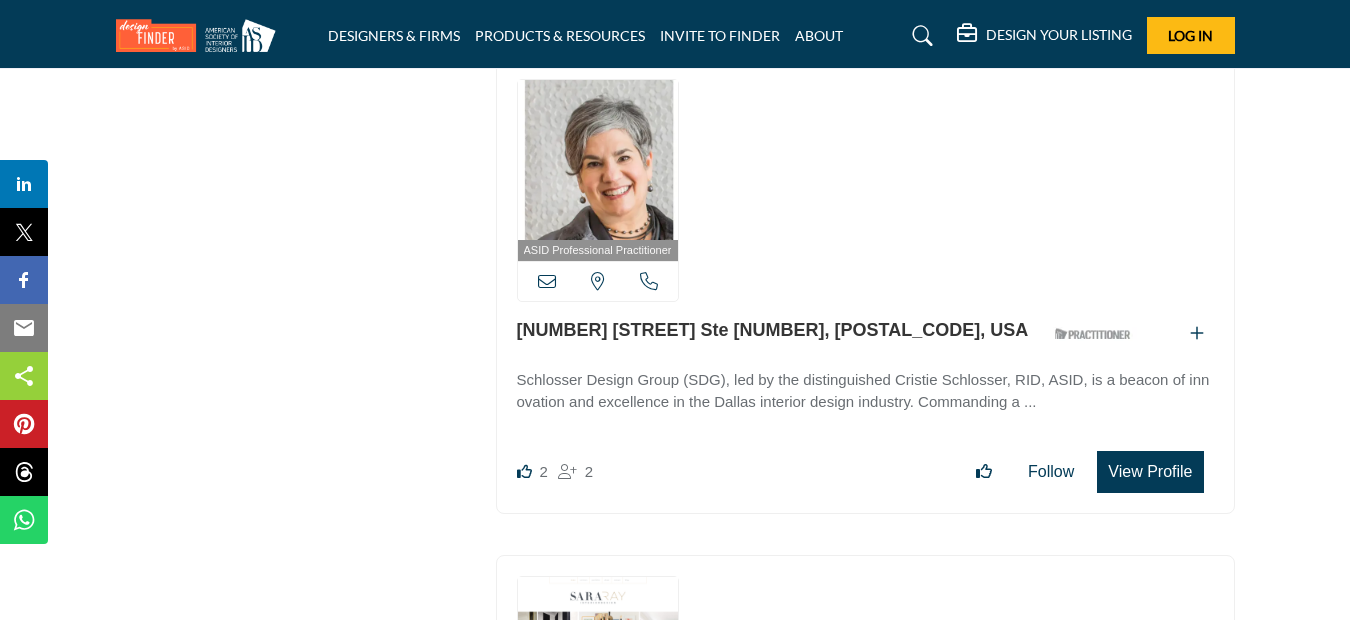 click on "View Profile" at bounding box center (1150, 472) 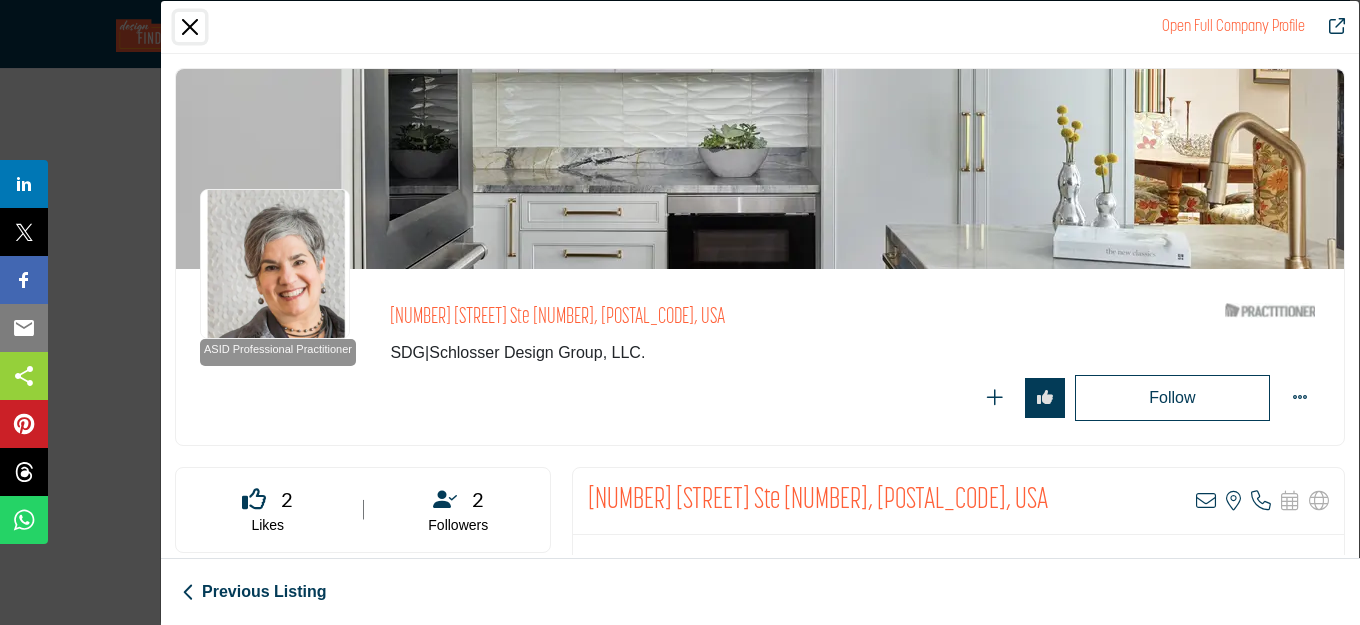 click at bounding box center [190, 27] 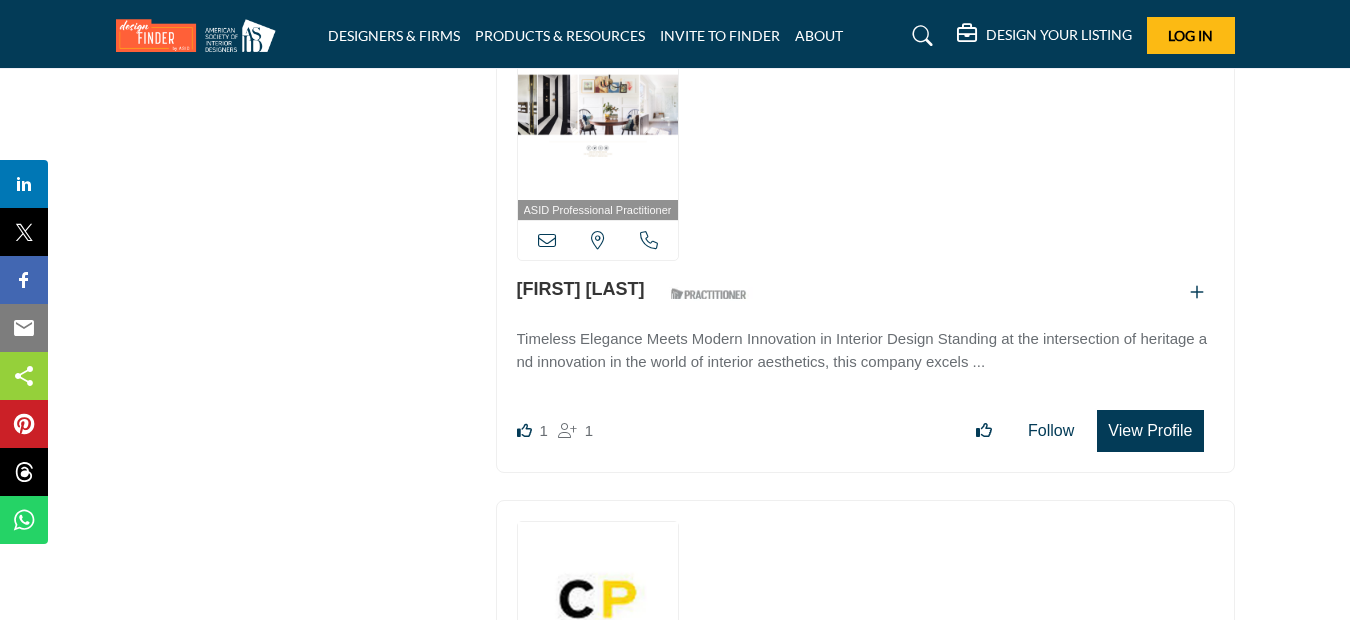 scroll, scrollTop: 20942, scrollLeft: 0, axis: vertical 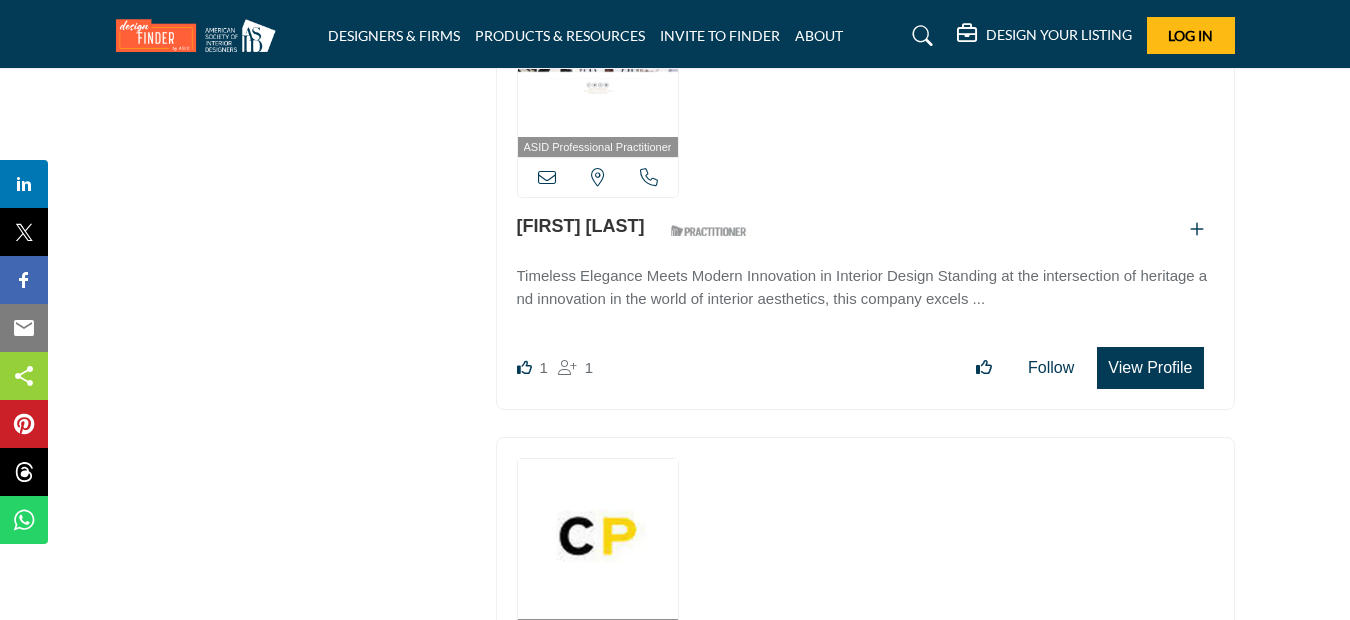 click on "View Profile" at bounding box center [1150, 368] 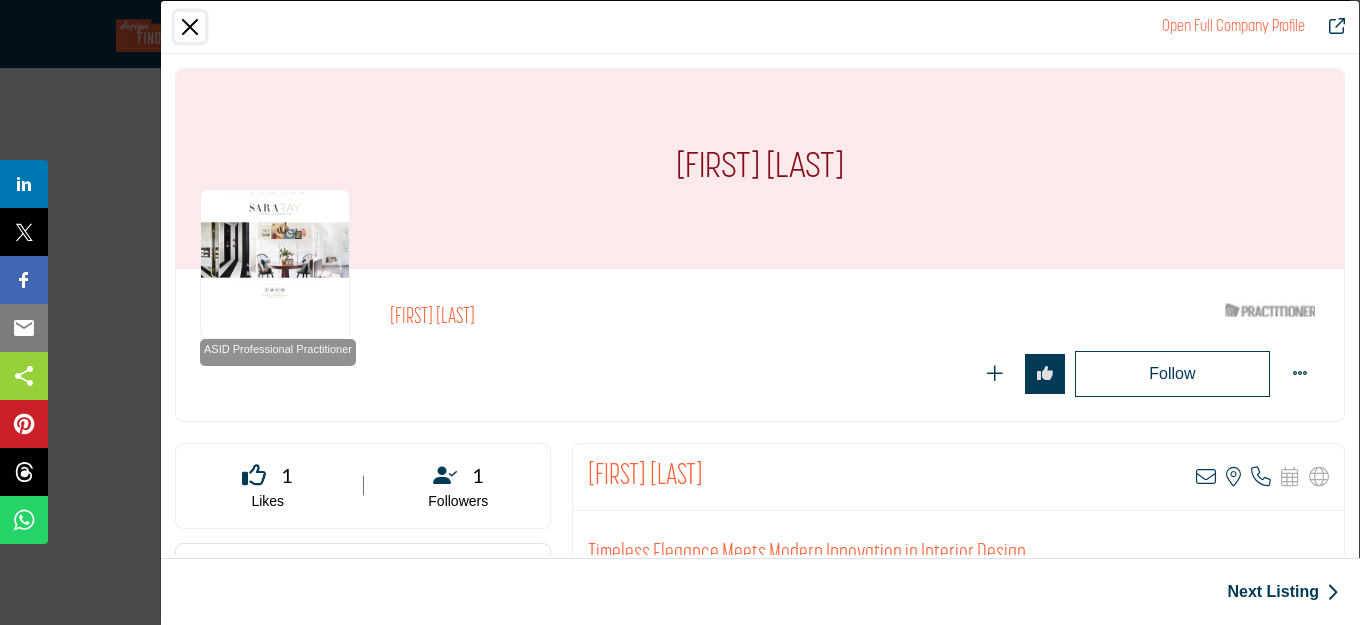 click at bounding box center [190, 27] 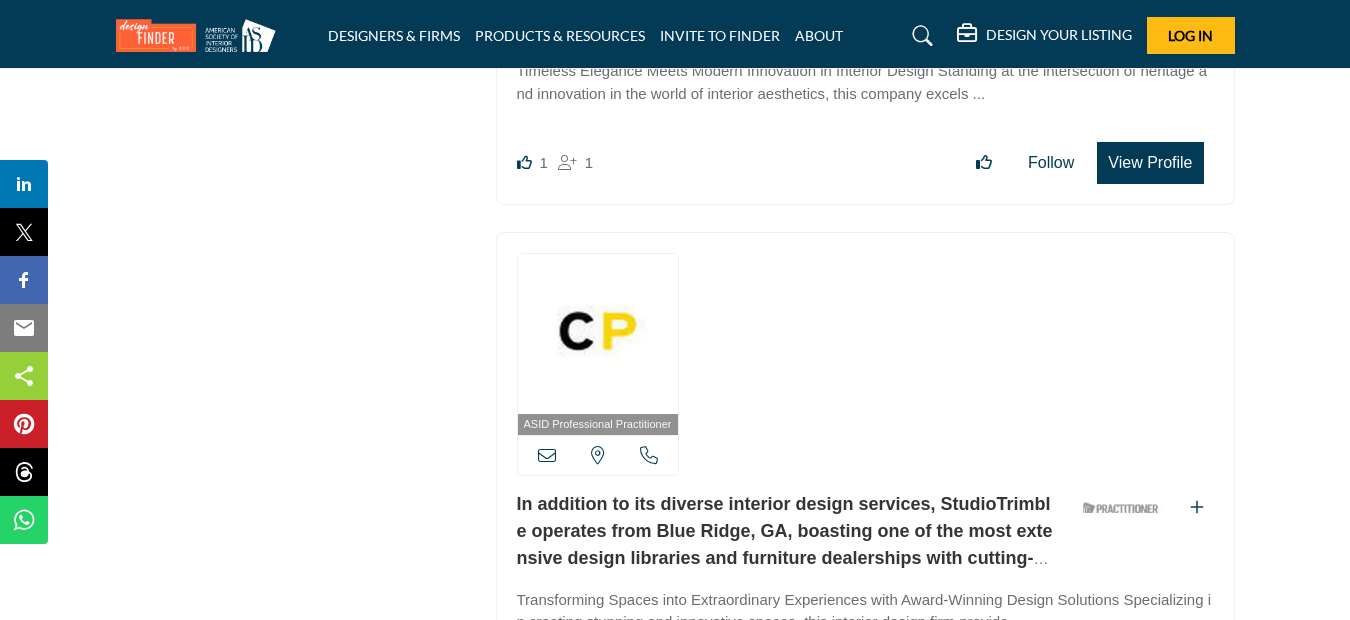 scroll, scrollTop: 21442, scrollLeft: 0, axis: vertical 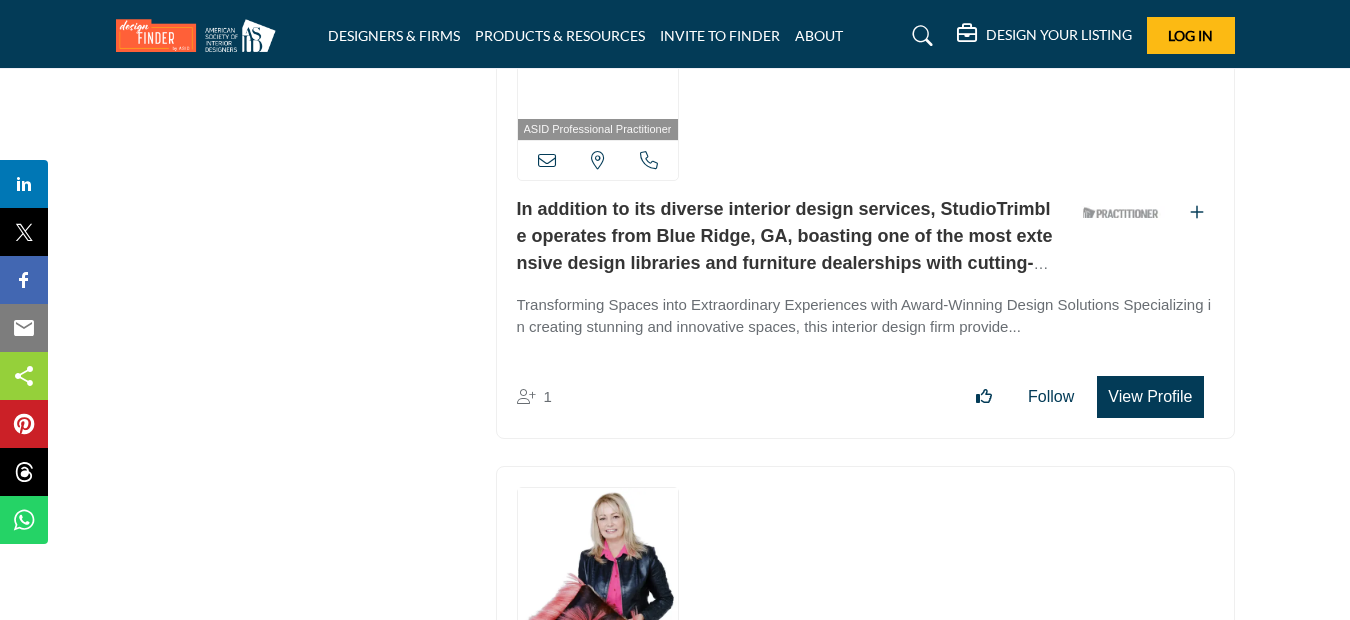 click on "View Profile" at bounding box center [1150, 397] 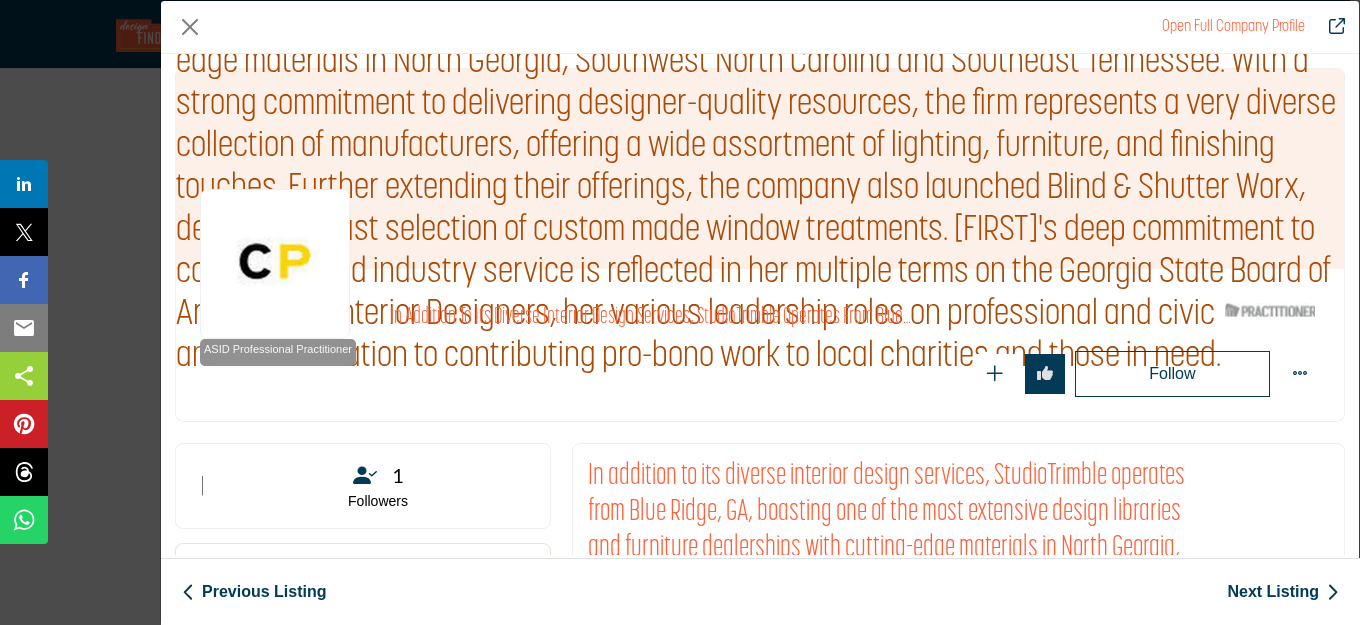 click at bounding box center (1319, 711) 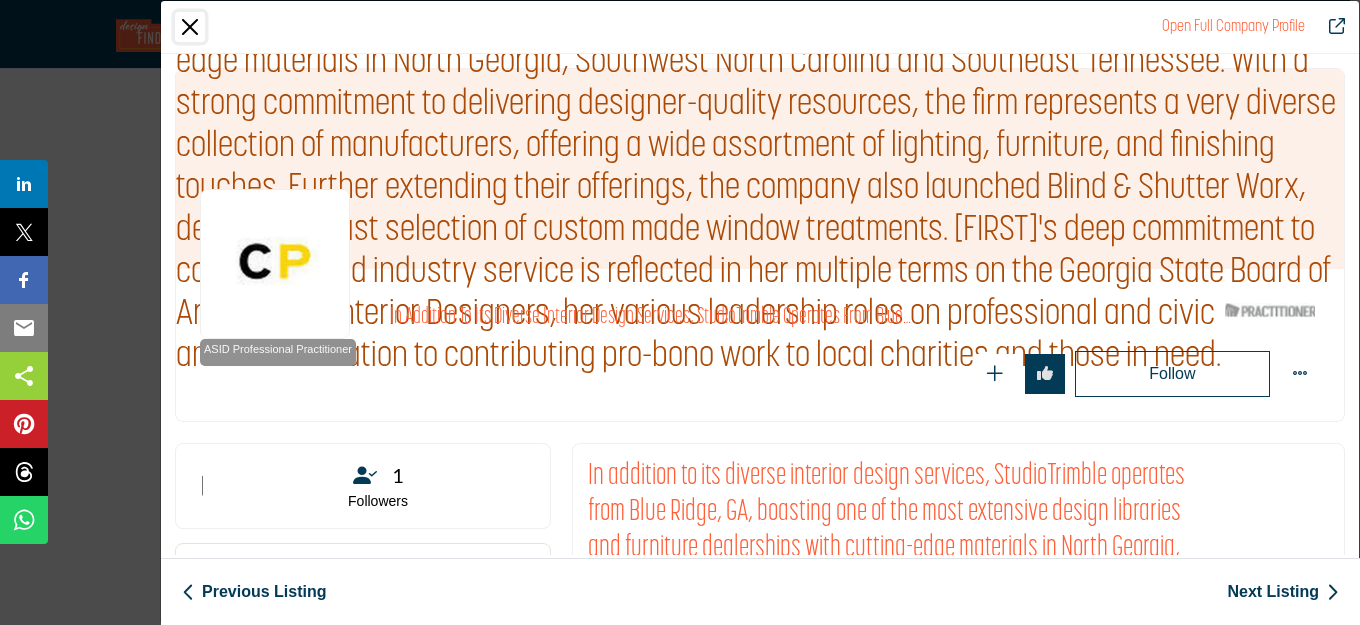 click at bounding box center [190, 27] 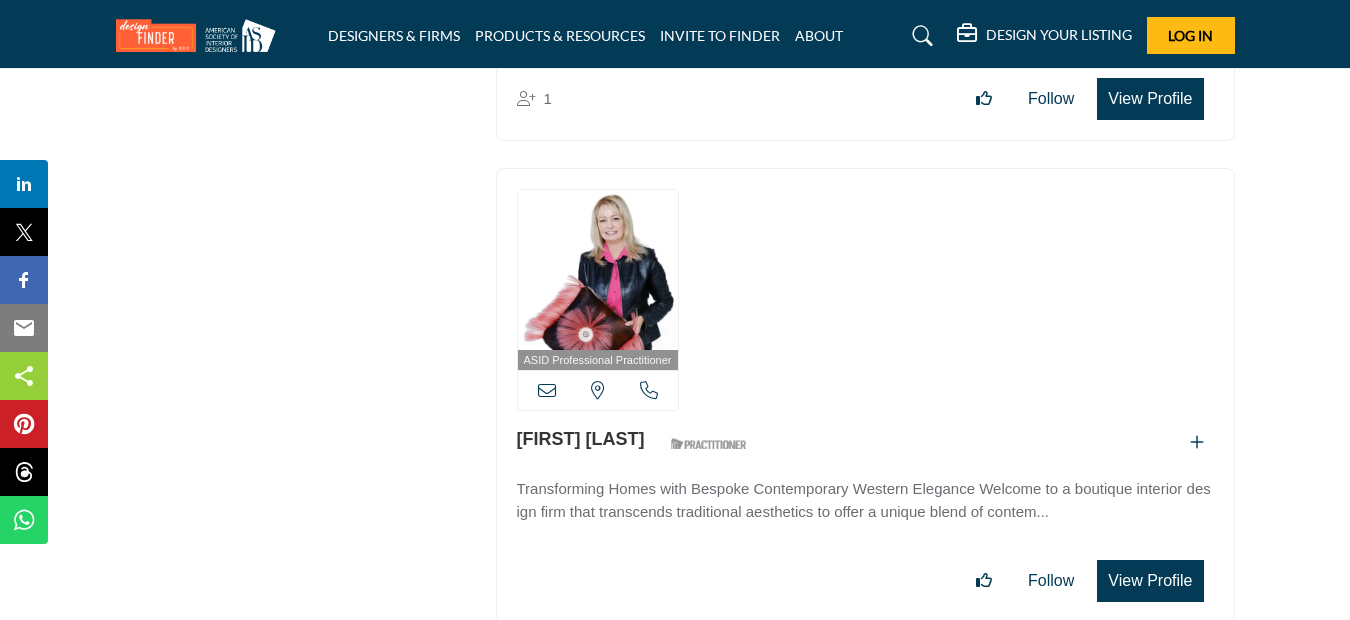 scroll, scrollTop: 21742, scrollLeft: 0, axis: vertical 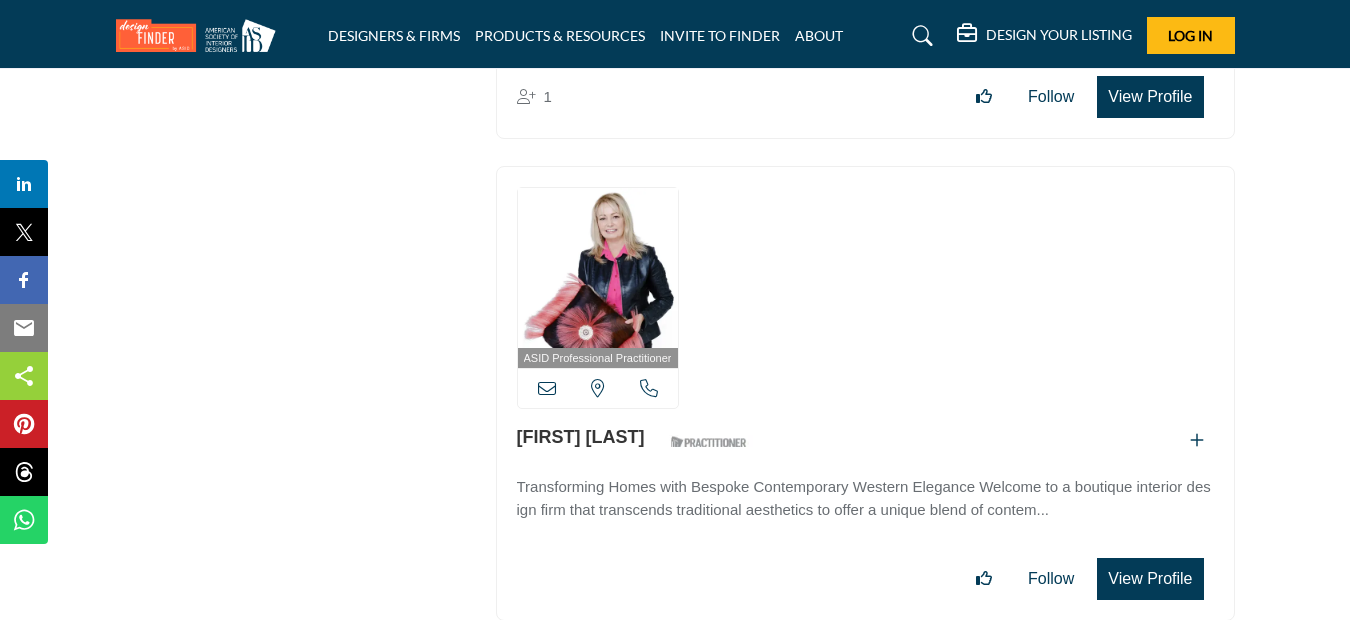 click on "View Profile" at bounding box center (1150, 579) 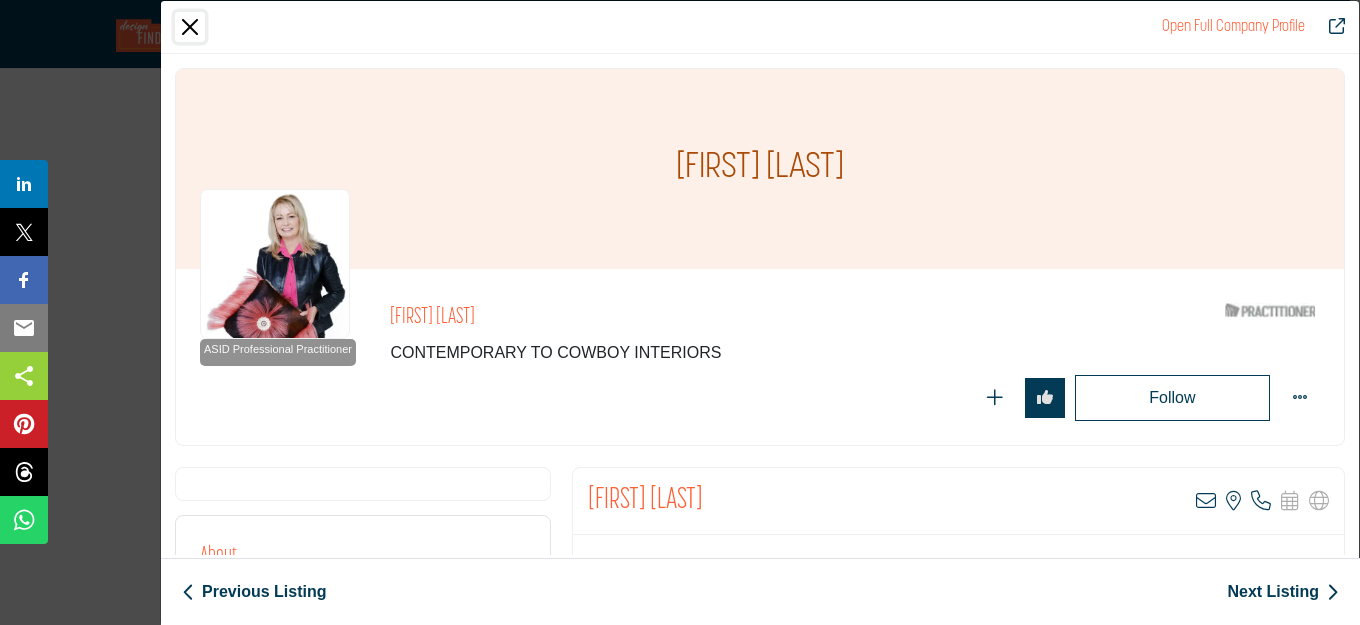 click at bounding box center (190, 27) 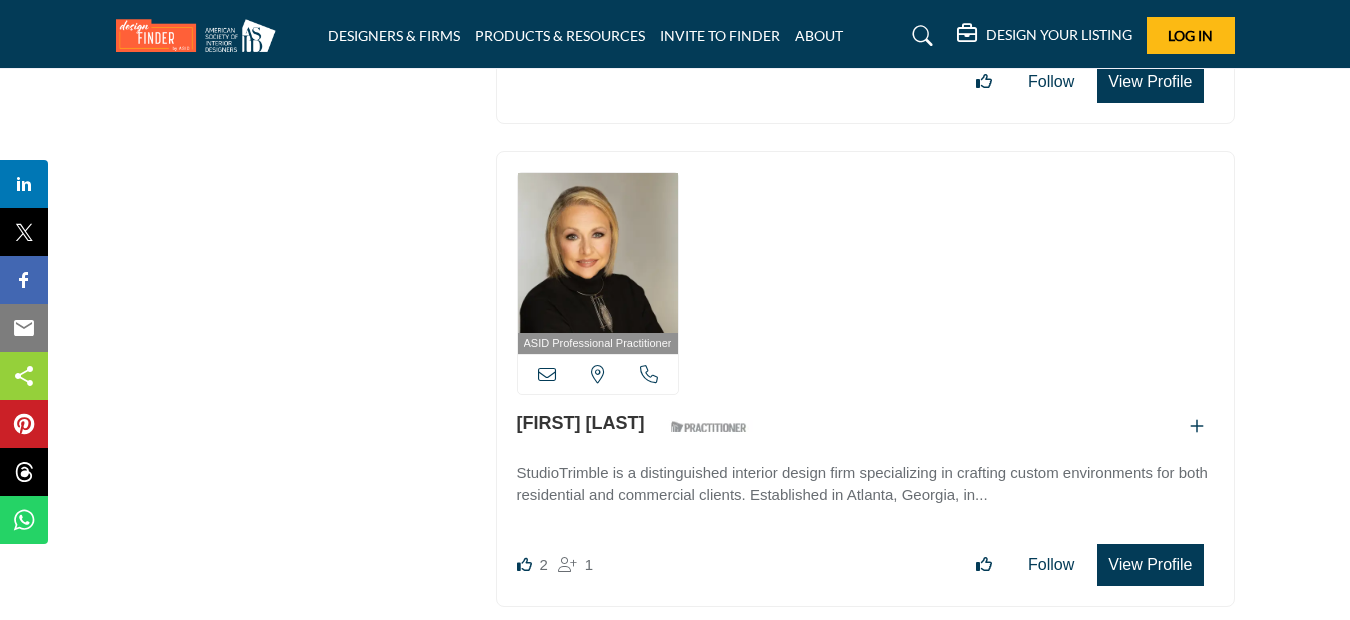scroll, scrollTop: 22242, scrollLeft: 0, axis: vertical 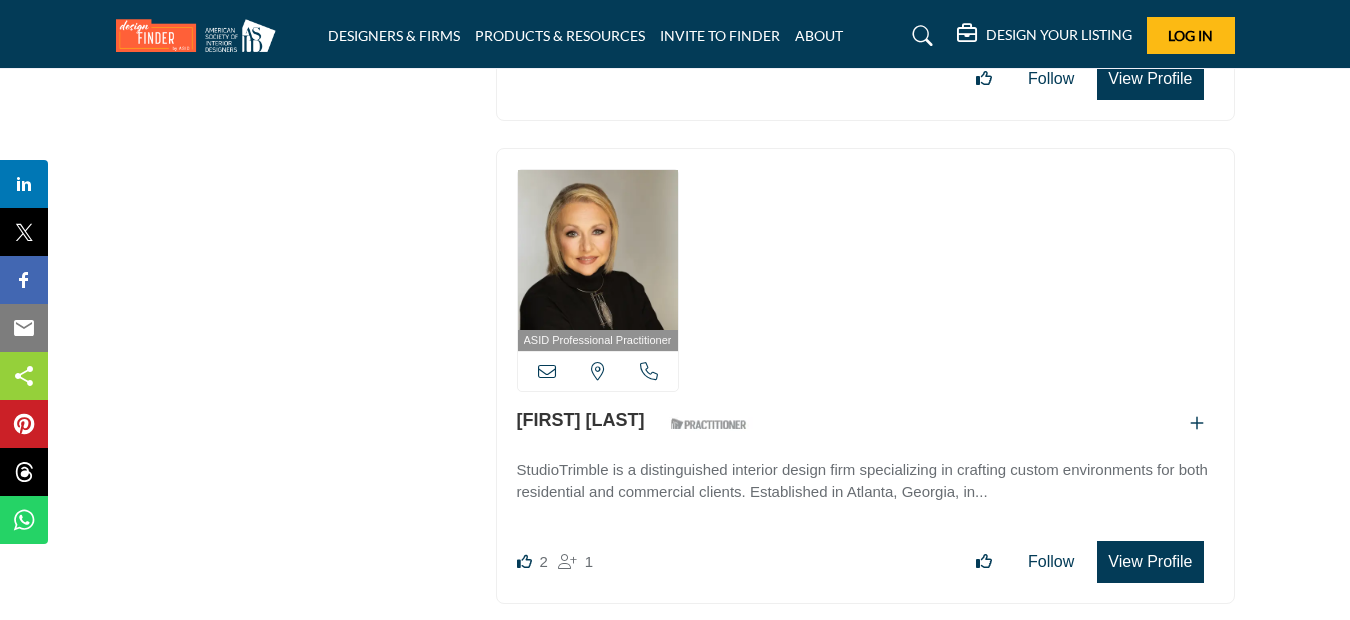 click on "View Profile" at bounding box center (1150, 562) 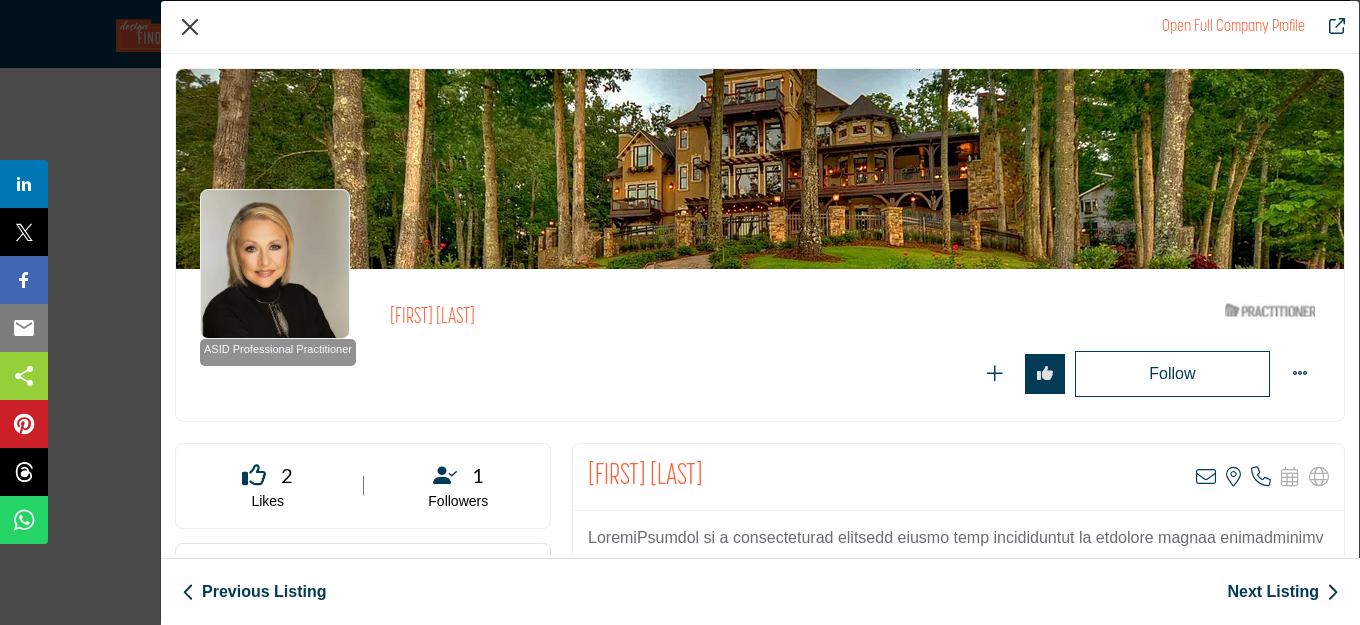 click on "Open Full Company Profile" at bounding box center [760, 27] 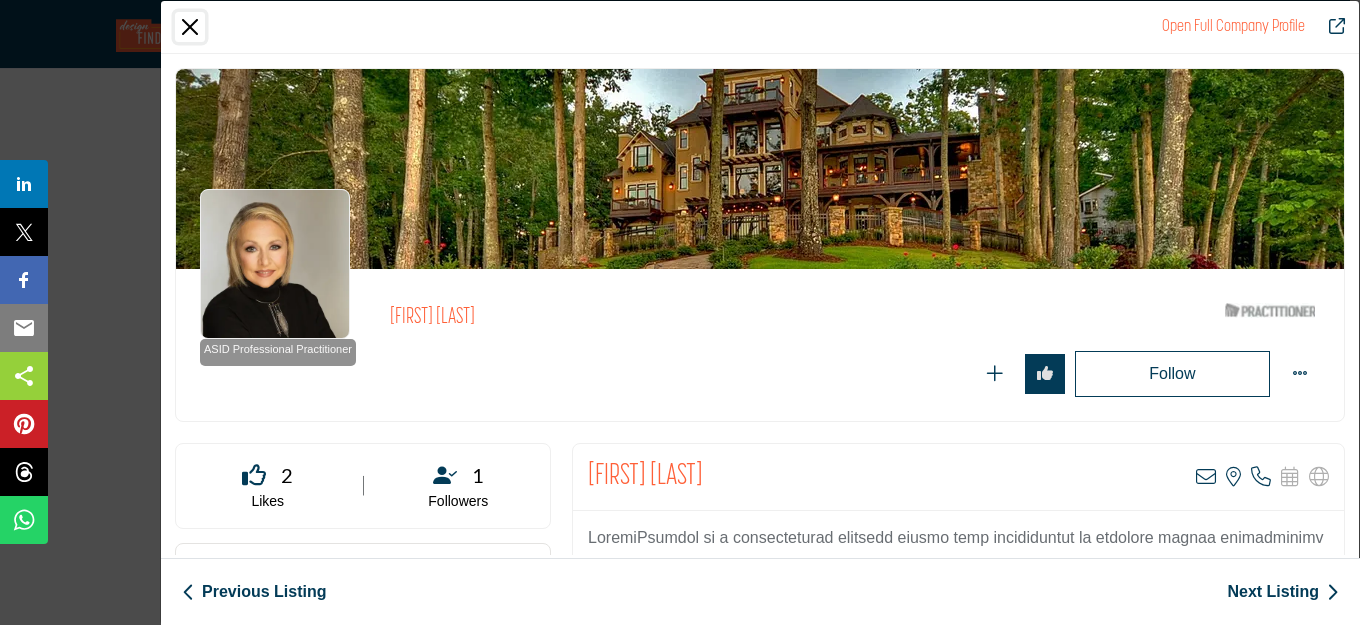 click at bounding box center [190, 27] 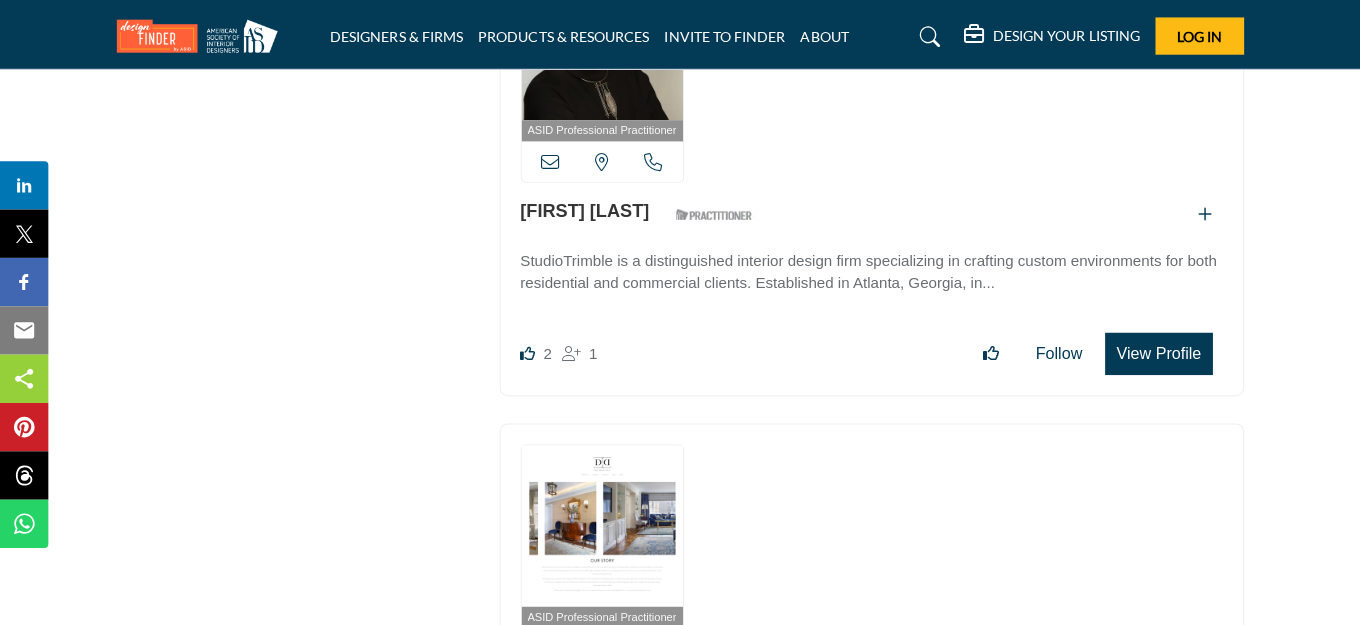 scroll, scrollTop: 22742, scrollLeft: 0, axis: vertical 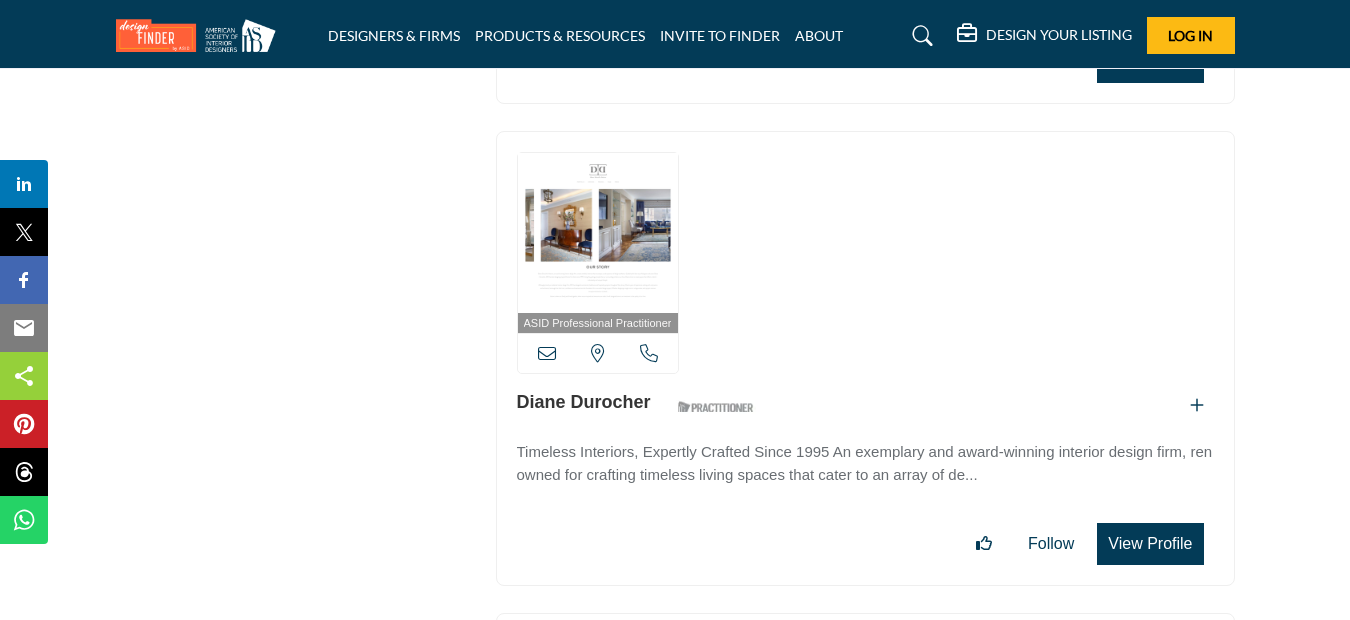click on "View Profile" at bounding box center (1150, 544) 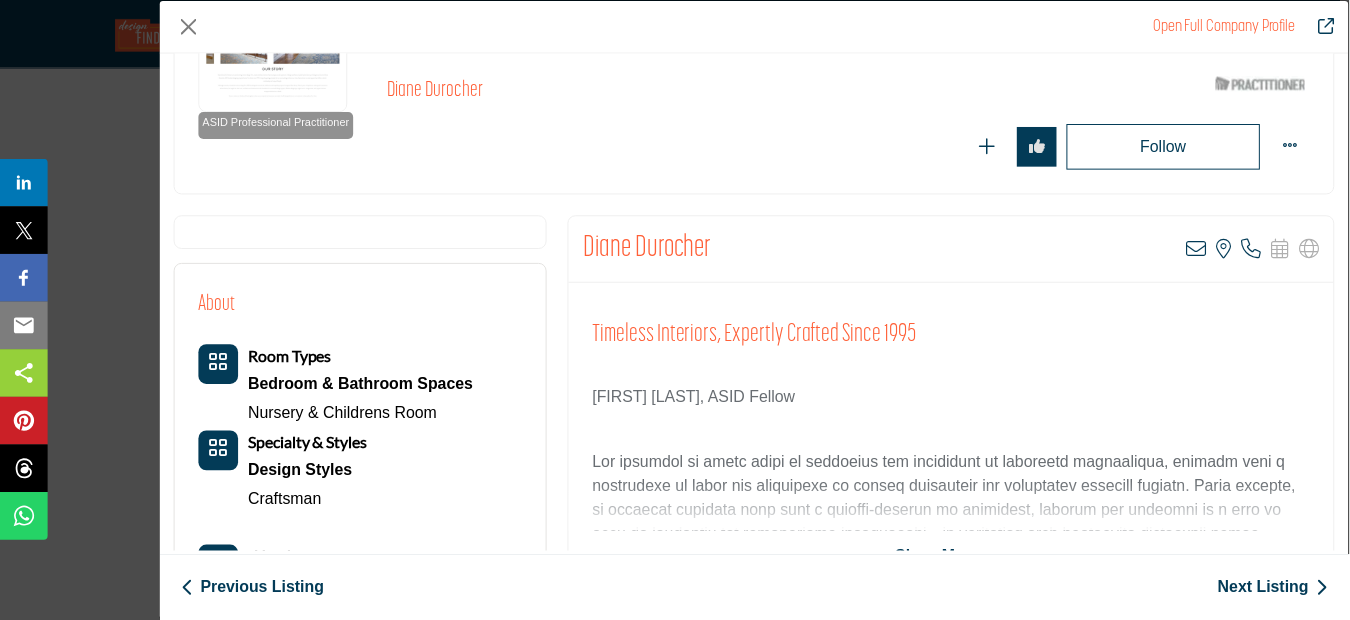 scroll, scrollTop: 0, scrollLeft: 0, axis: both 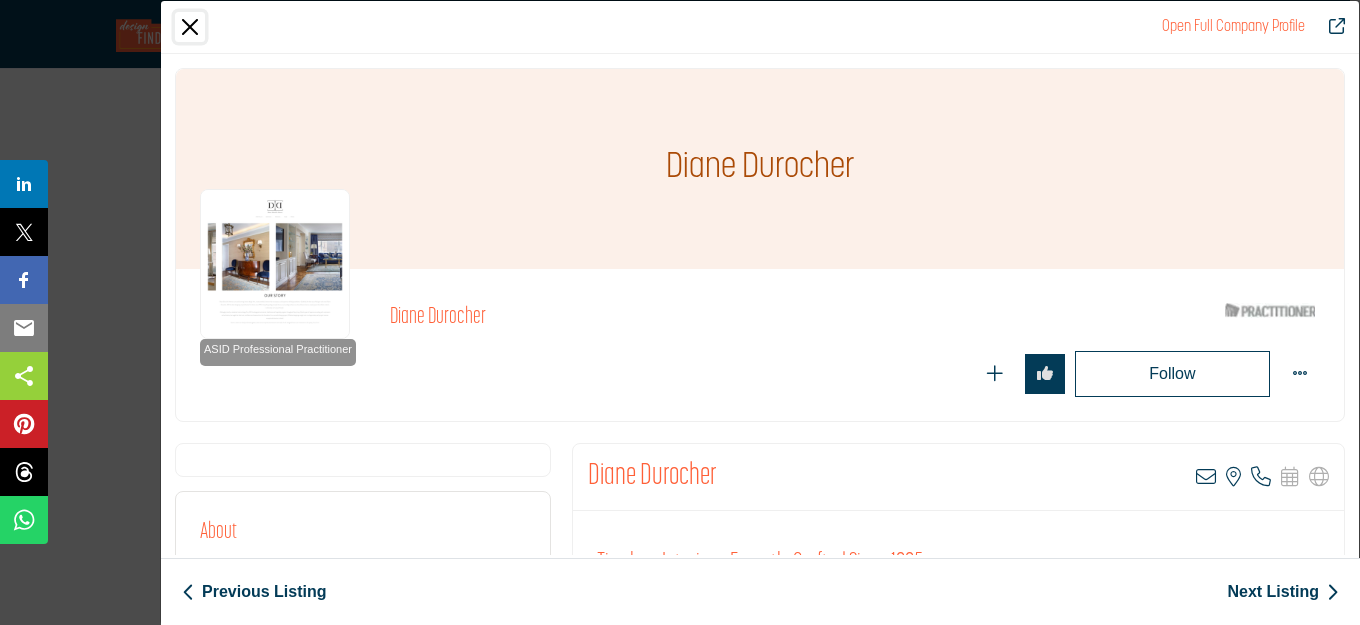 click at bounding box center (190, 27) 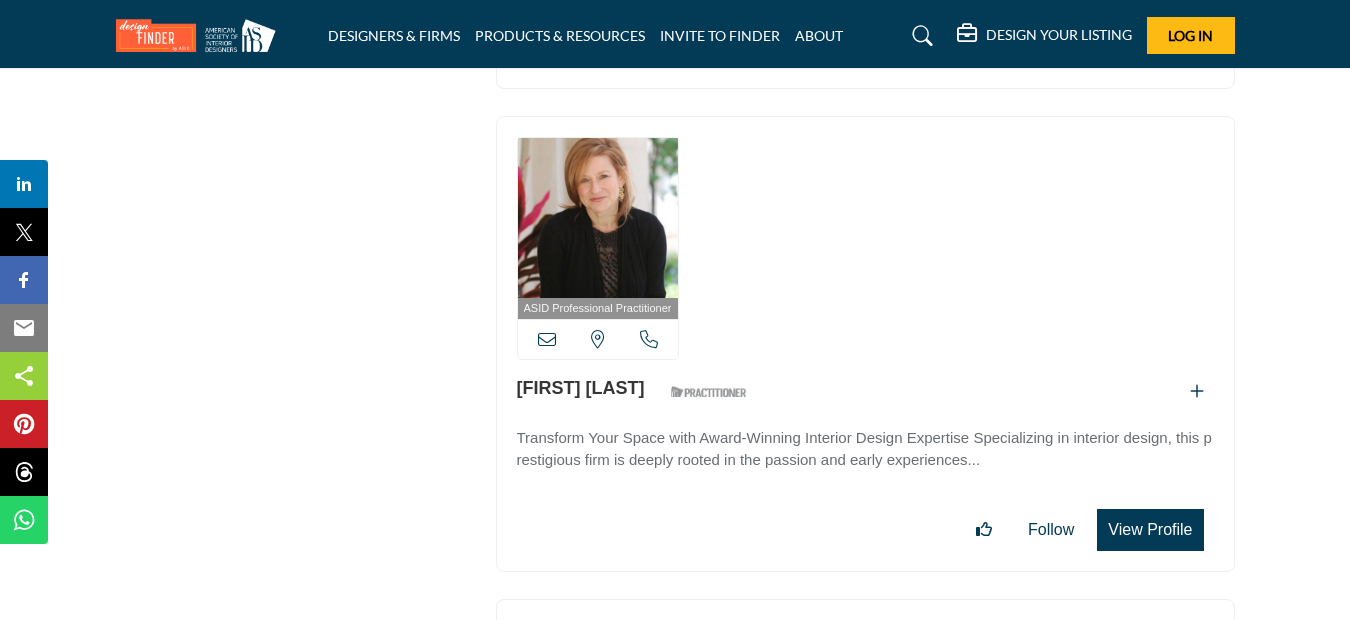 scroll, scrollTop: 23242, scrollLeft: 0, axis: vertical 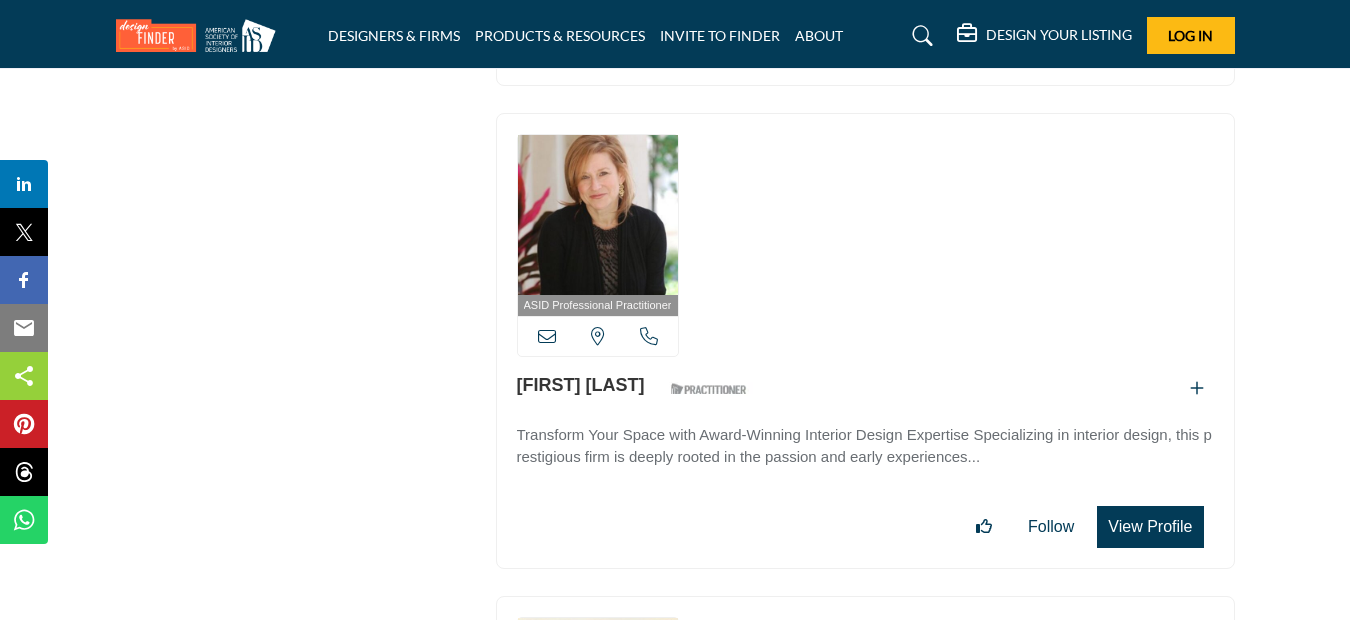 click on "View Profile" at bounding box center (1150, 527) 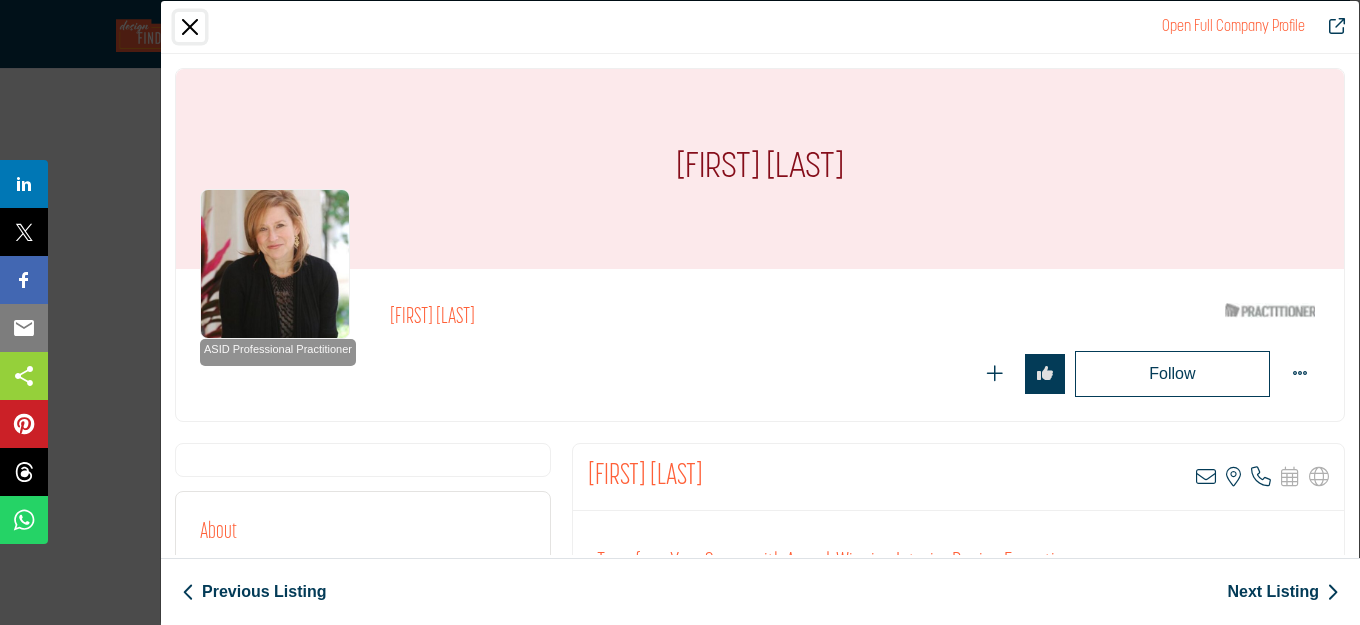 click at bounding box center (190, 27) 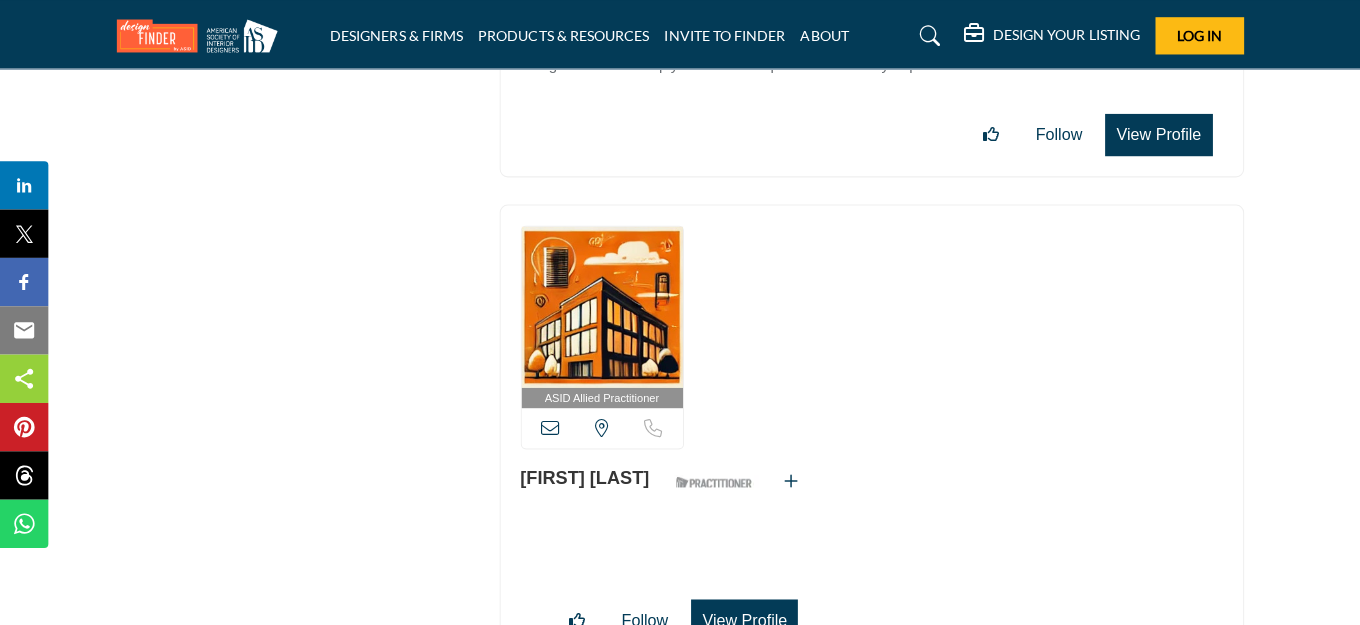 scroll, scrollTop: 23642, scrollLeft: 0, axis: vertical 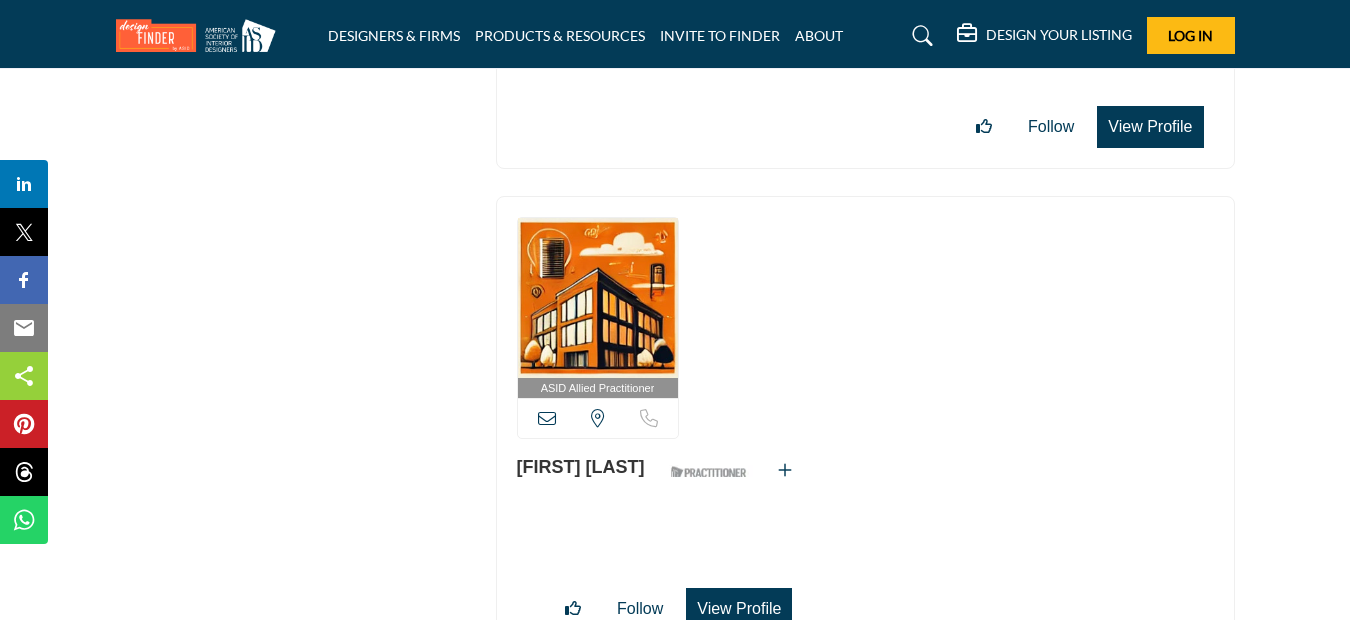 click on "View Profile" at bounding box center [739, 609] 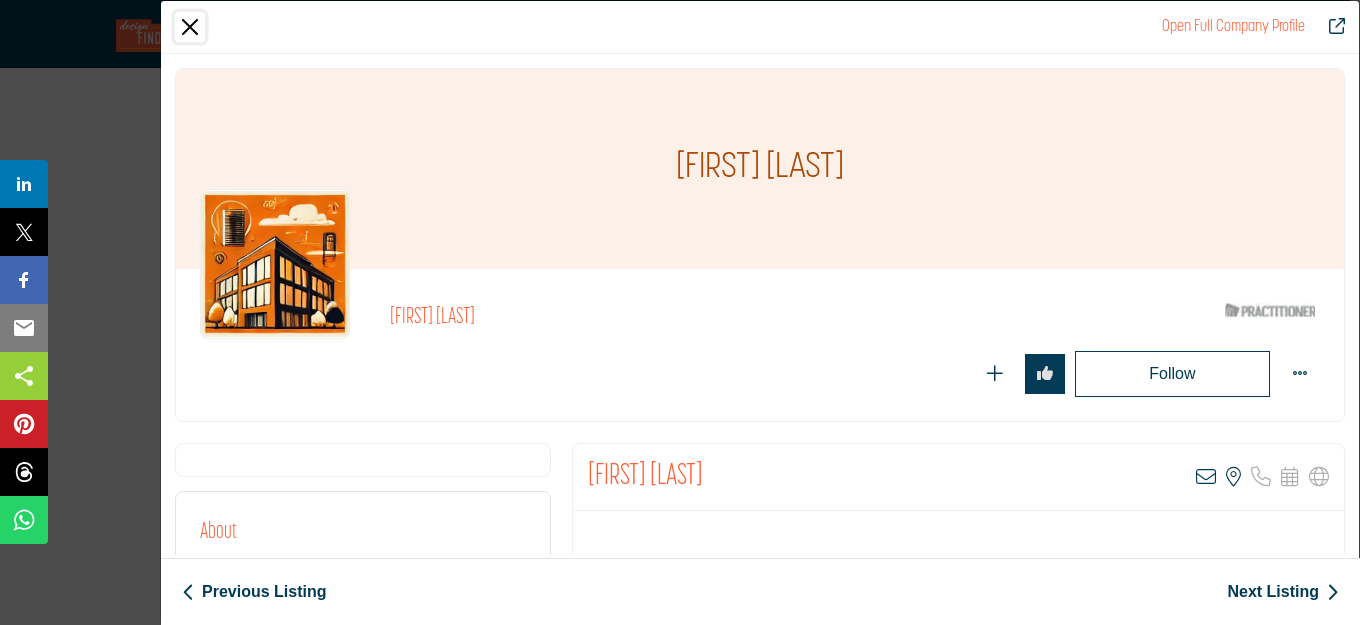 click at bounding box center (190, 27) 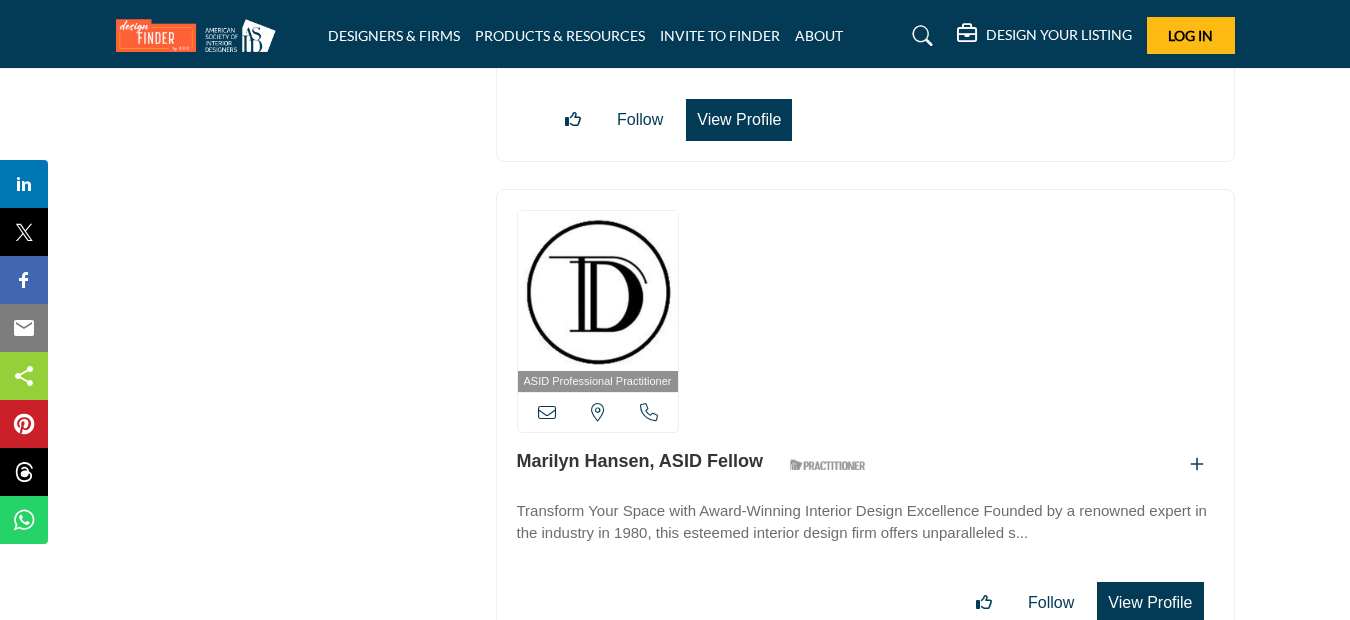 scroll, scrollTop: 24242, scrollLeft: 0, axis: vertical 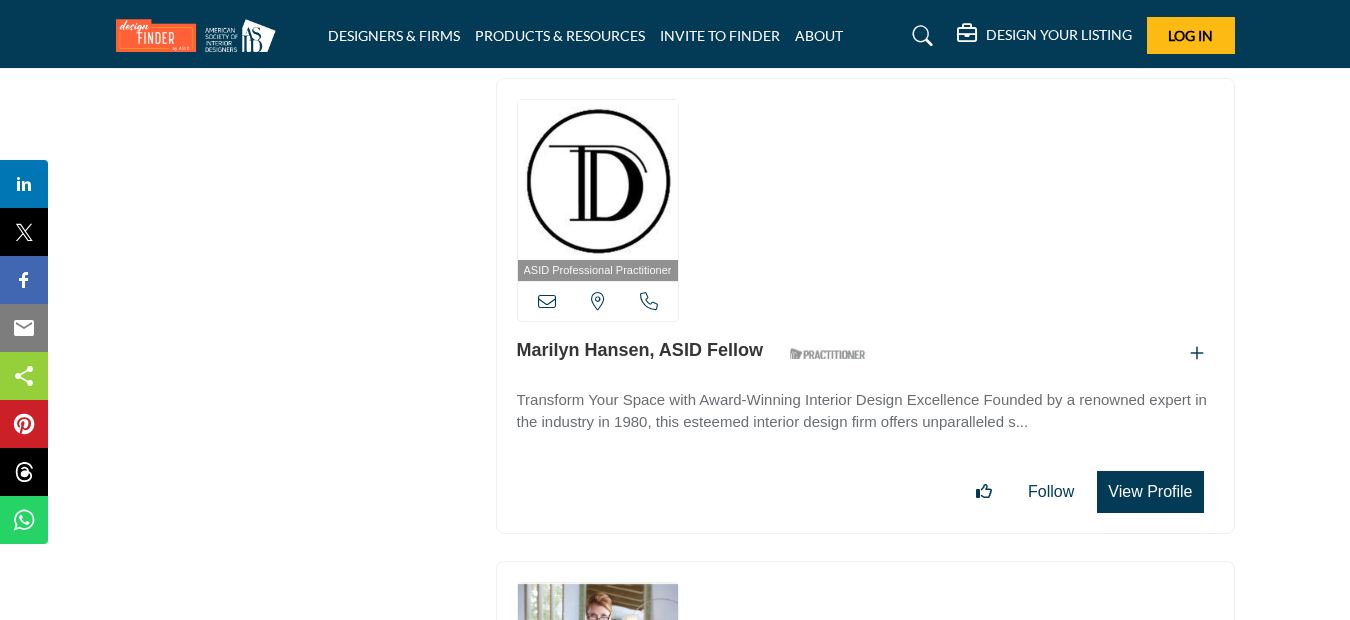 click on "View Profile" at bounding box center [1150, 492] 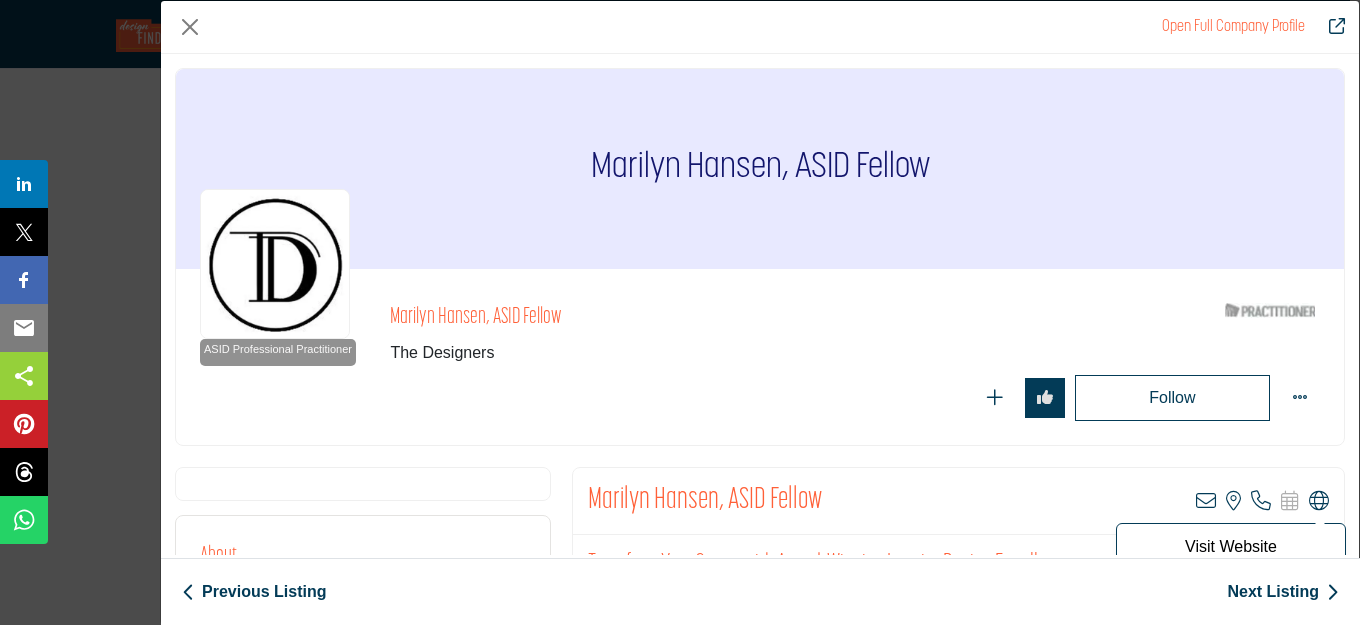 click at bounding box center [1319, 501] 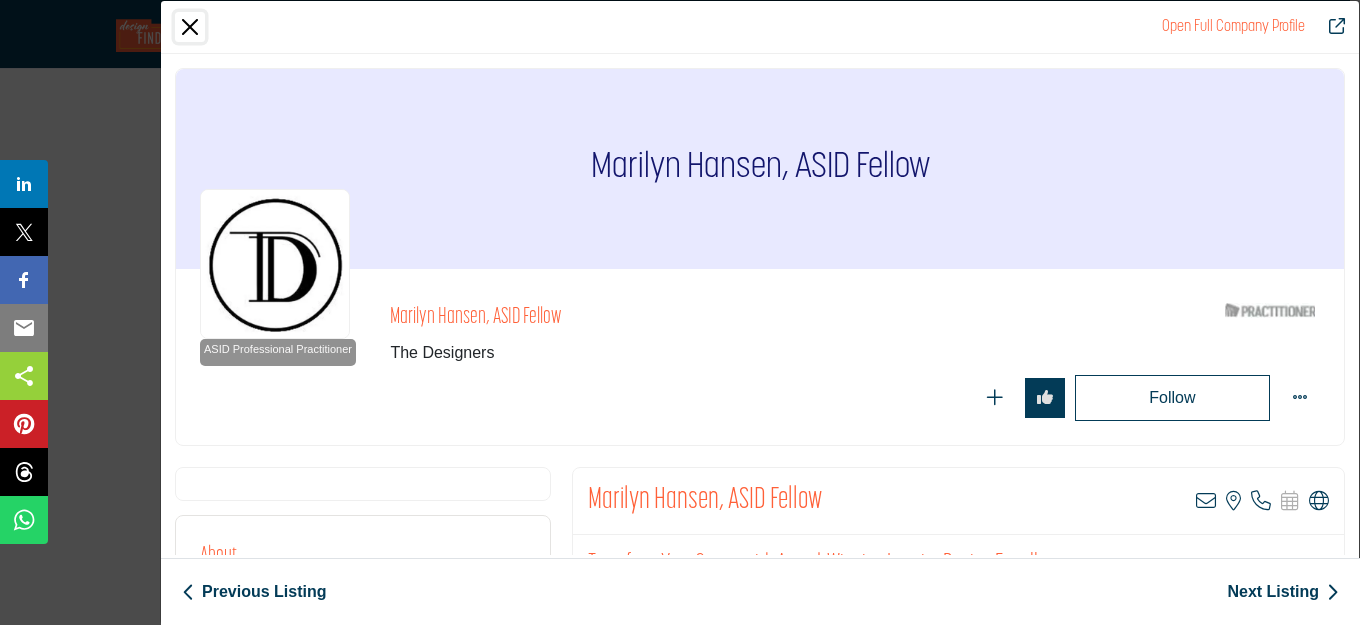 click at bounding box center (190, 27) 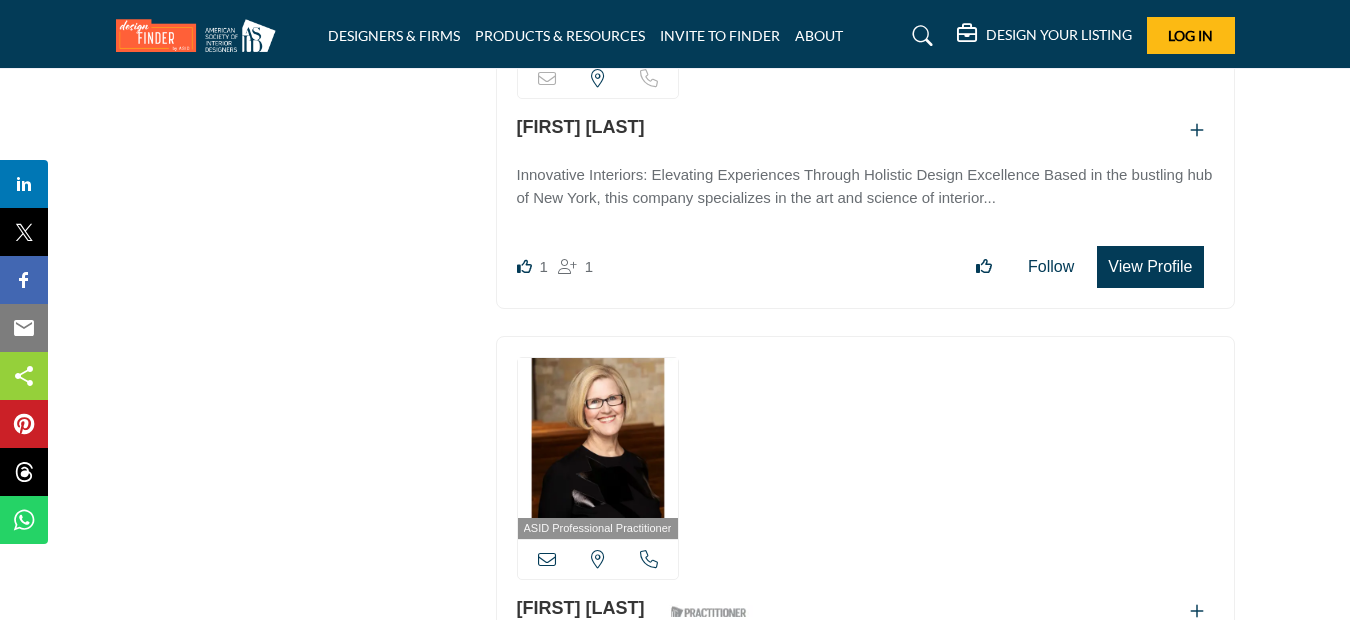 scroll, scrollTop: 25542, scrollLeft: 0, axis: vertical 